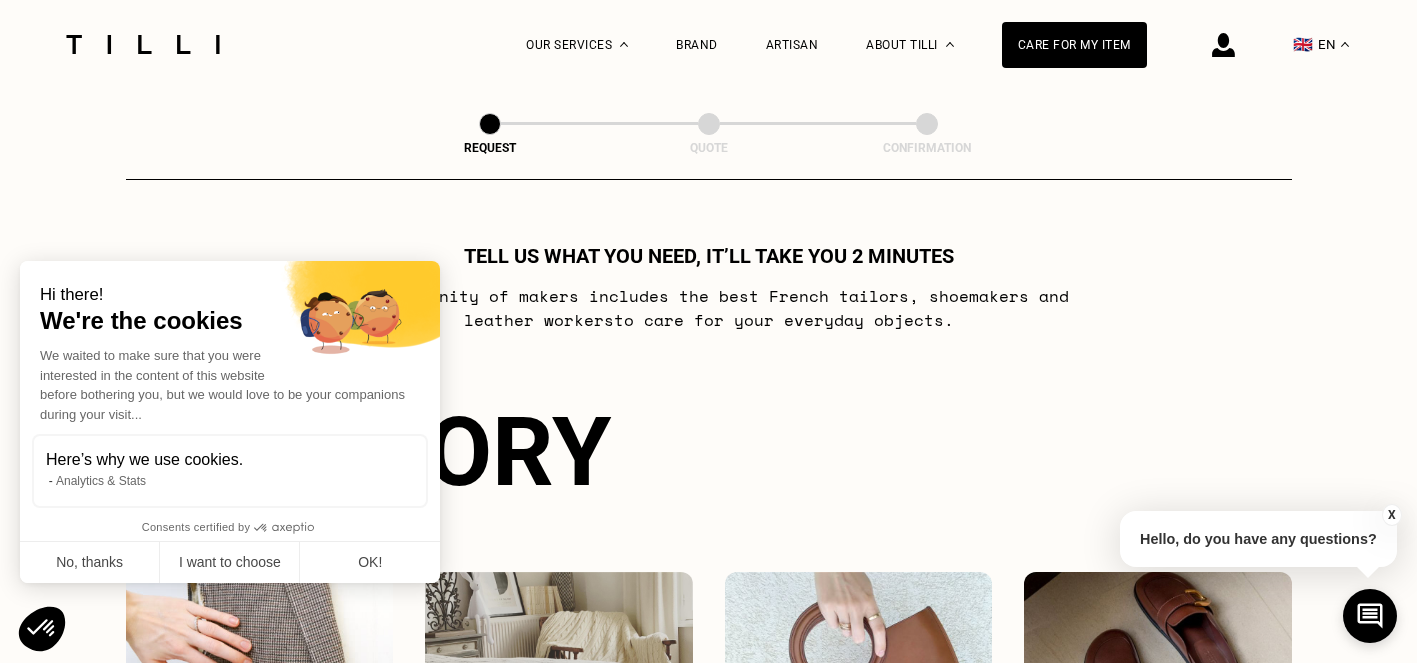 scroll, scrollTop: 0, scrollLeft: 0, axis: both 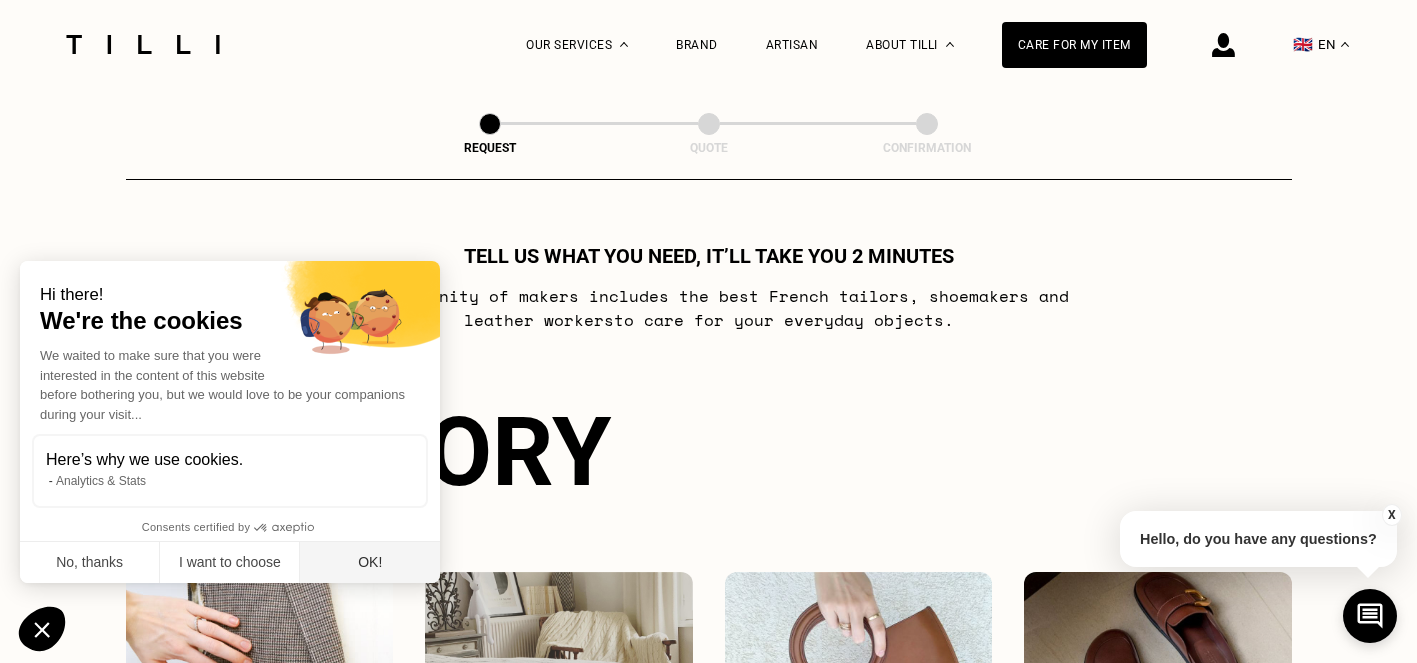 click on "OK!" at bounding box center [370, 563] 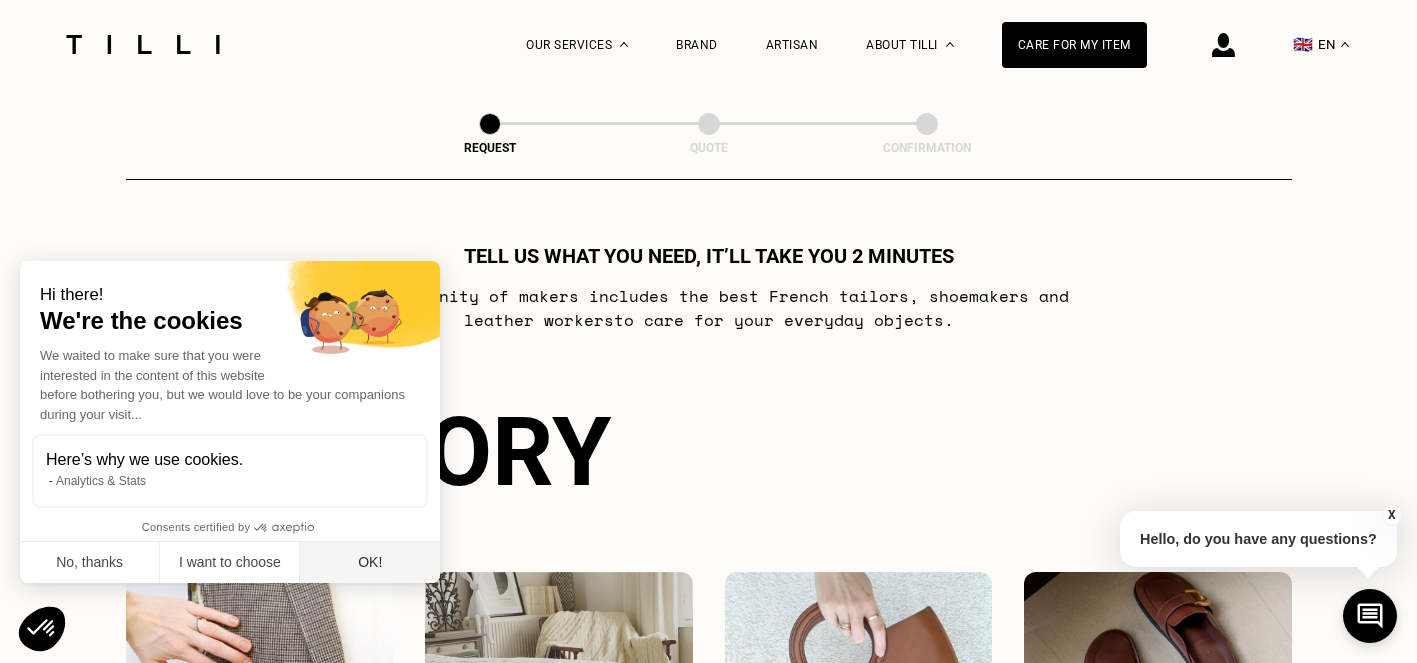 scroll, scrollTop: 0, scrollLeft: 0, axis: both 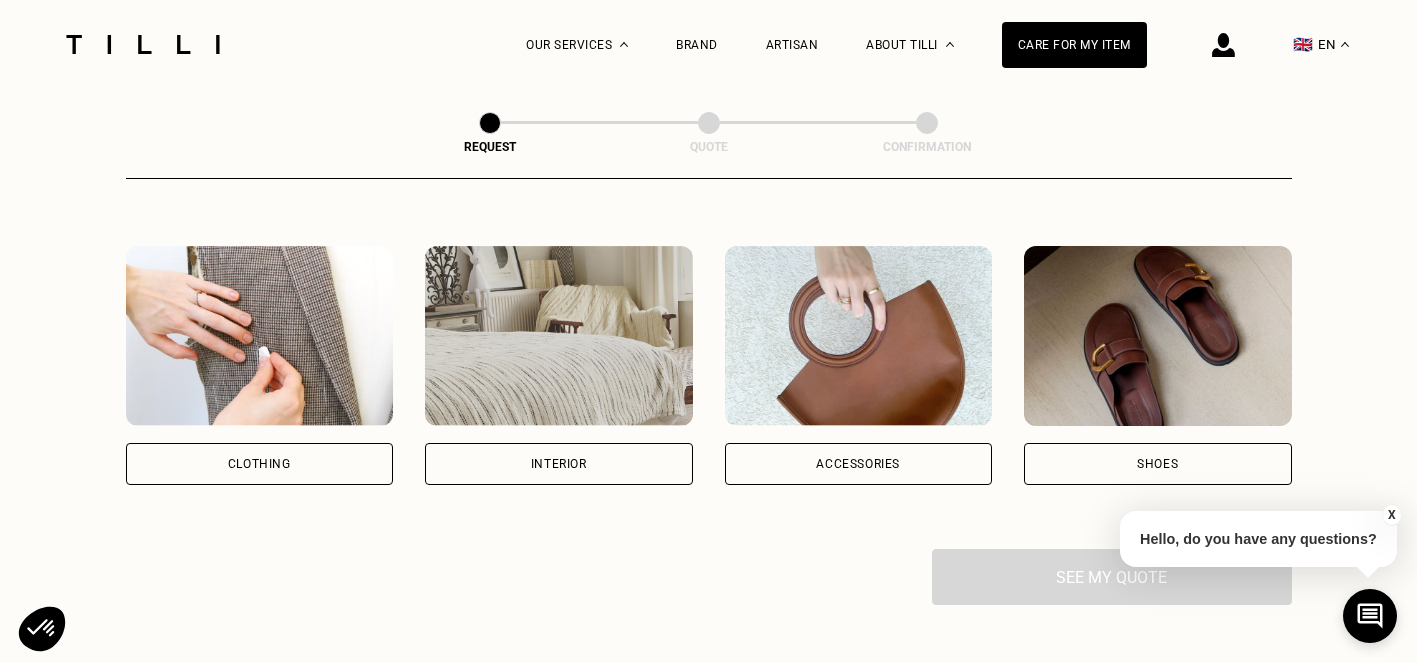 click on "Clothing" at bounding box center [260, 464] 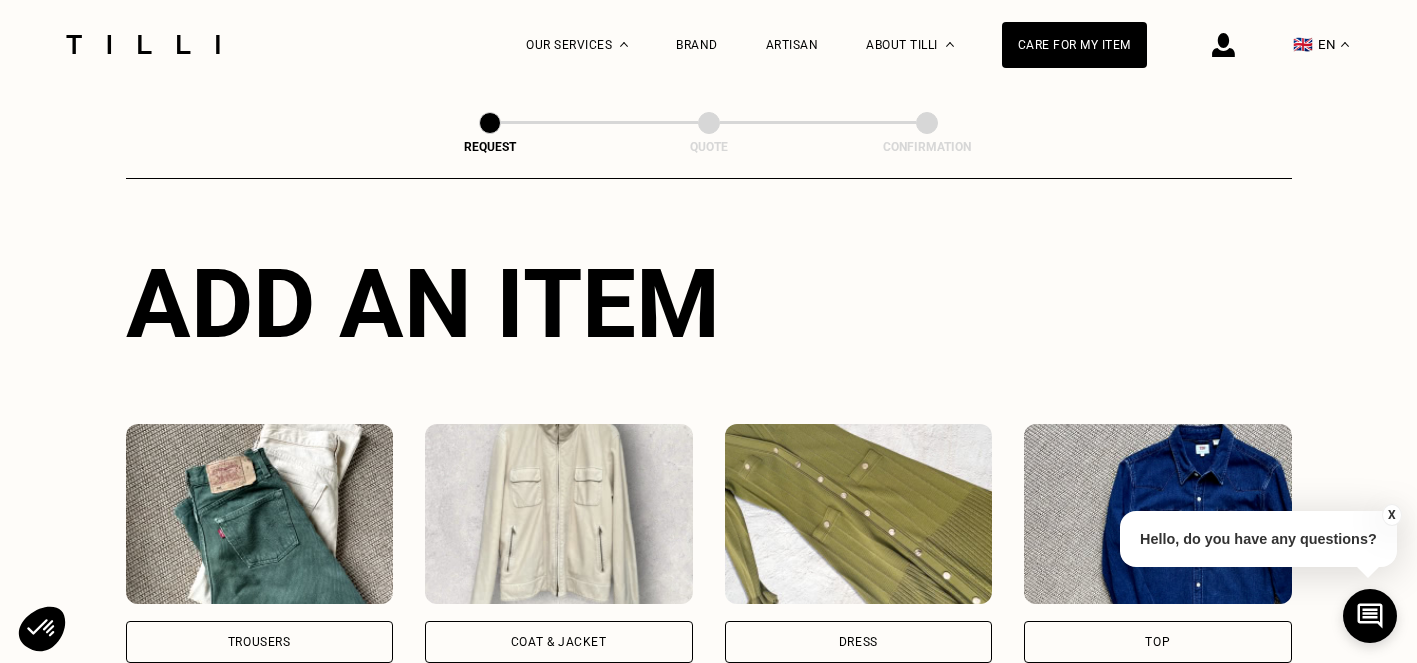 scroll, scrollTop: 874, scrollLeft: 0, axis: vertical 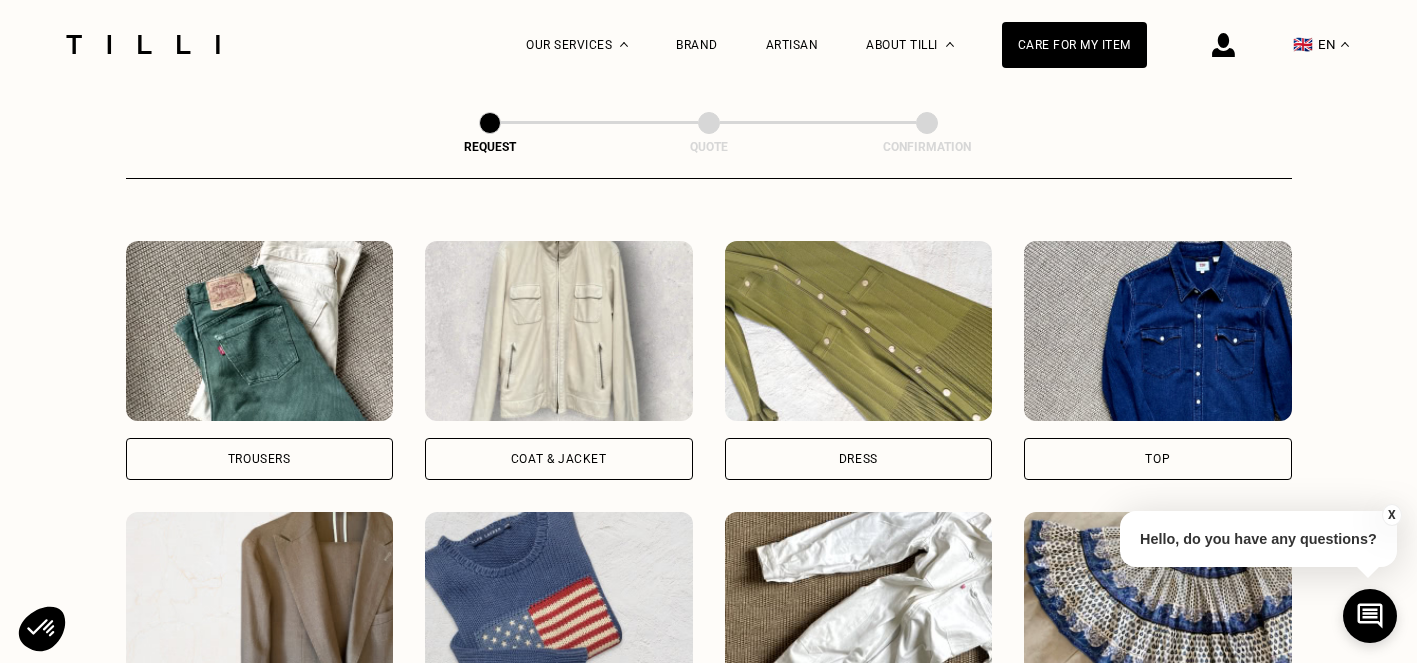 click on "Trousers" at bounding box center (260, 459) 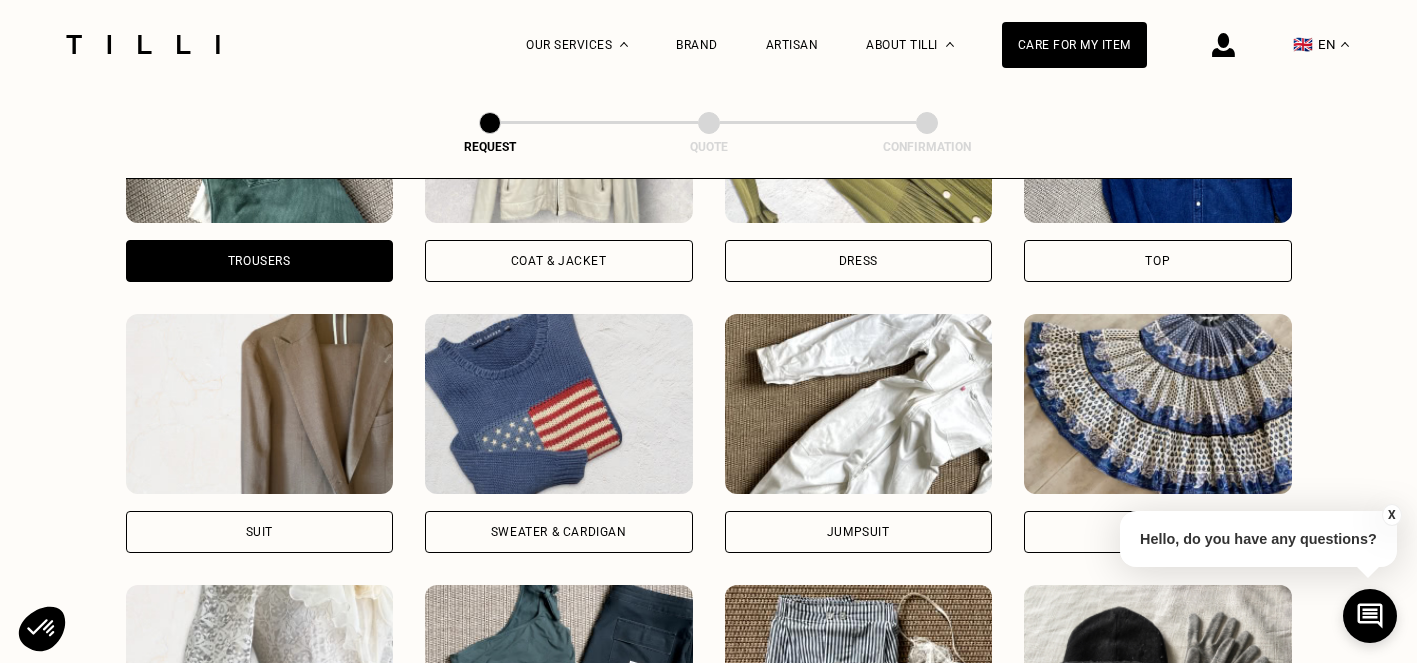 scroll, scrollTop: 1042, scrollLeft: 0, axis: vertical 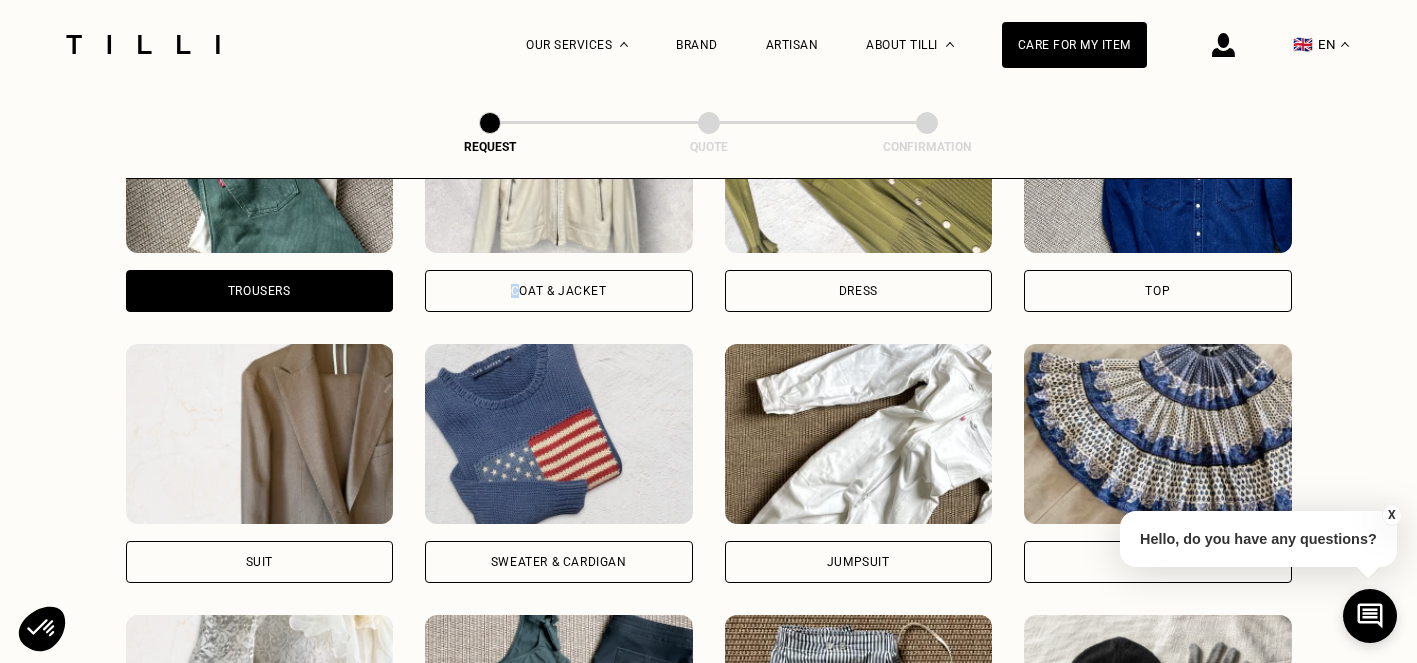click on "Coat & Jacket" at bounding box center [559, 291] 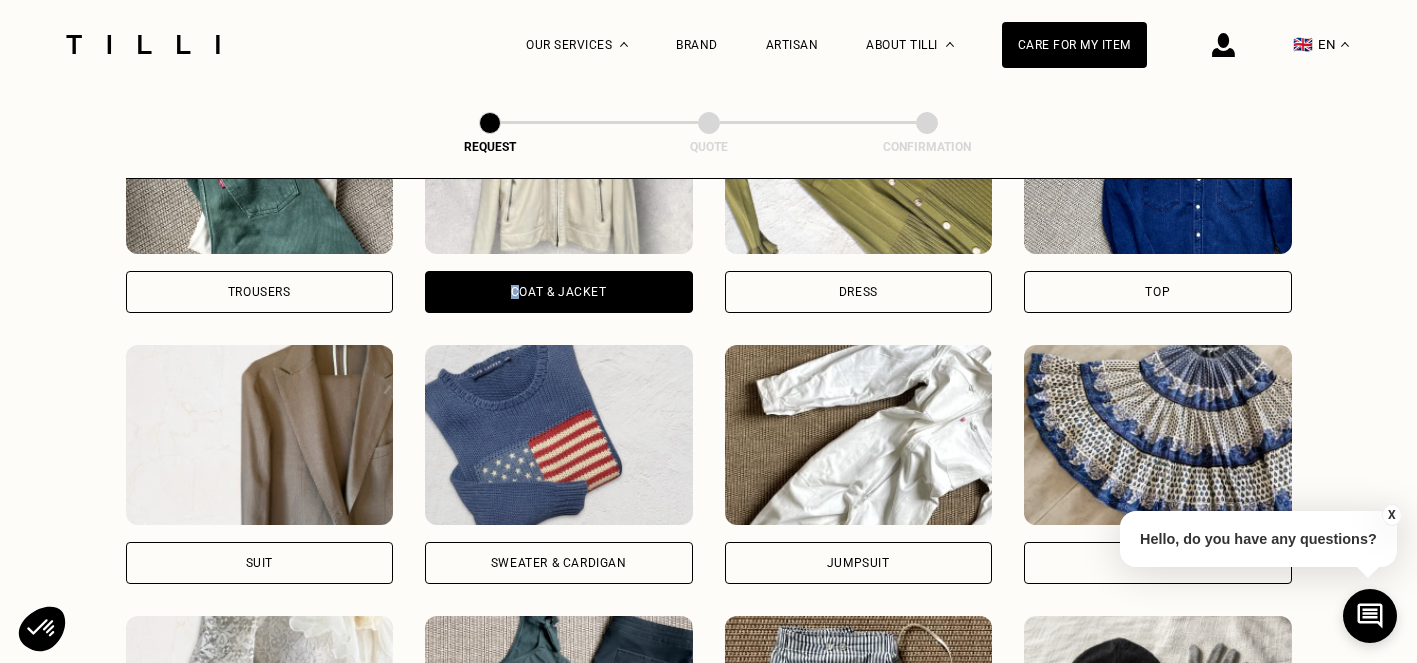 scroll, scrollTop: 1040, scrollLeft: 0, axis: vertical 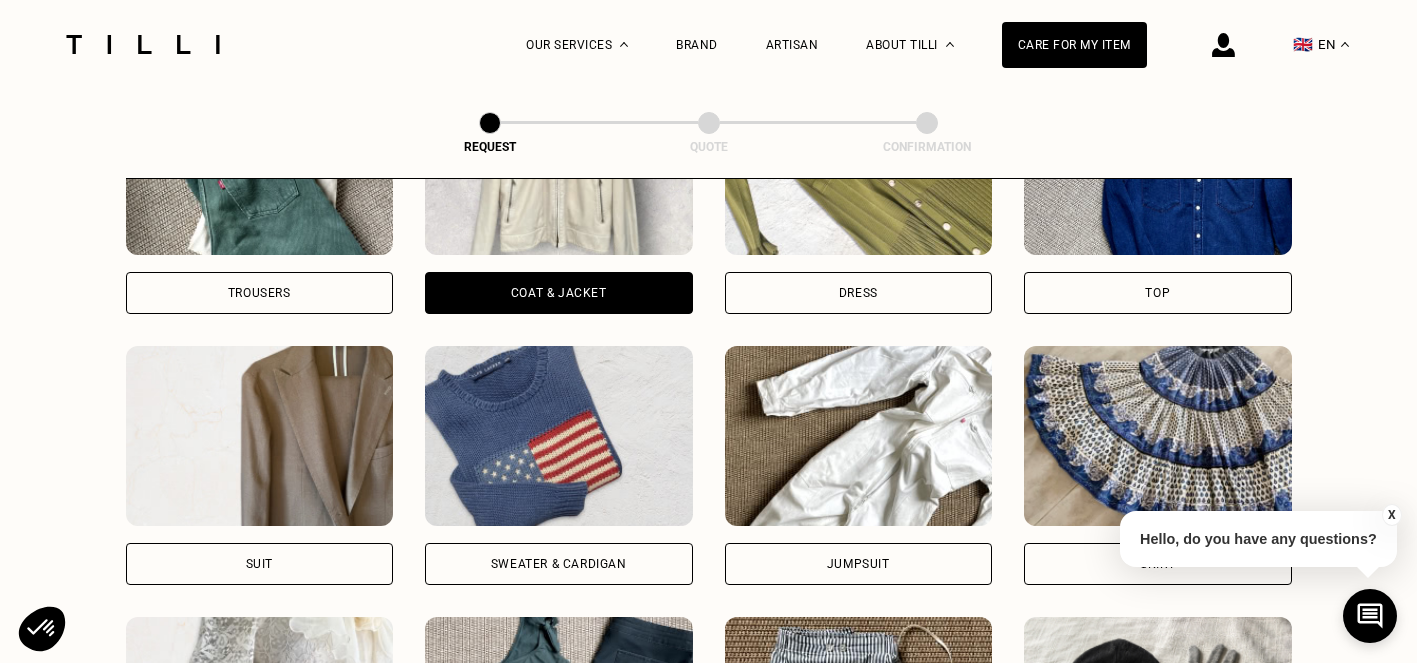 click on "Trousers" at bounding box center (259, 293) 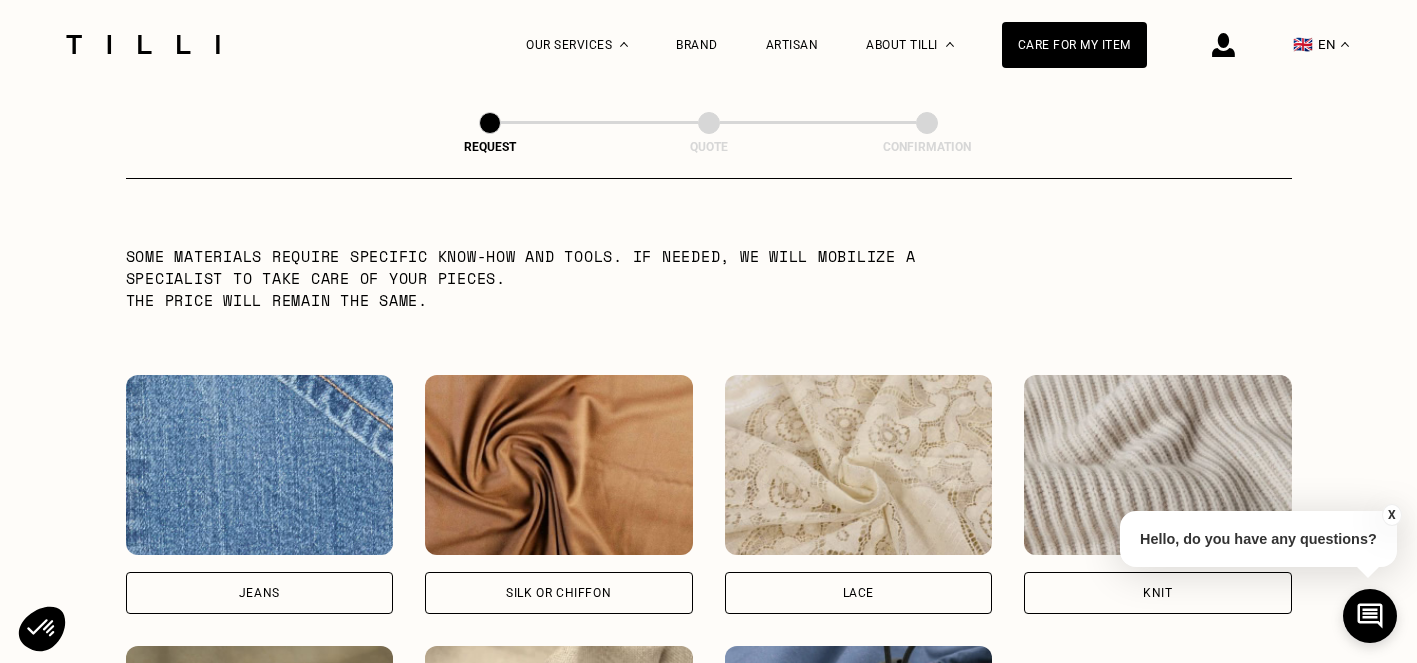 scroll, scrollTop: 1964, scrollLeft: 0, axis: vertical 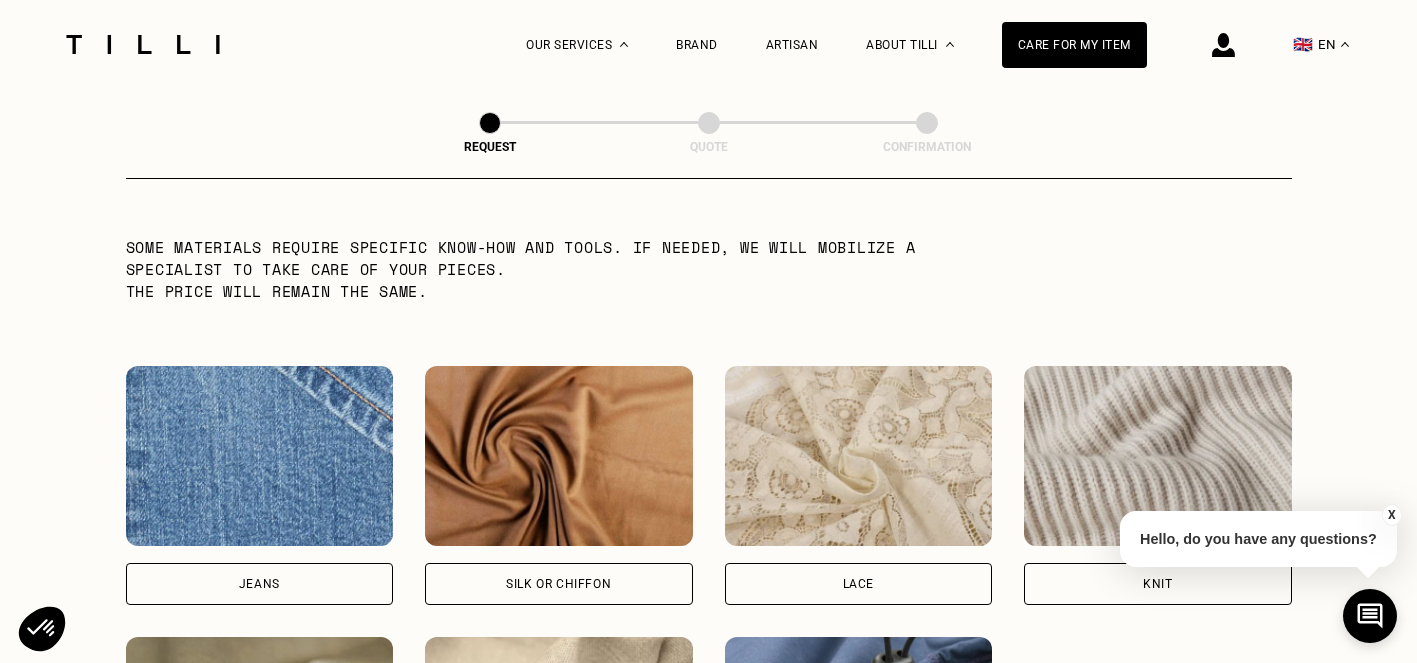 click on "Jeans" at bounding box center (260, 584) 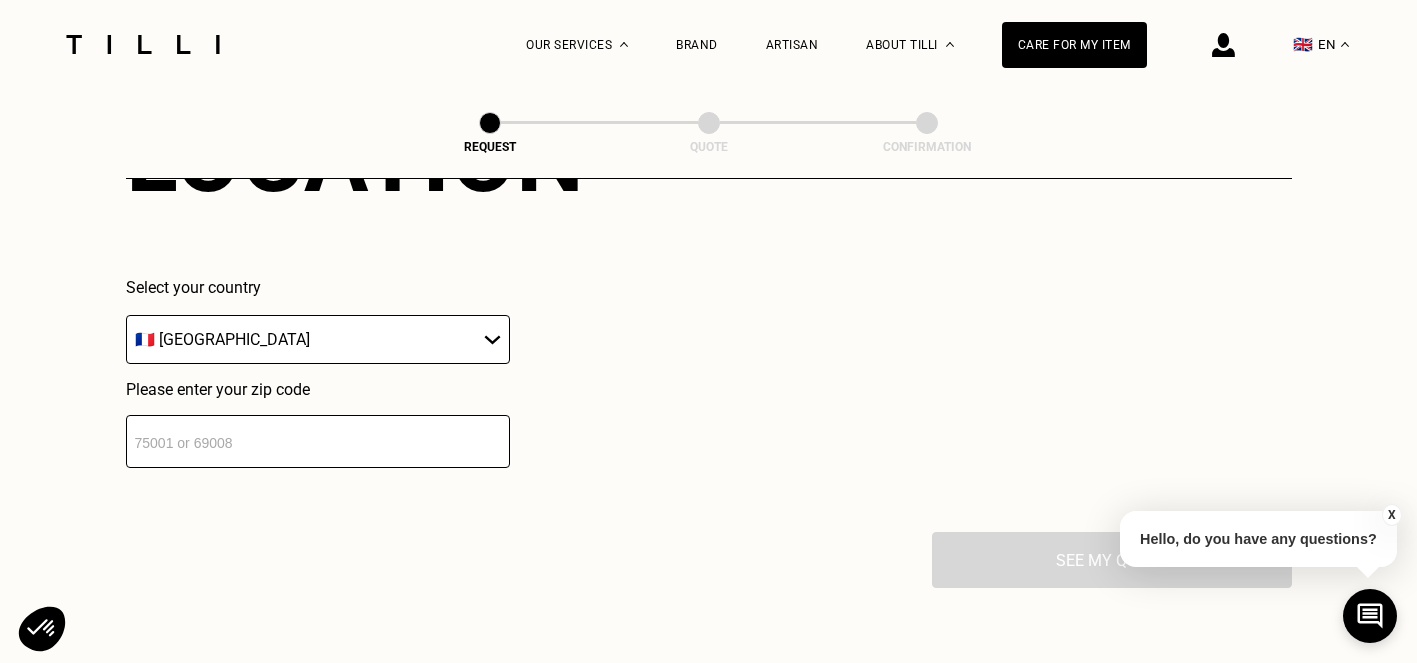 scroll, scrollTop: 2865, scrollLeft: 0, axis: vertical 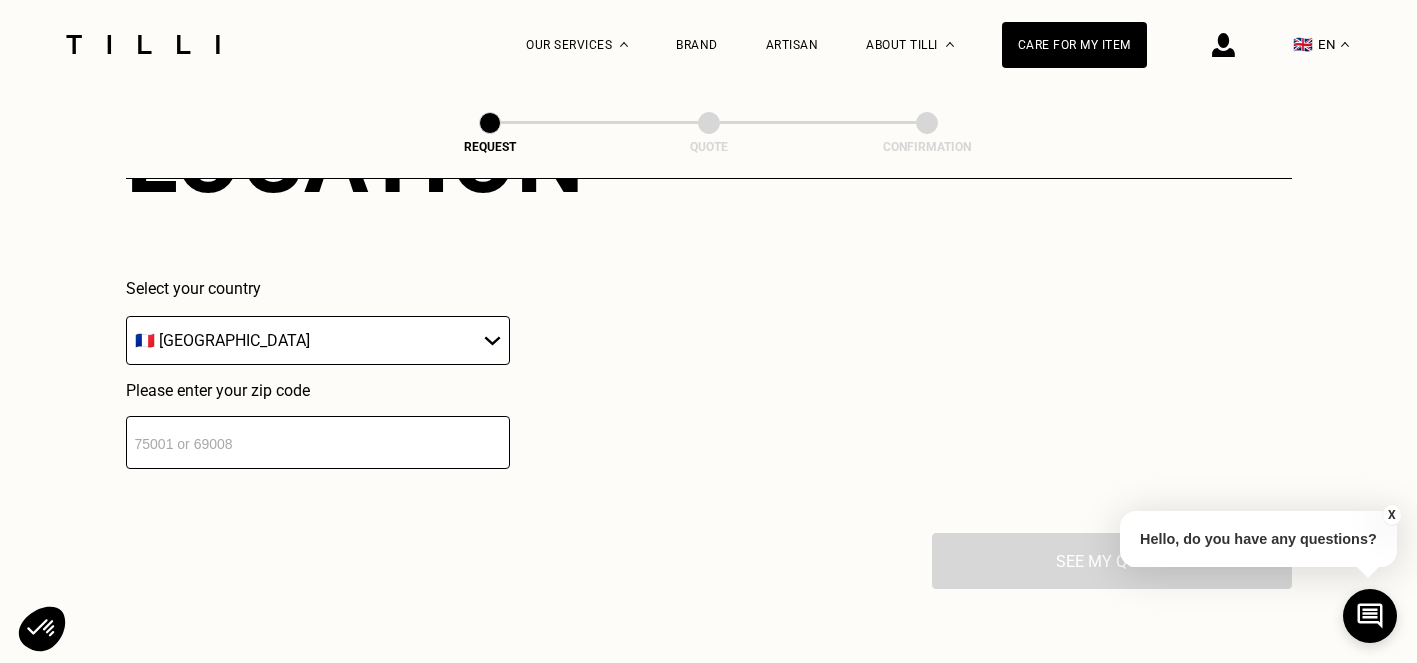 click at bounding box center (318, 442) 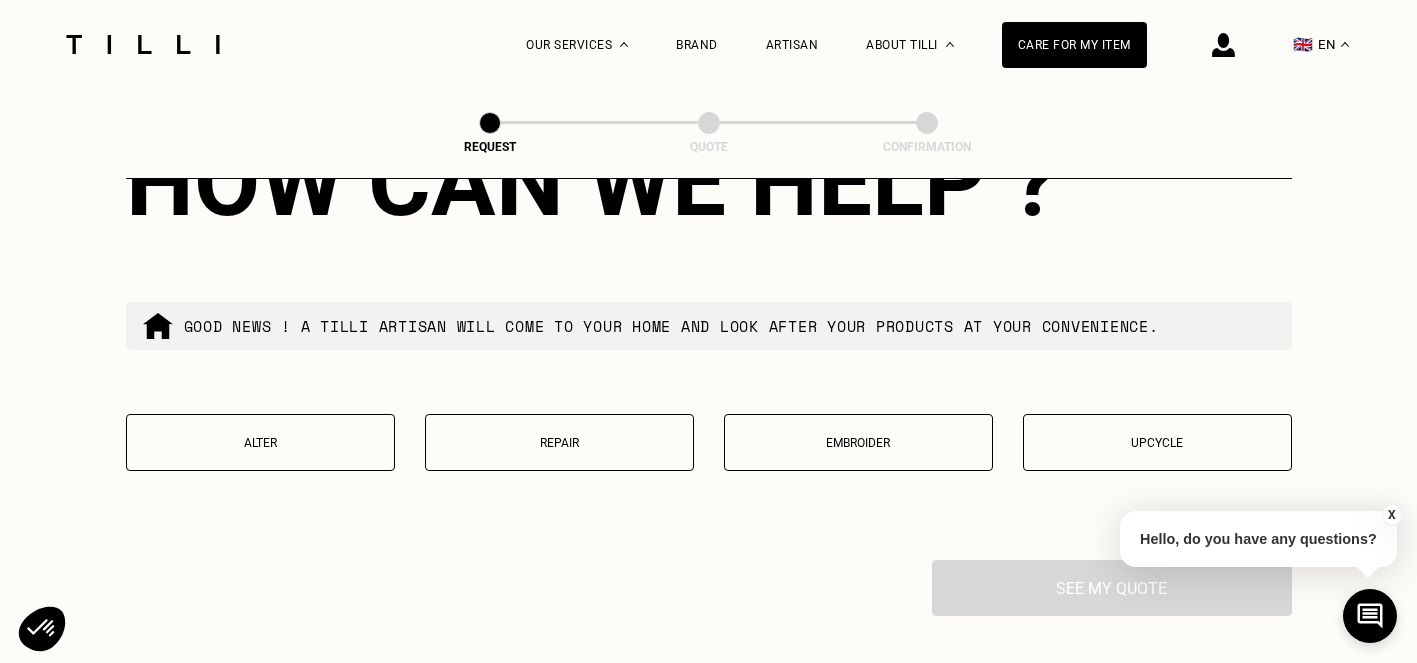 scroll, scrollTop: 3342, scrollLeft: 0, axis: vertical 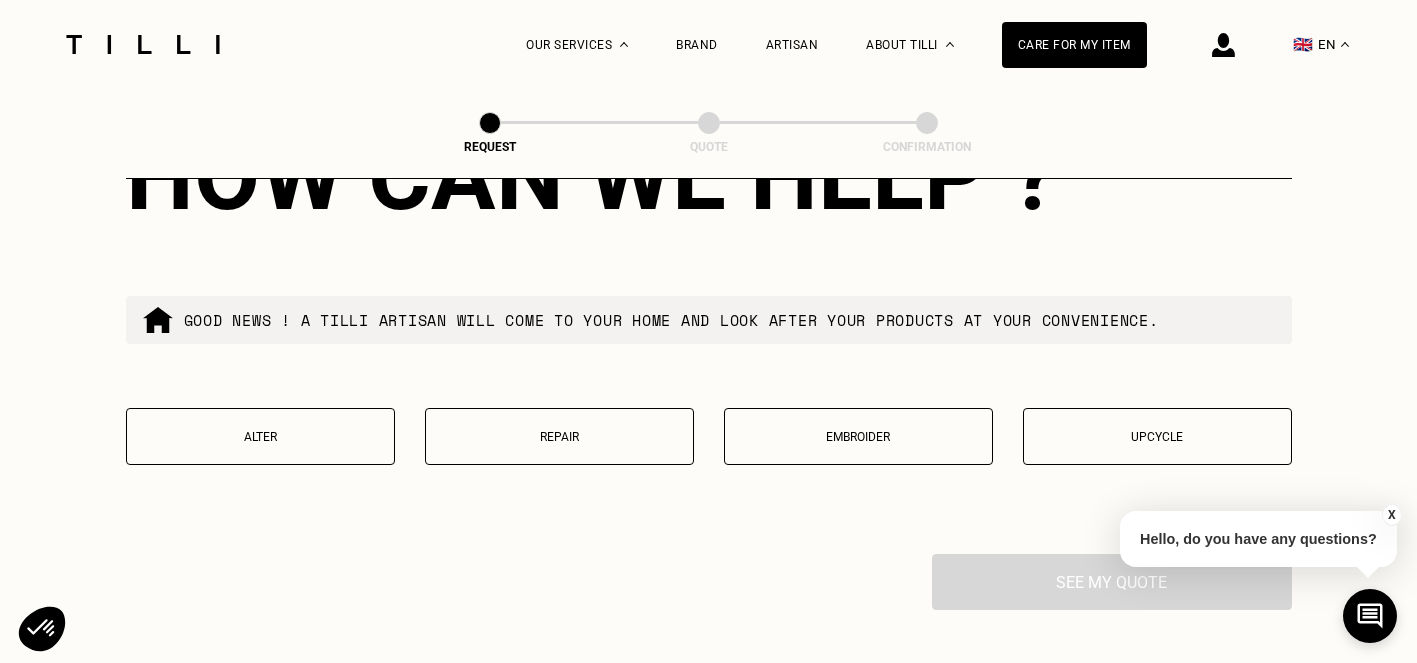 type on "75010" 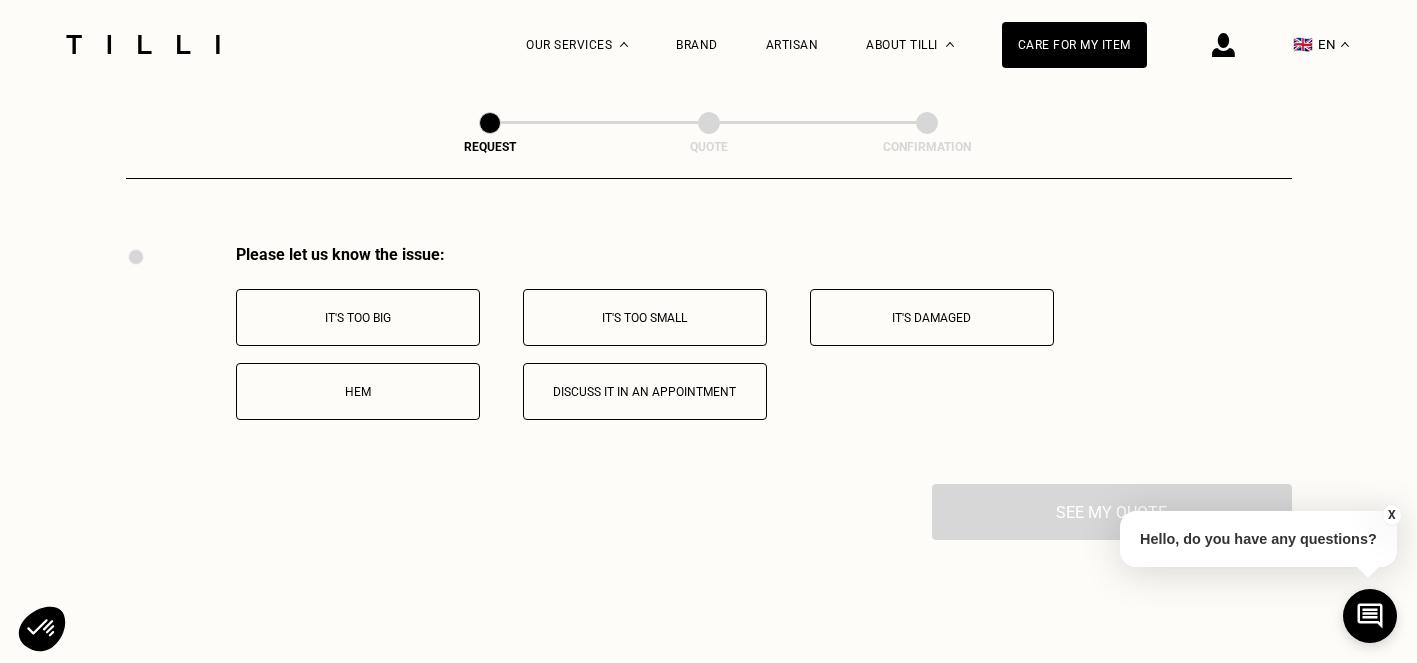 scroll, scrollTop: 3675, scrollLeft: 0, axis: vertical 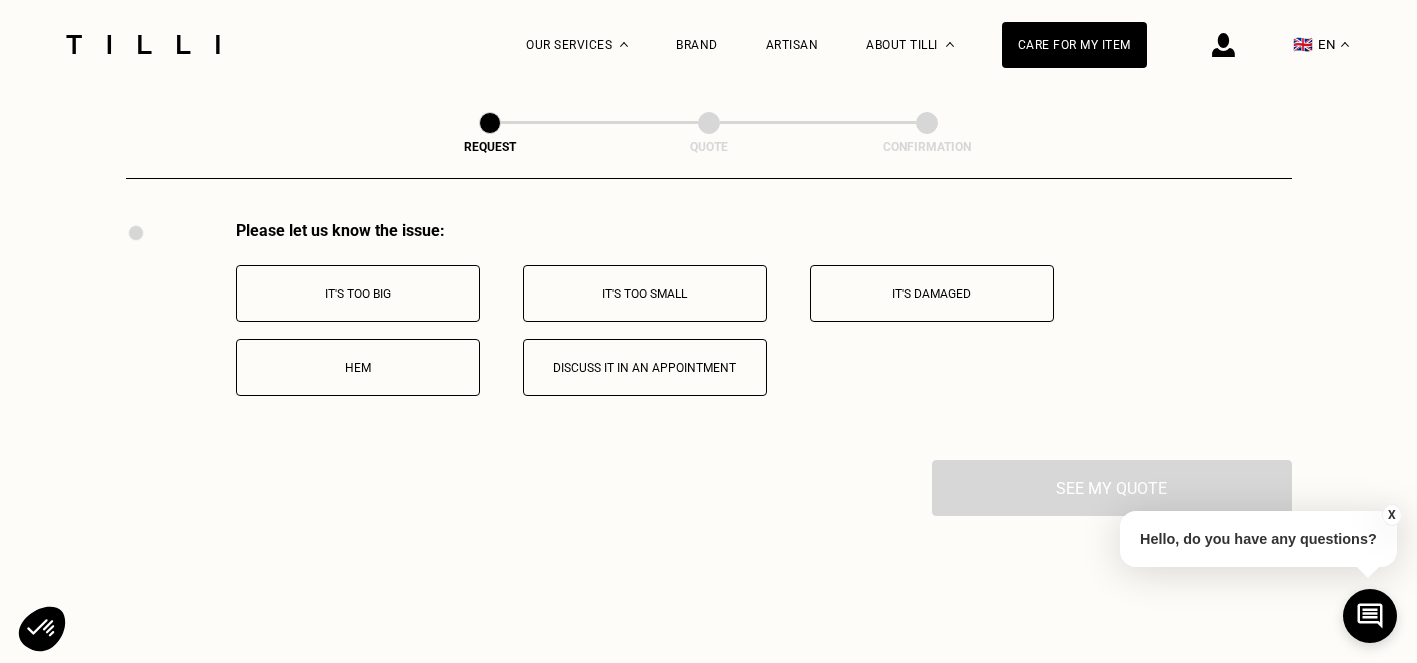 click on "Hem" at bounding box center (358, 367) 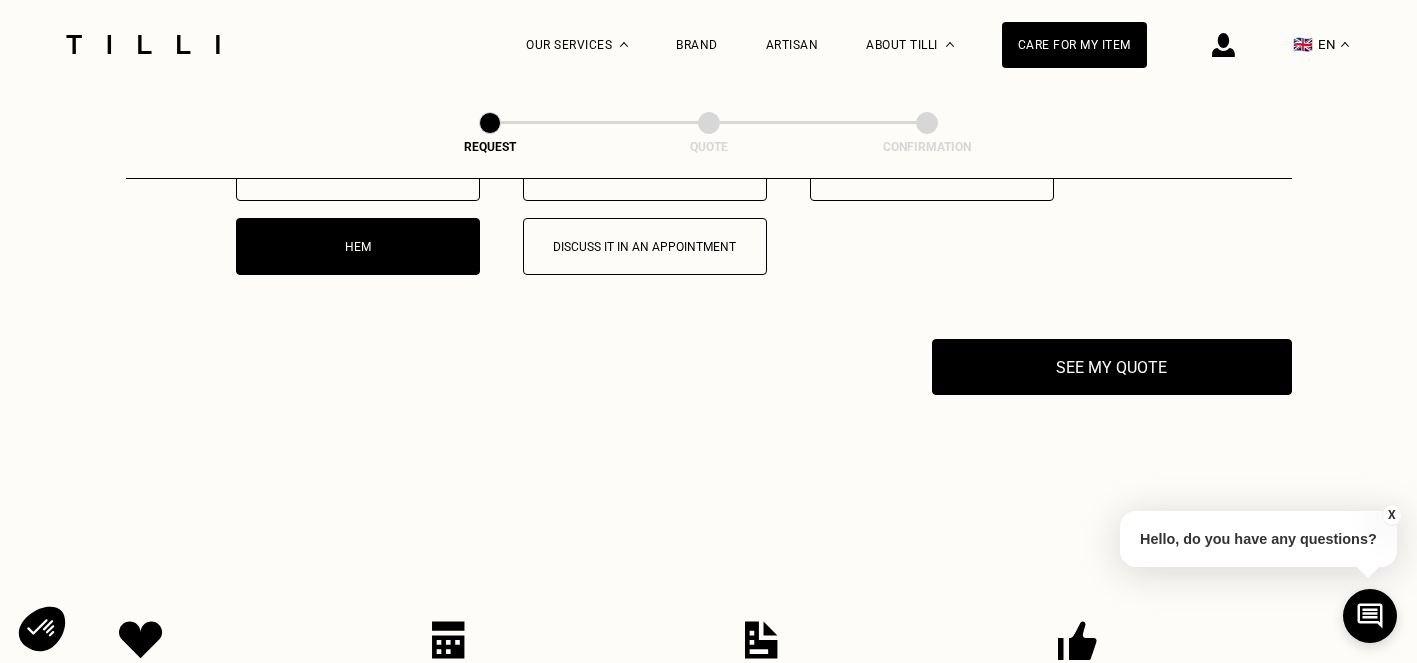 scroll, scrollTop: 3914, scrollLeft: 0, axis: vertical 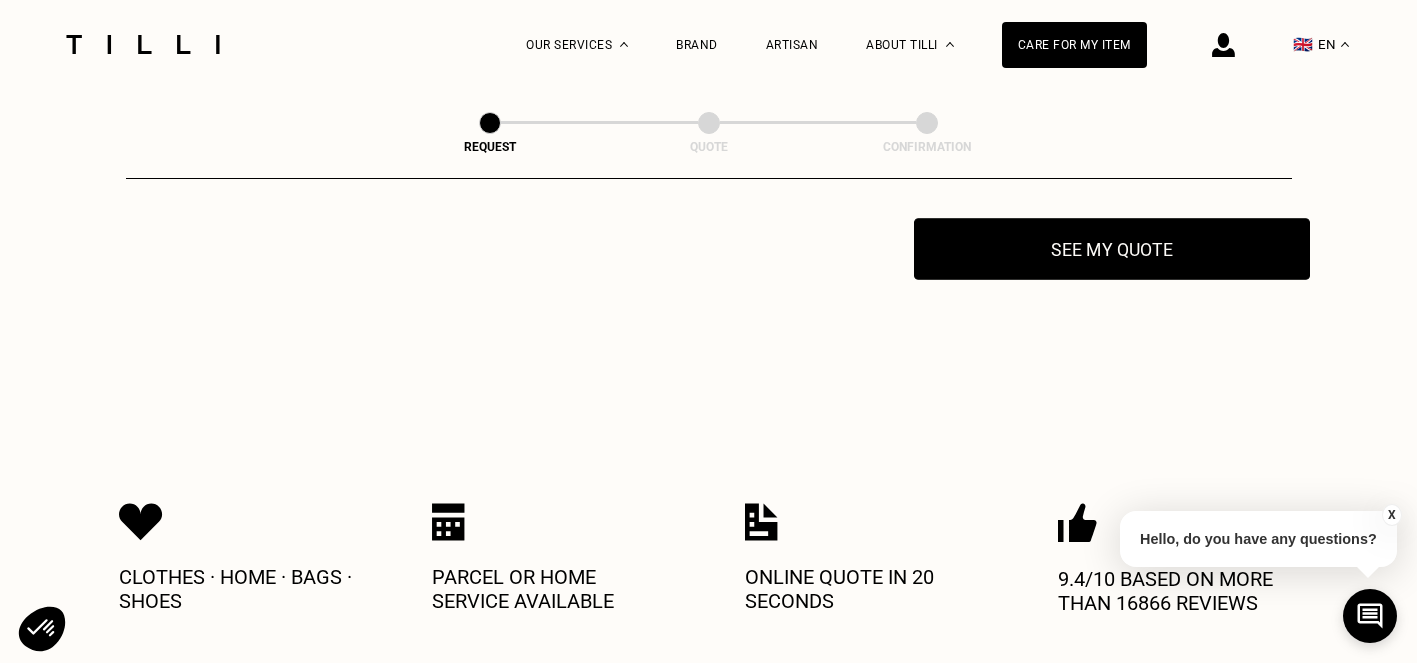 click on "See my quote" at bounding box center (1112, 249) 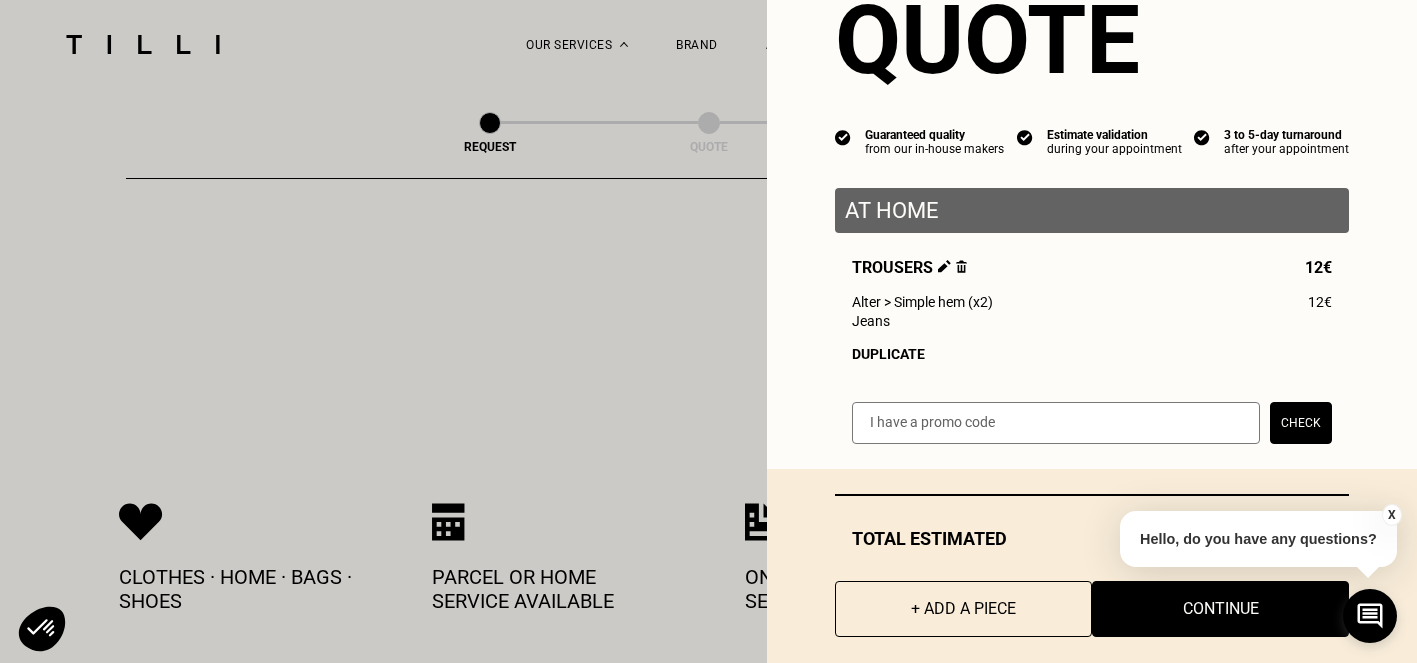 scroll, scrollTop: 105, scrollLeft: 0, axis: vertical 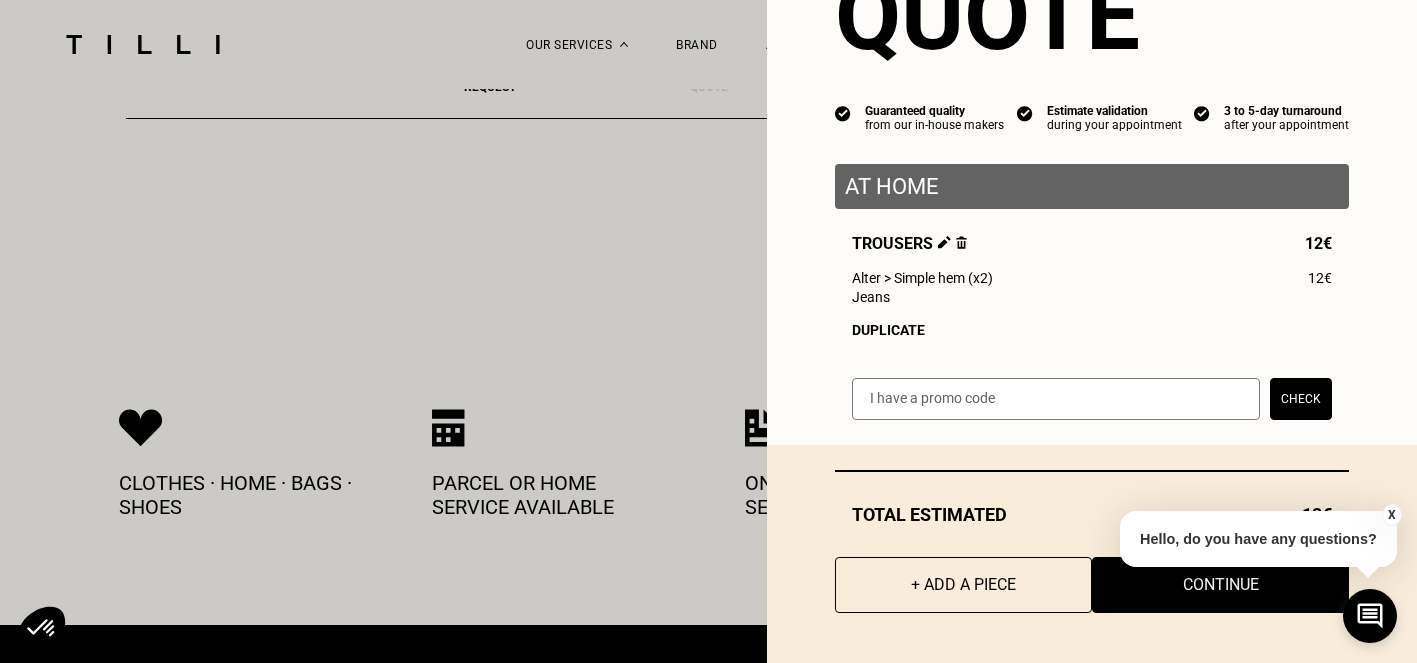 click on "X" at bounding box center [1392, 515] 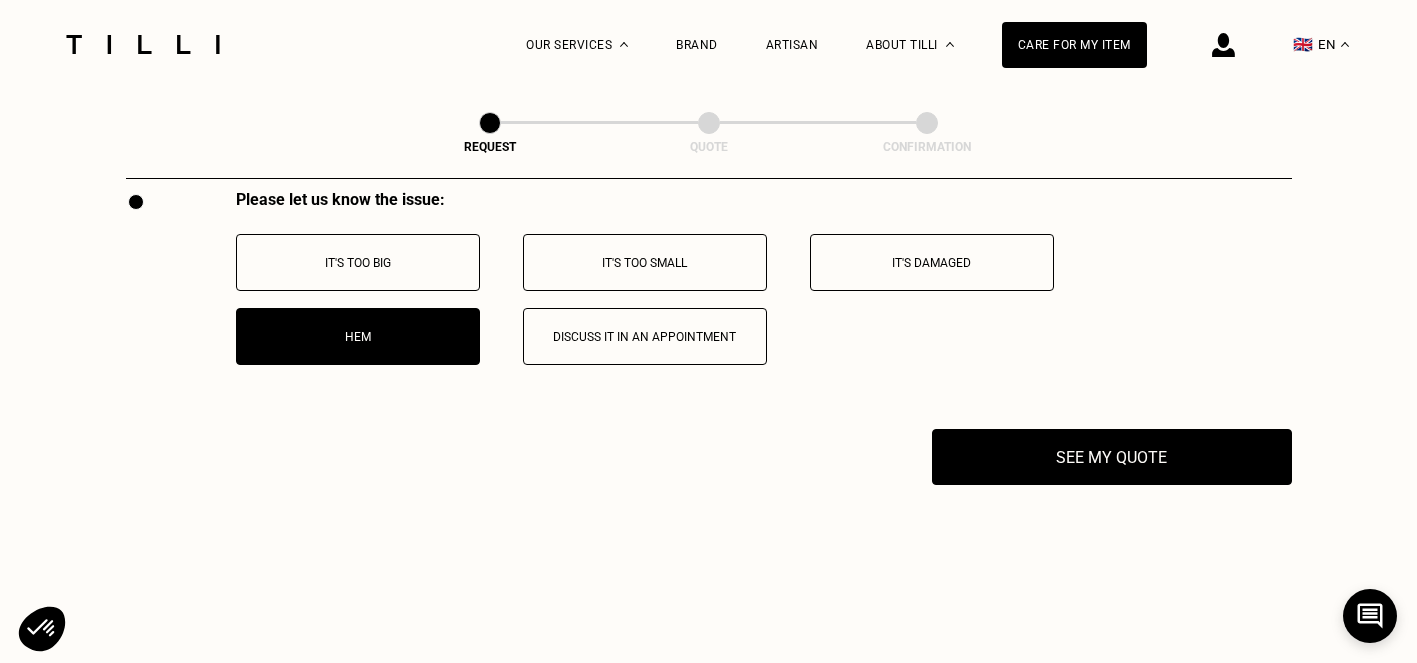 scroll, scrollTop: 3703, scrollLeft: 0, axis: vertical 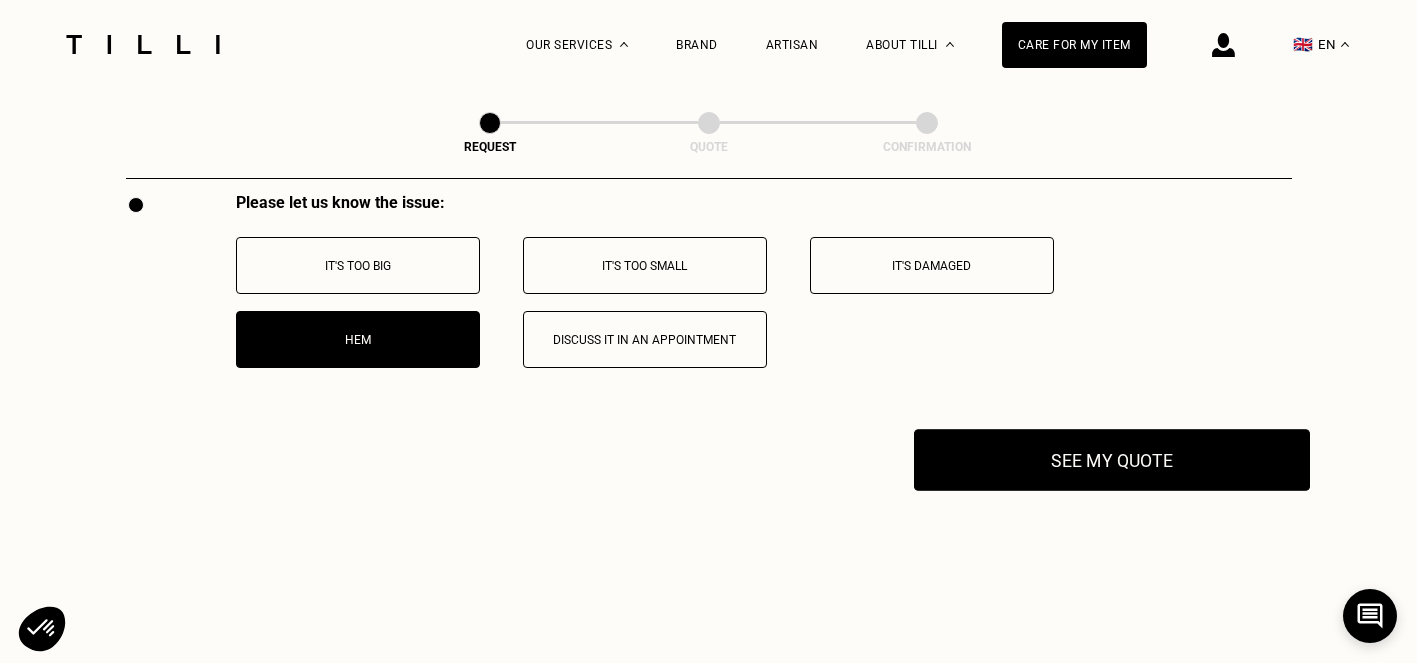 click on "See my quote" at bounding box center (1112, 460) 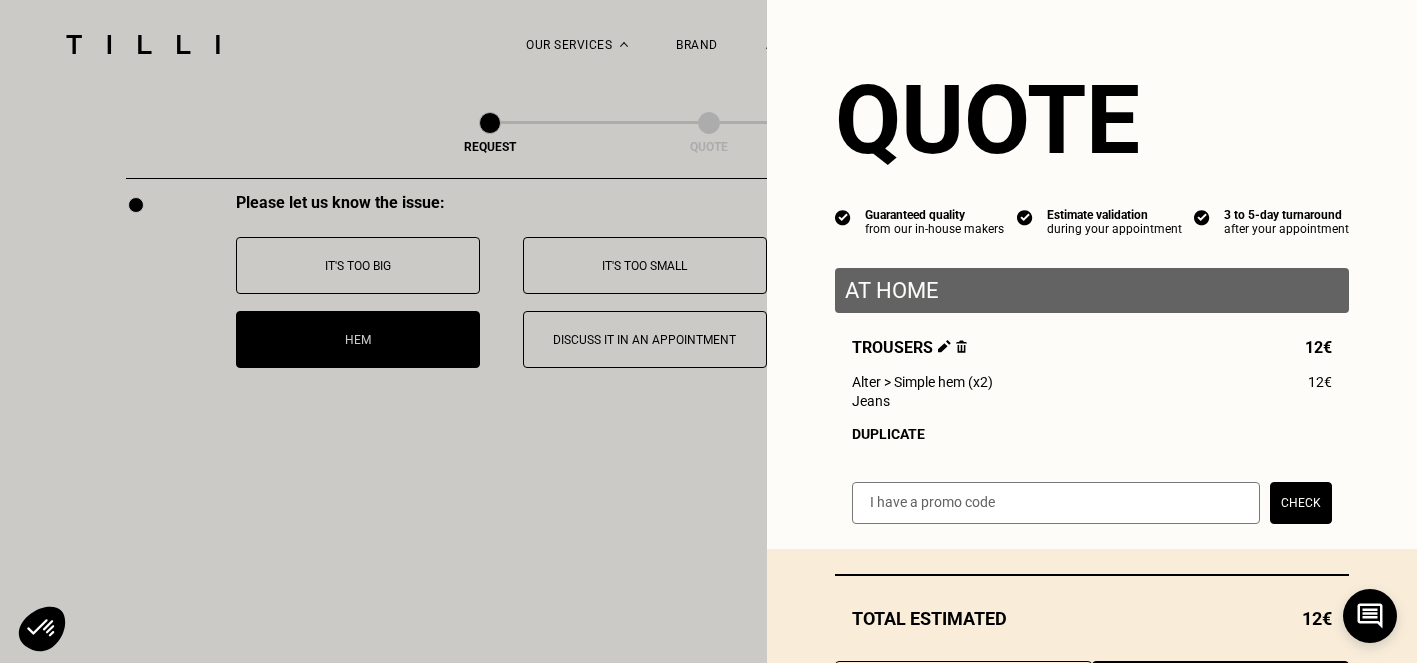 scroll, scrollTop: 105, scrollLeft: 0, axis: vertical 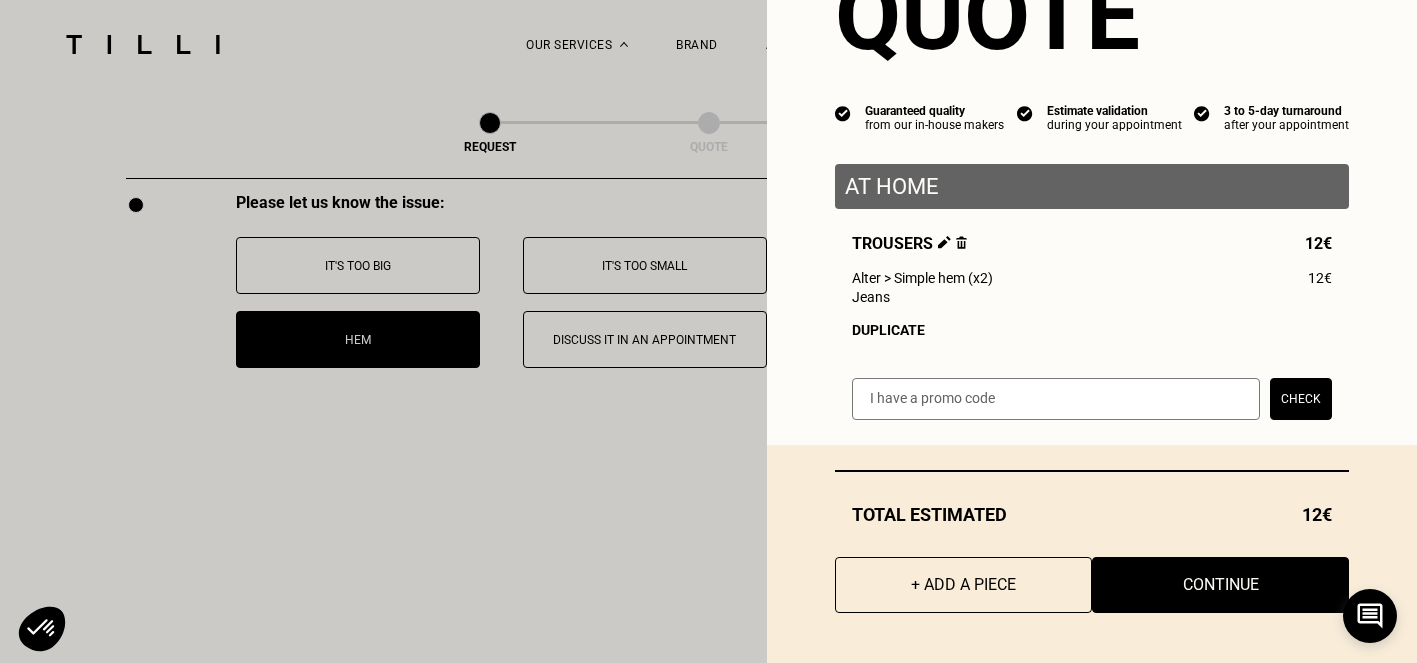click on "+ Add a piece" at bounding box center (963, 585) 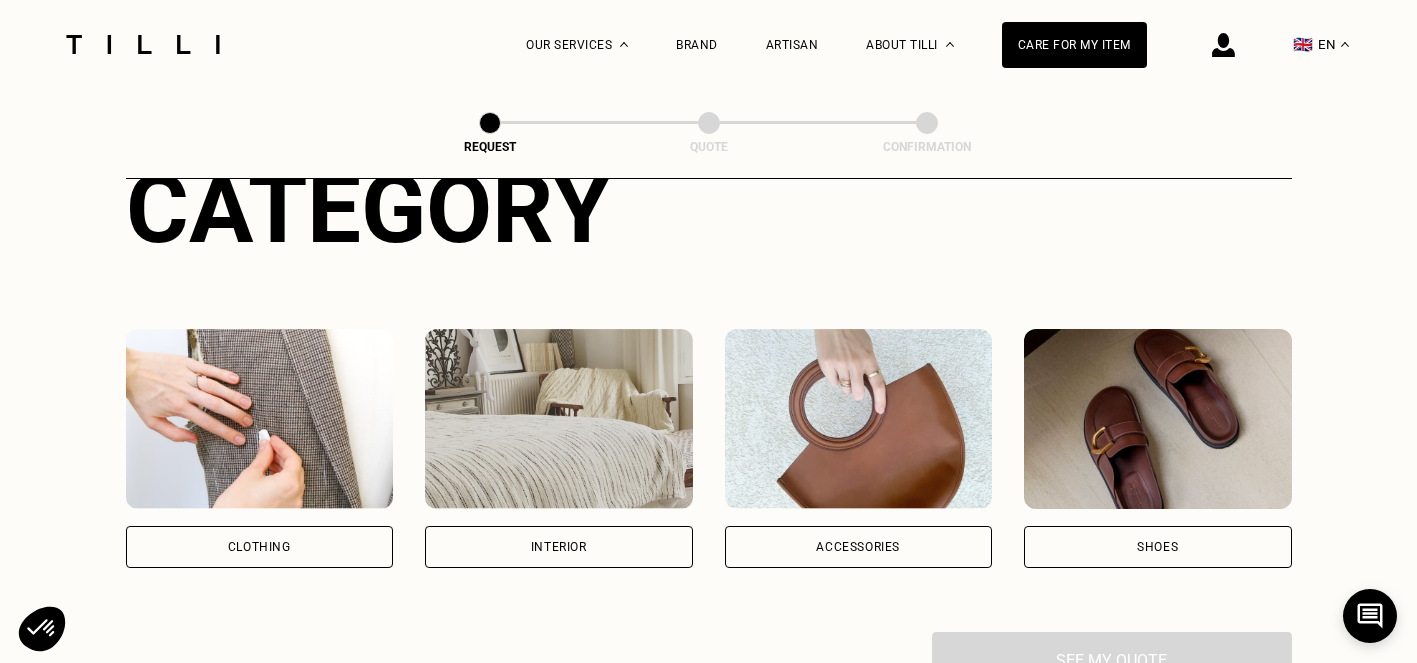 scroll, scrollTop: 246, scrollLeft: 0, axis: vertical 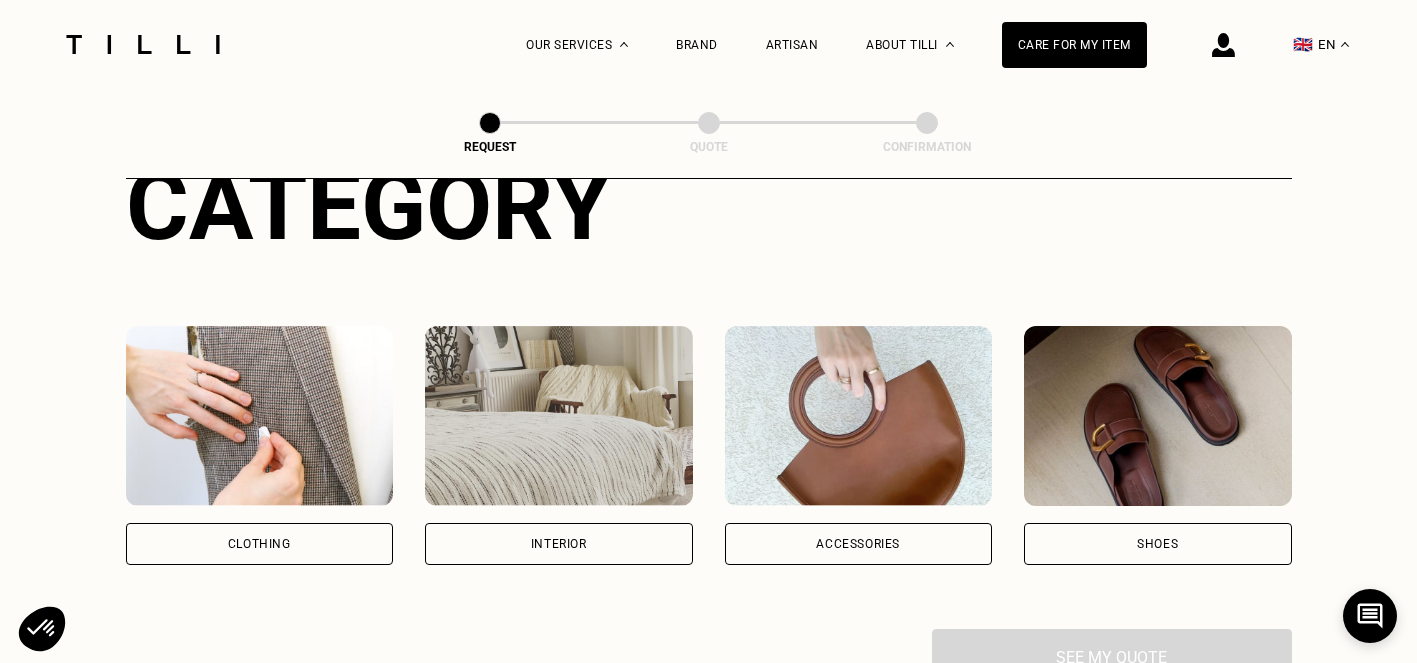 click on "Clothing" at bounding box center (260, 544) 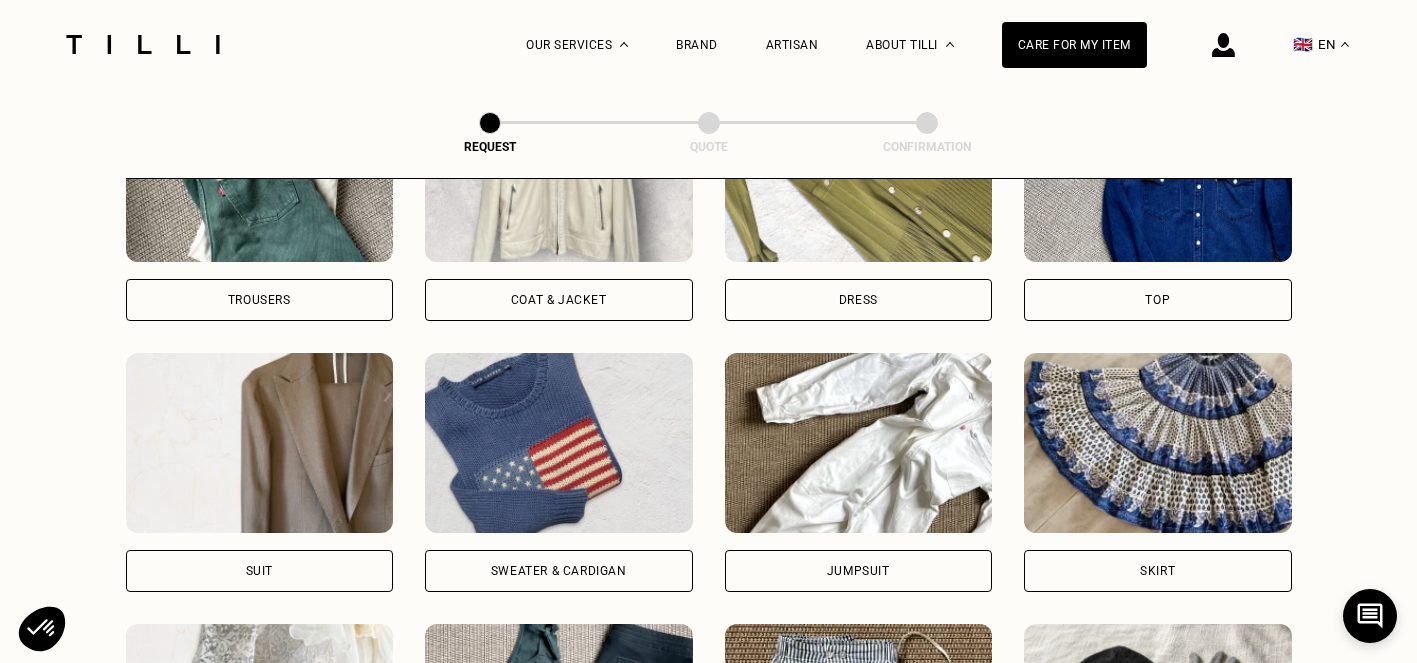 scroll, scrollTop: 1036, scrollLeft: 0, axis: vertical 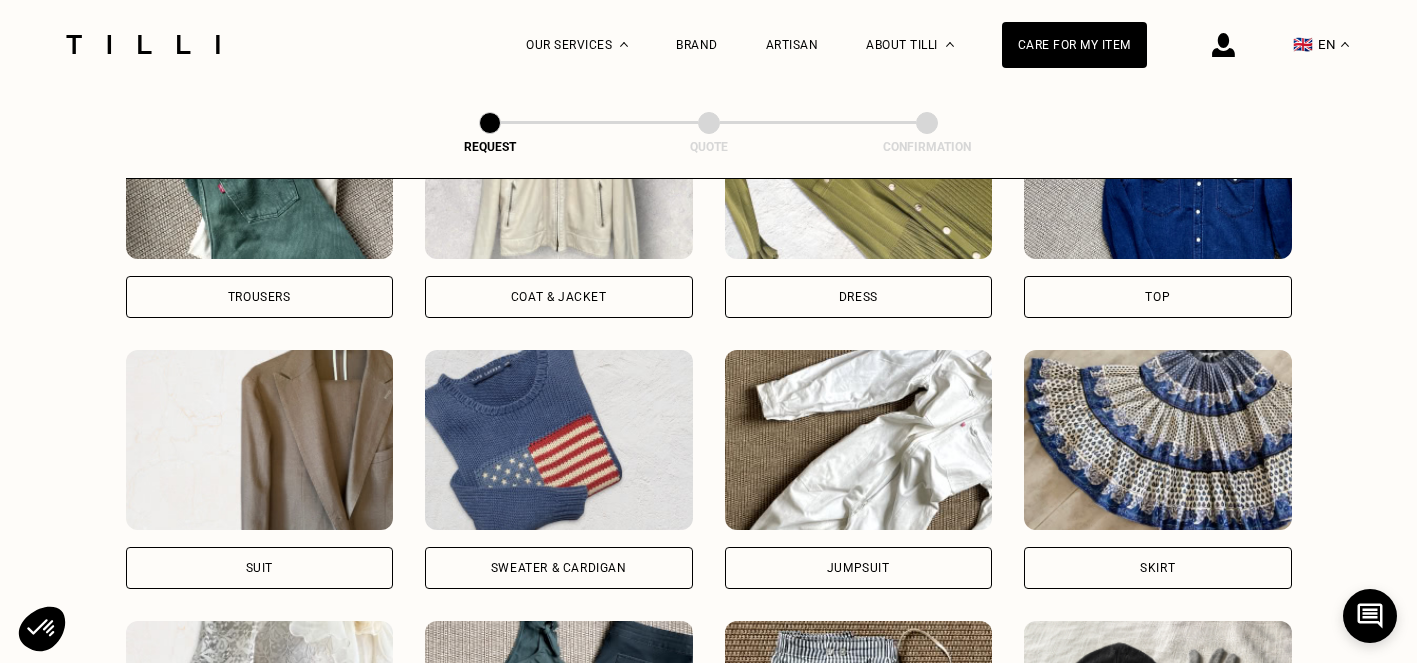 click on "Suit" at bounding box center [260, 568] 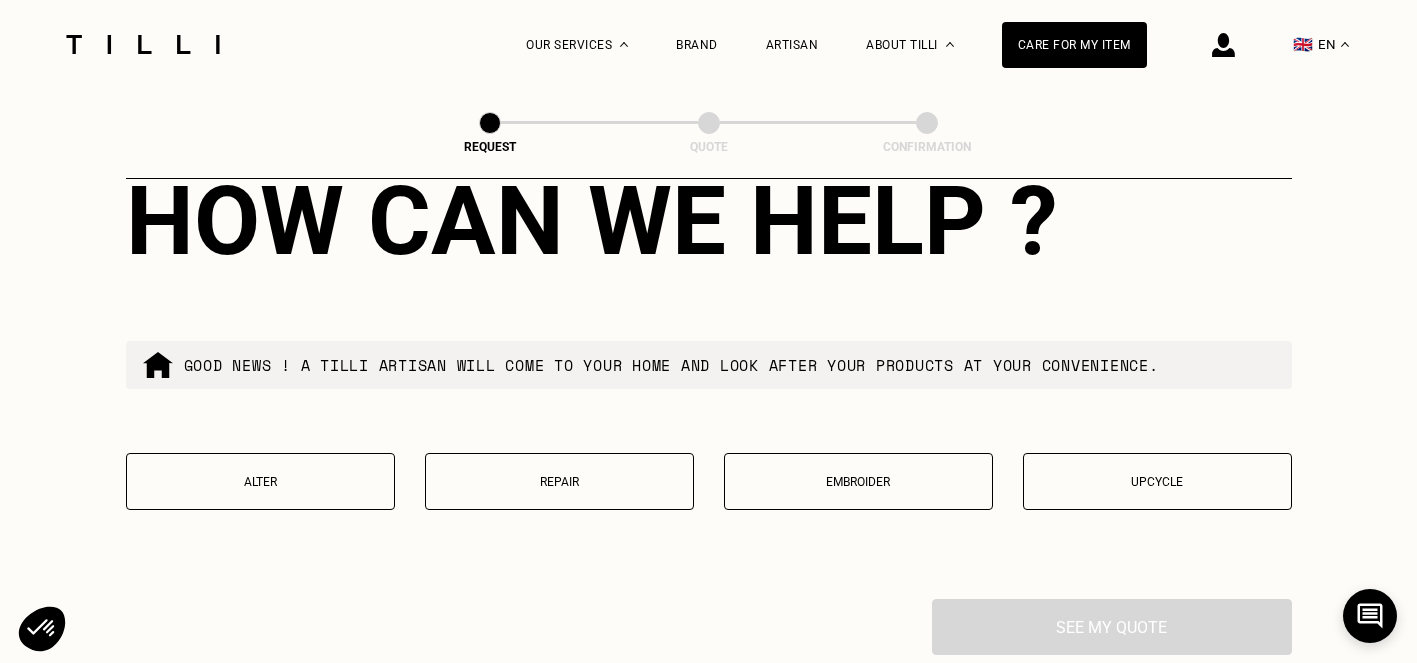 scroll, scrollTop: 2372, scrollLeft: 0, axis: vertical 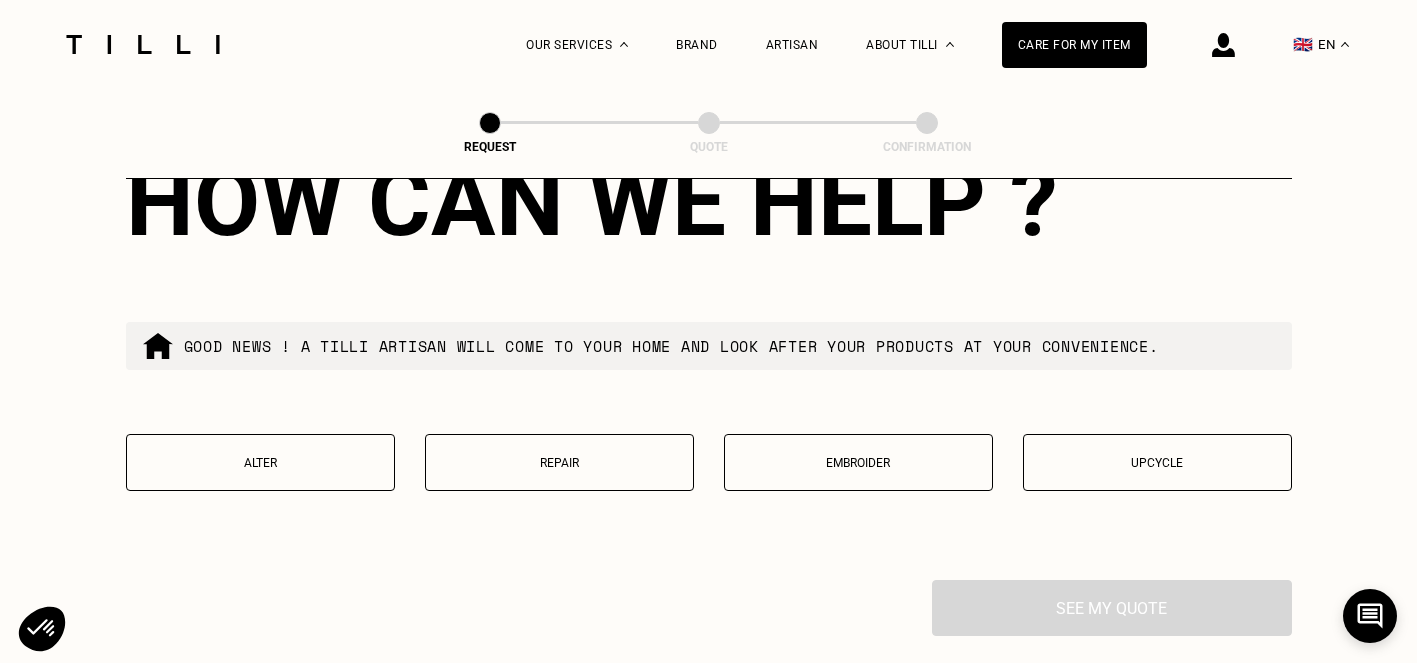 click on "Alter" at bounding box center [260, 462] 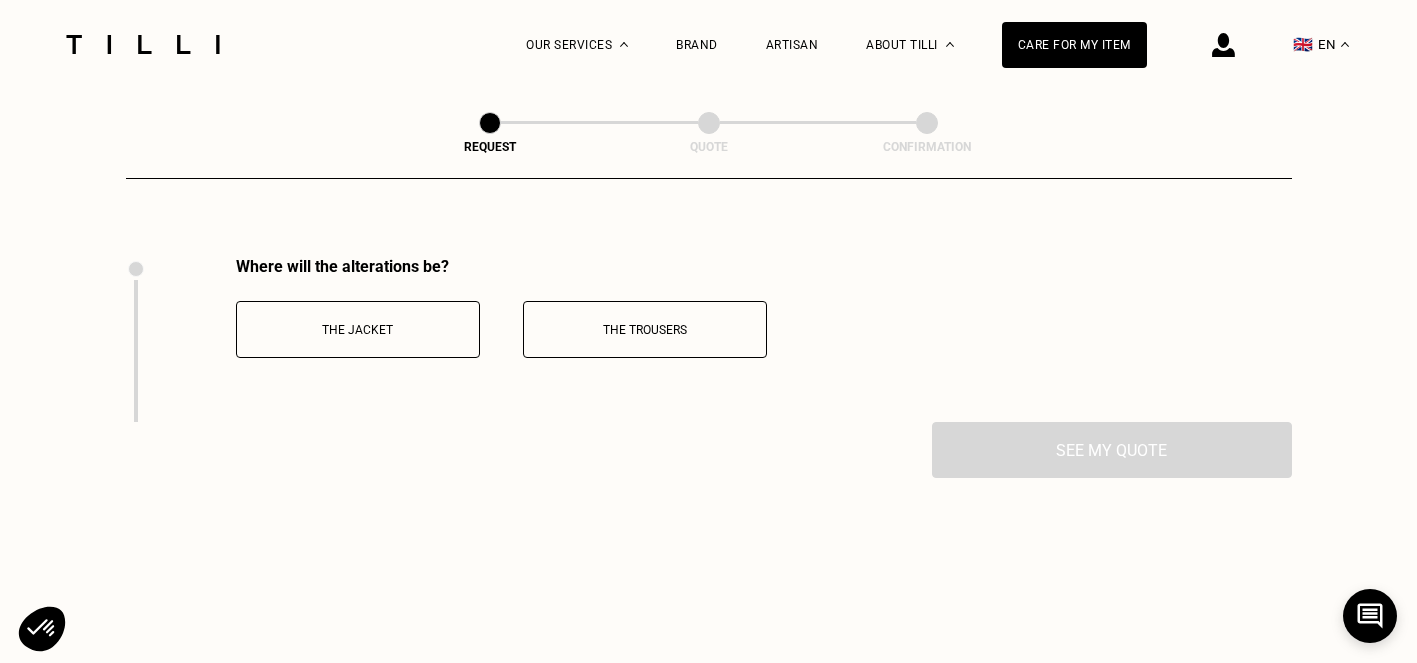 scroll, scrollTop: 2729, scrollLeft: 0, axis: vertical 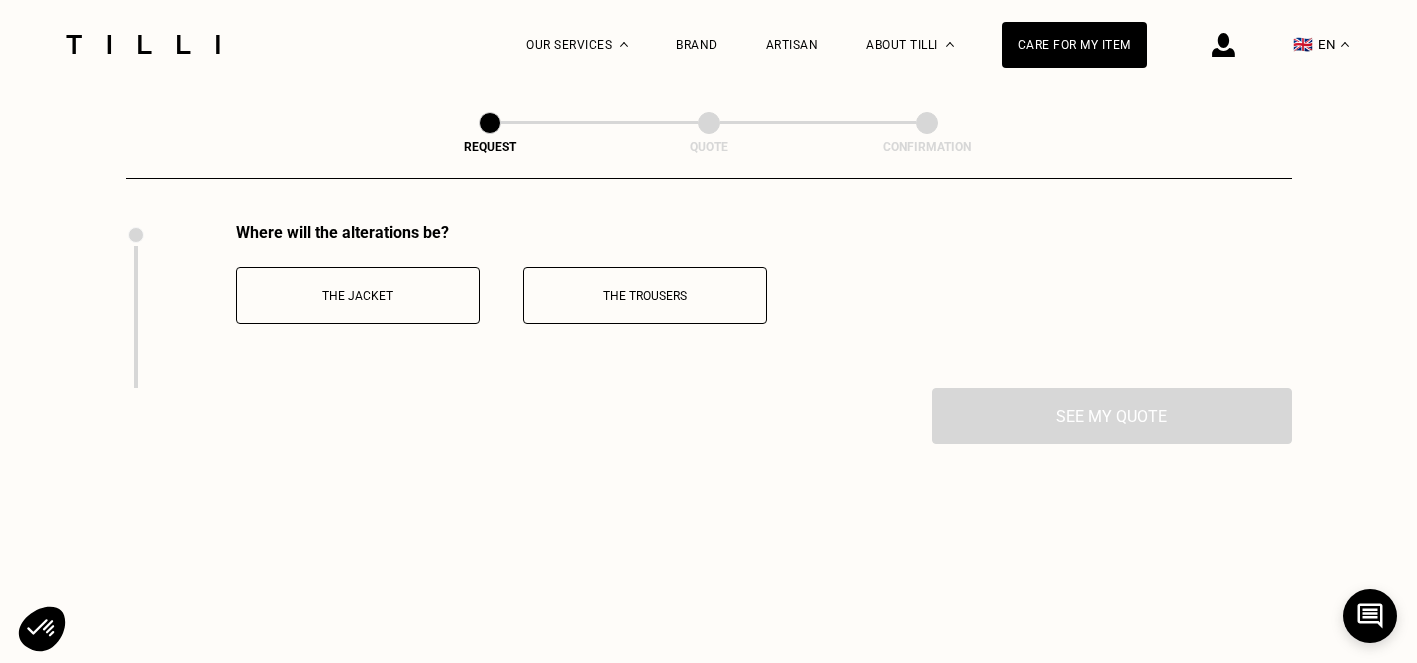 click on "The jacket" at bounding box center (358, 295) 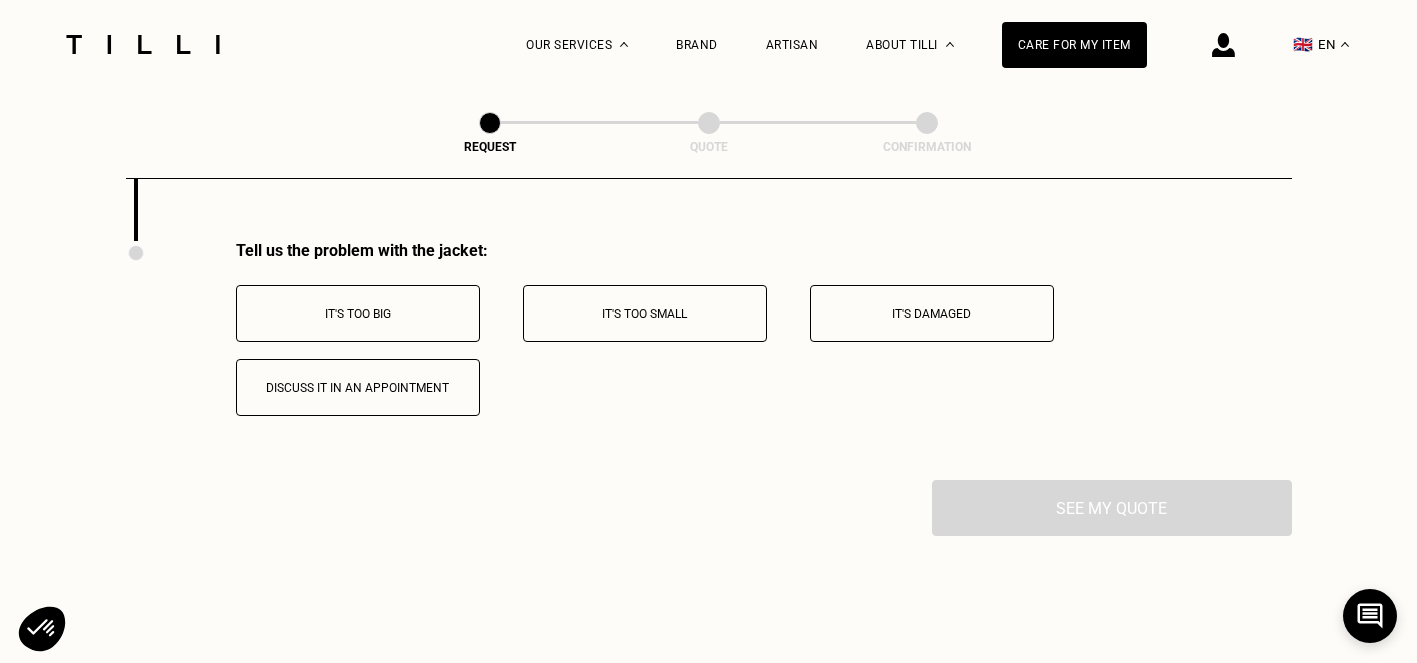 scroll, scrollTop: 2894, scrollLeft: 0, axis: vertical 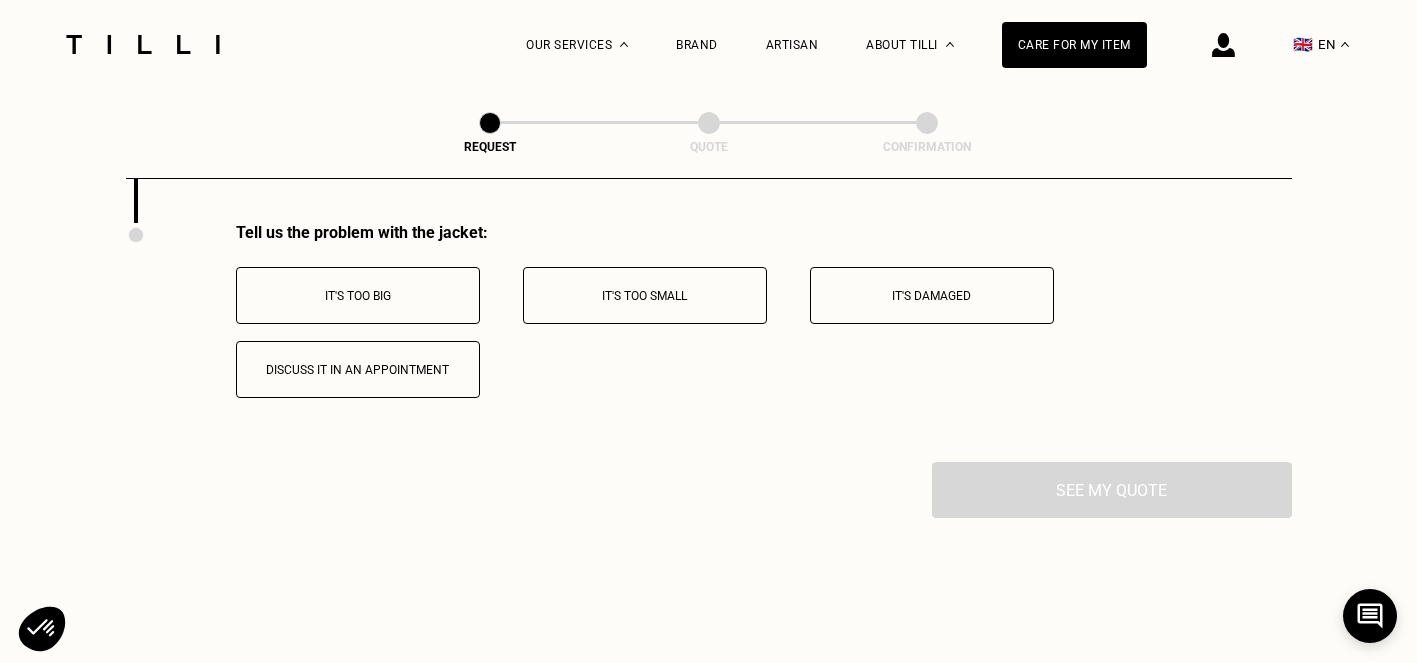 click on "Discuss it in an appointment" at bounding box center (358, 370) 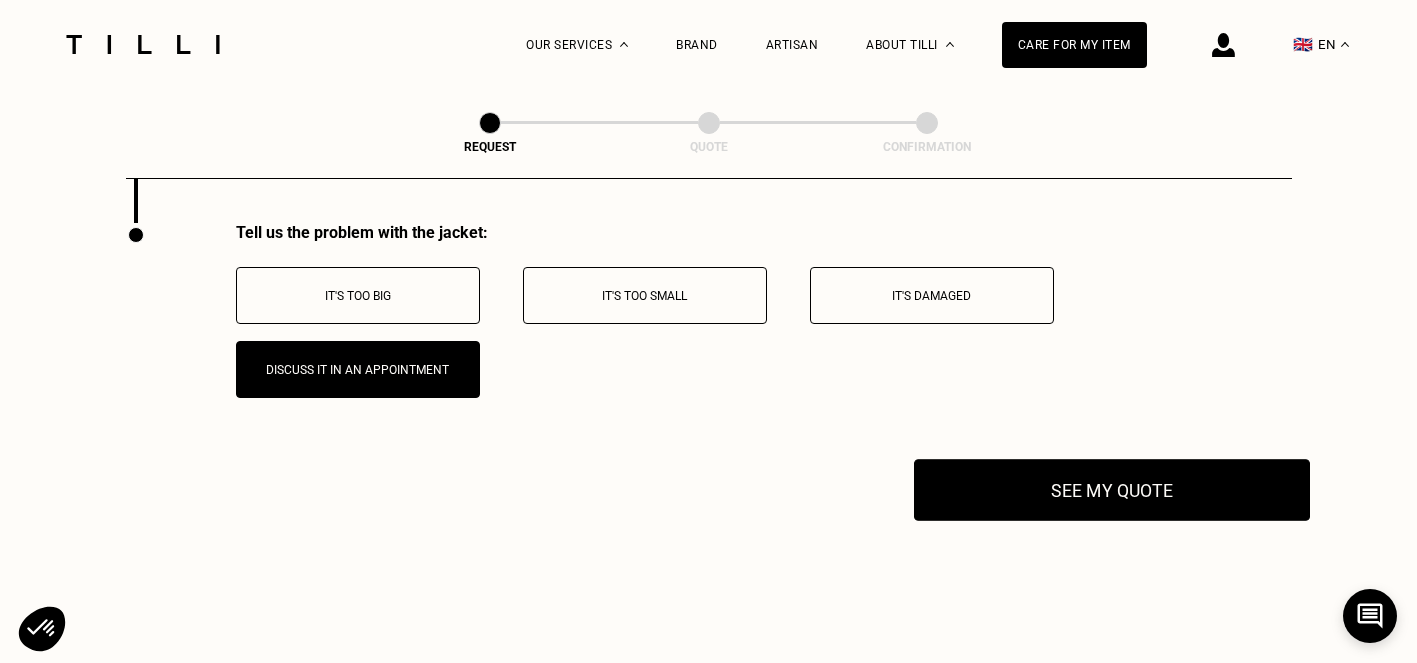 click on "See my quote" at bounding box center (1112, 490) 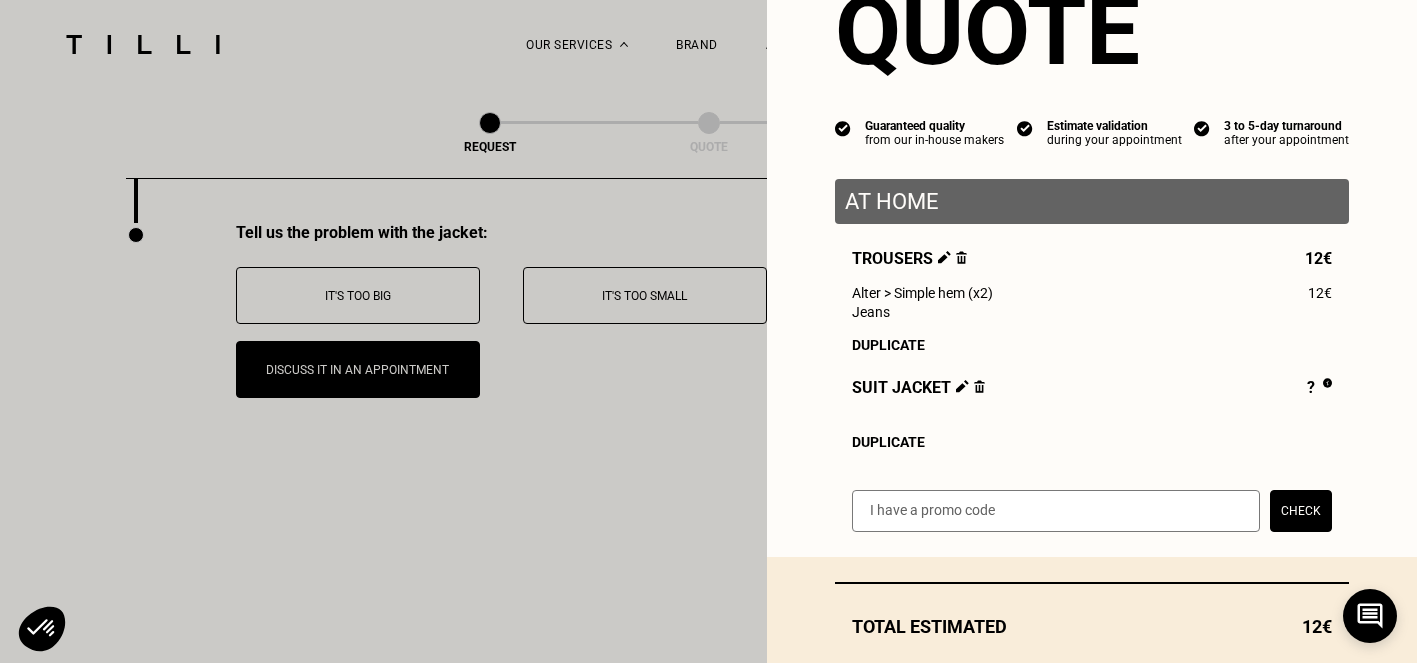scroll, scrollTop: 203, scrollLeft: 0, axis: vertical 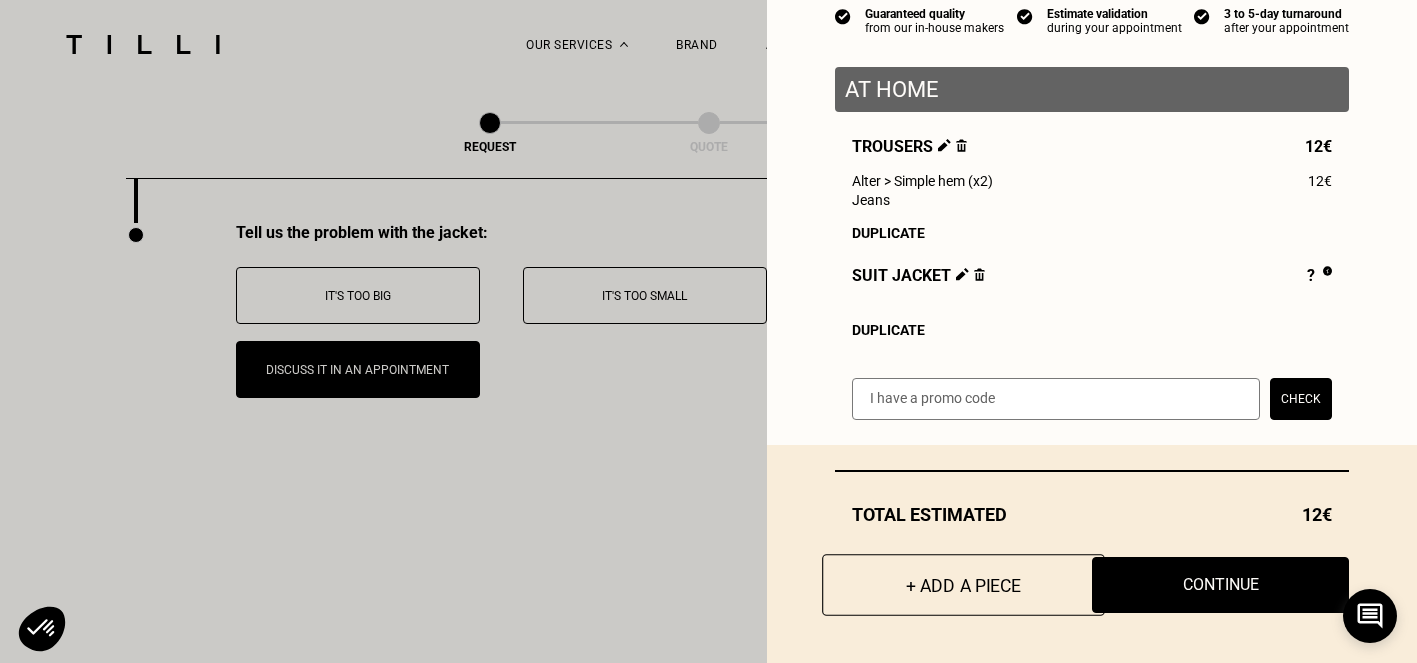 click on "+ Add a piece" at bounding box center [963, 585] 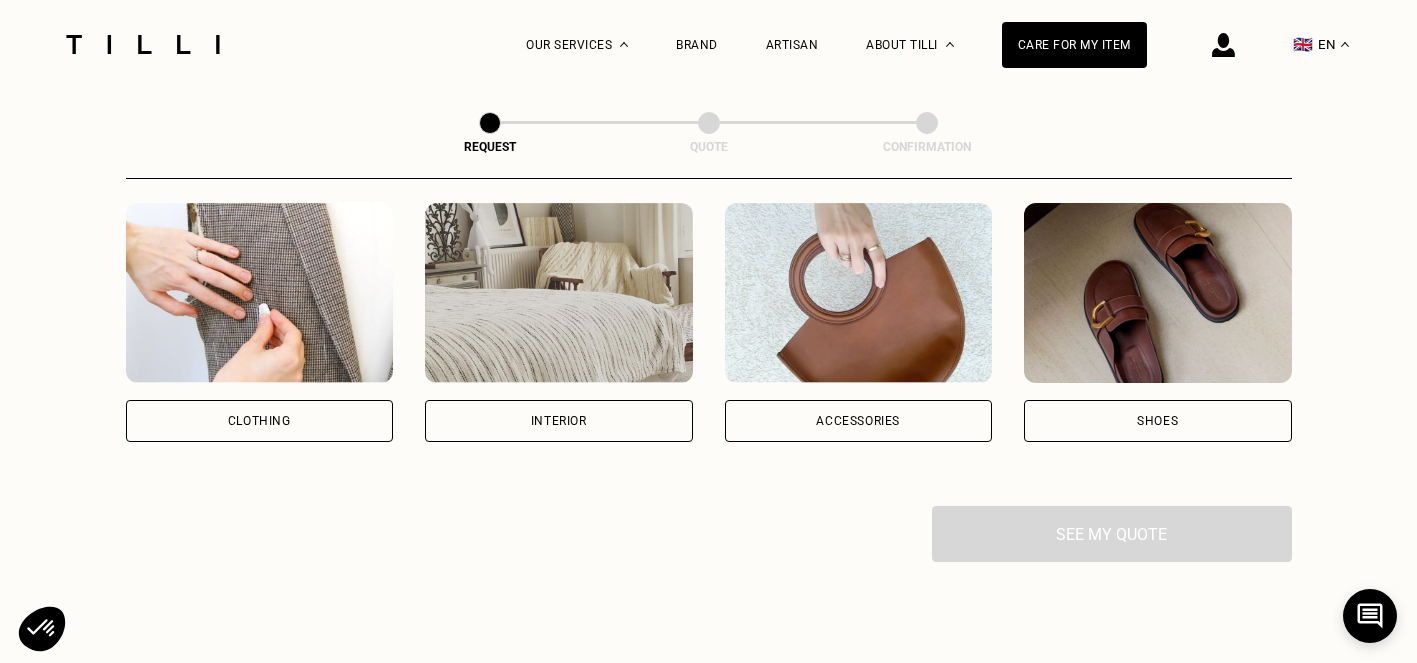 scroll, scrollTop: 373, scrollLeft: 0, axis: vertical 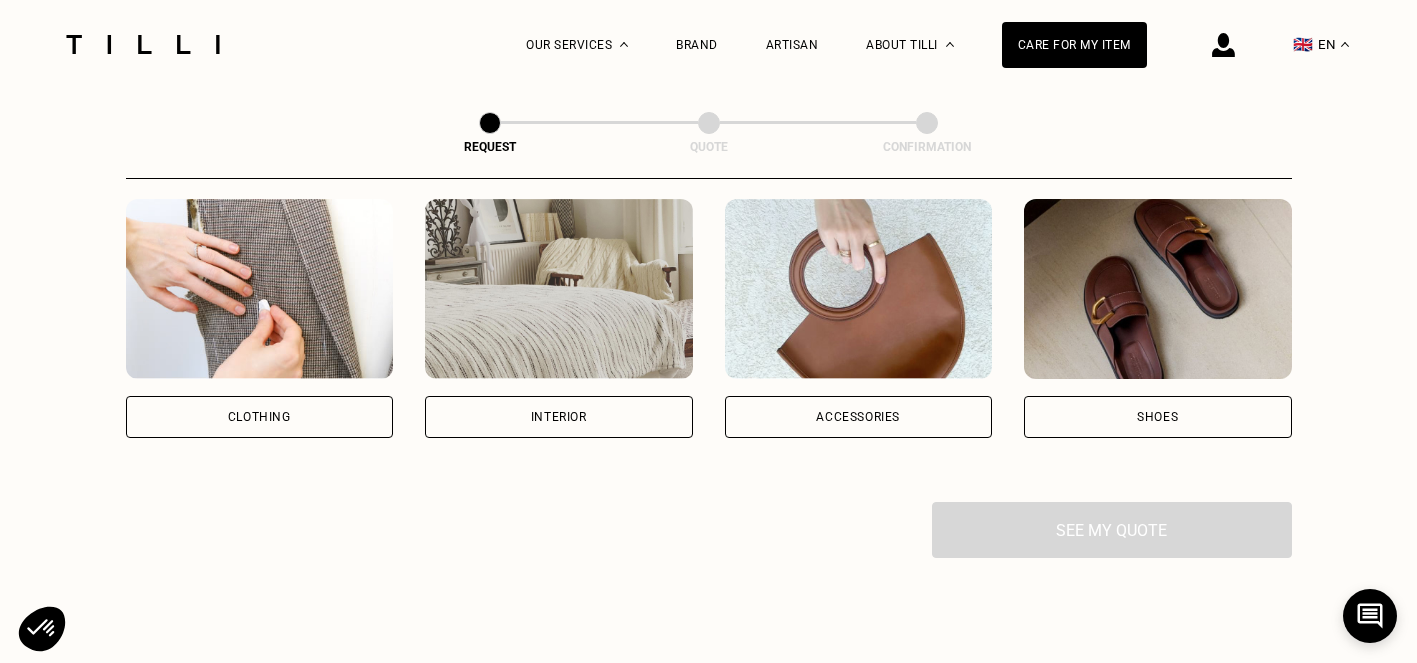 click on "Clothing" at bounding box center (260, 417) 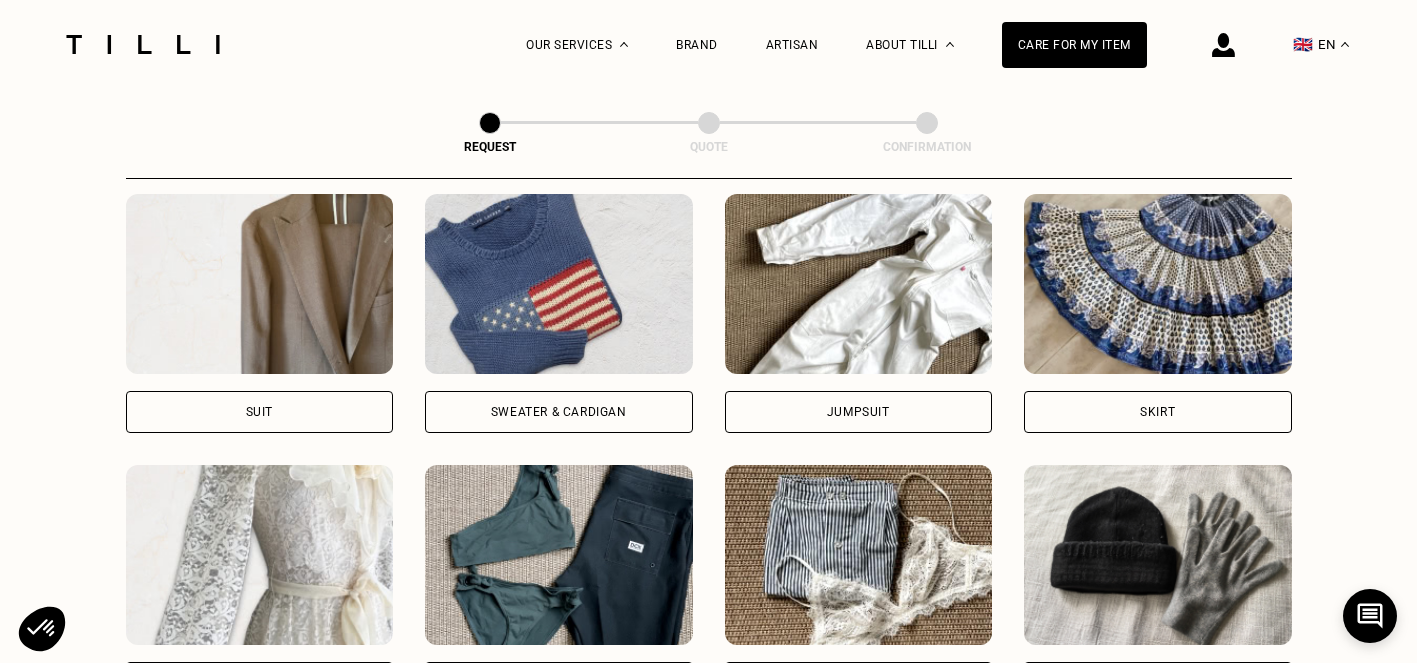 click on "Suit" at bounding box center [260, 412] 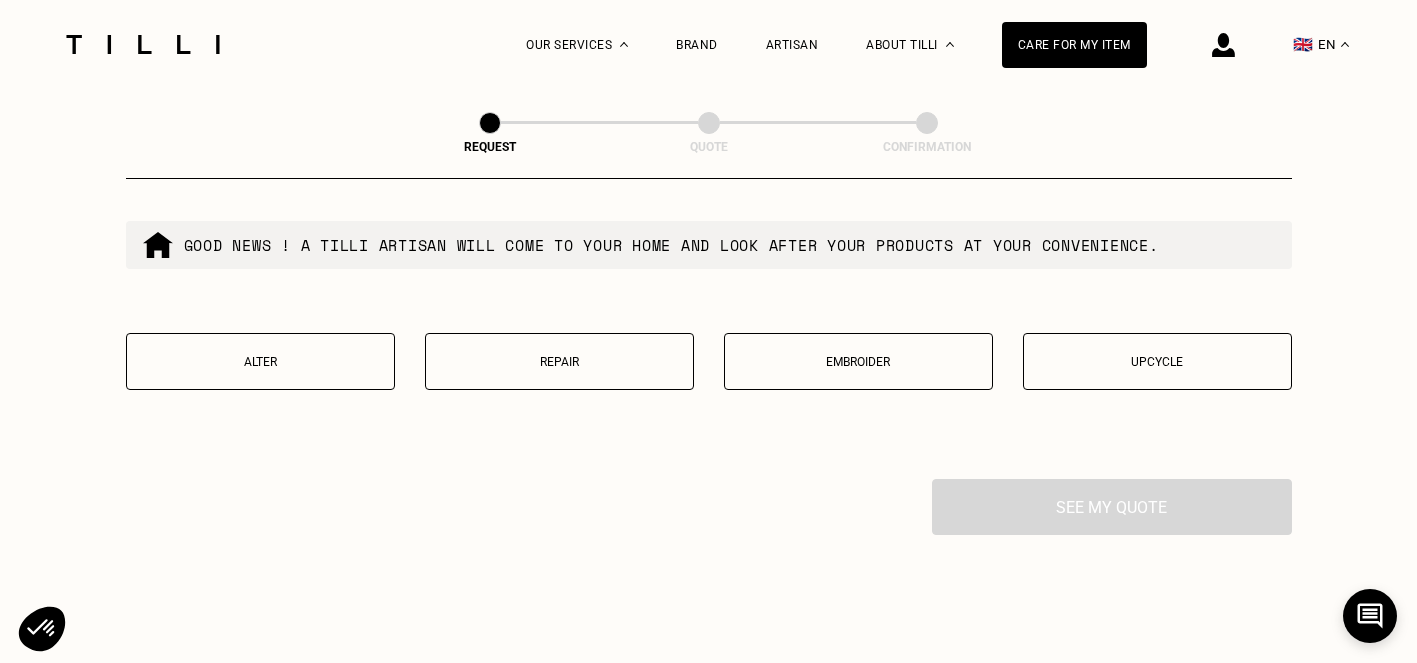scroll, scrollTop: 2474, scrollLeft: 0, axis: vertical 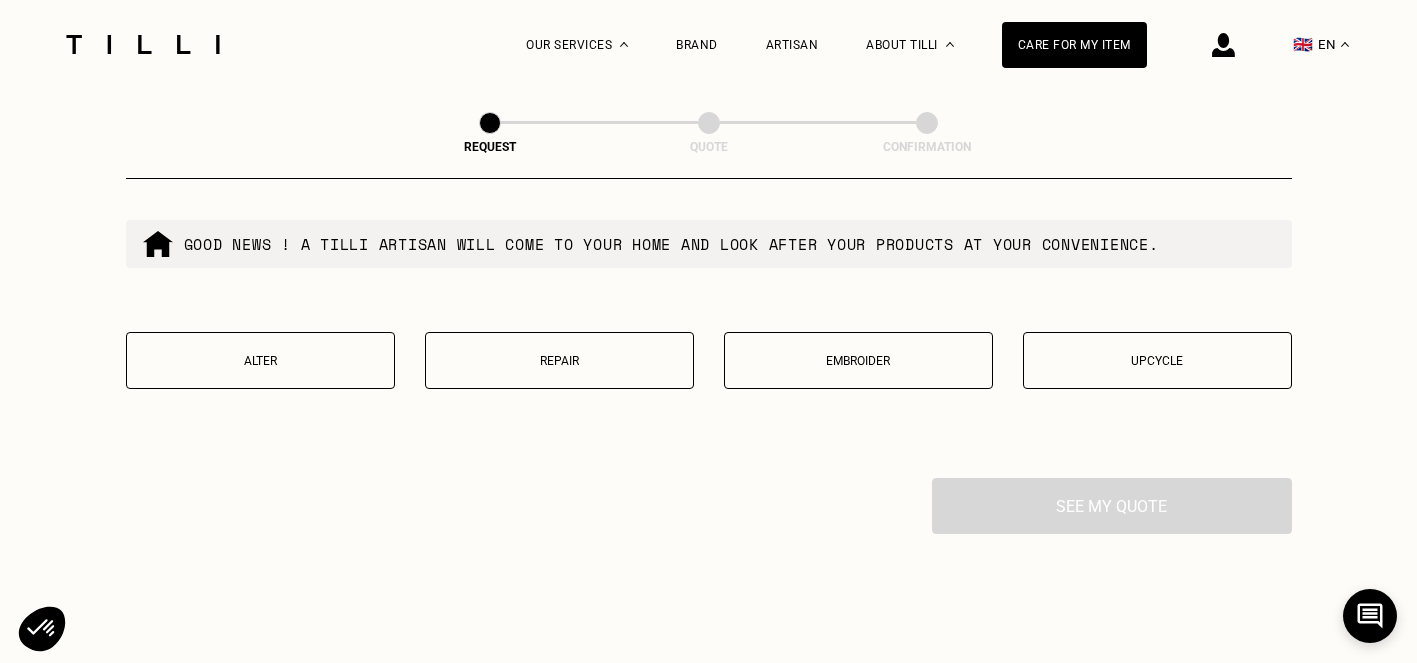 click on "Alter" at bounding box center [260, 360] 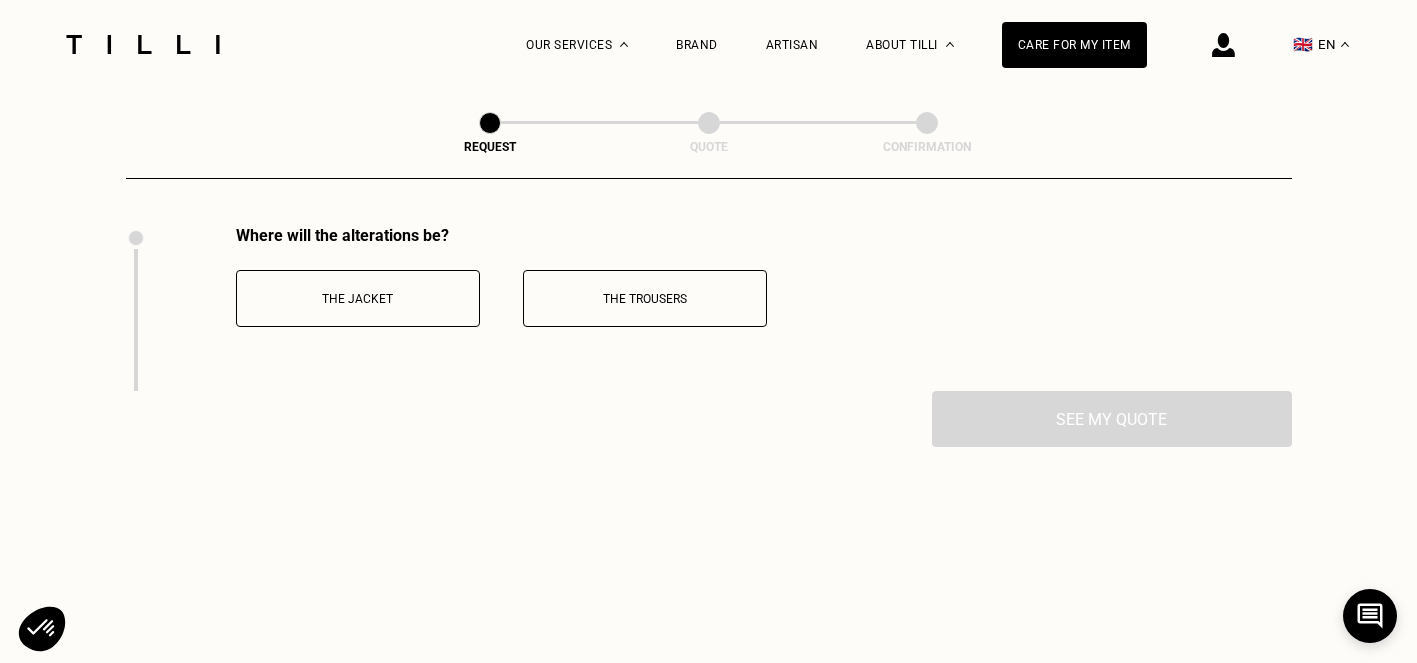 scroll, scrollTop: 2729, scrollLeft: 0, axis: vertical 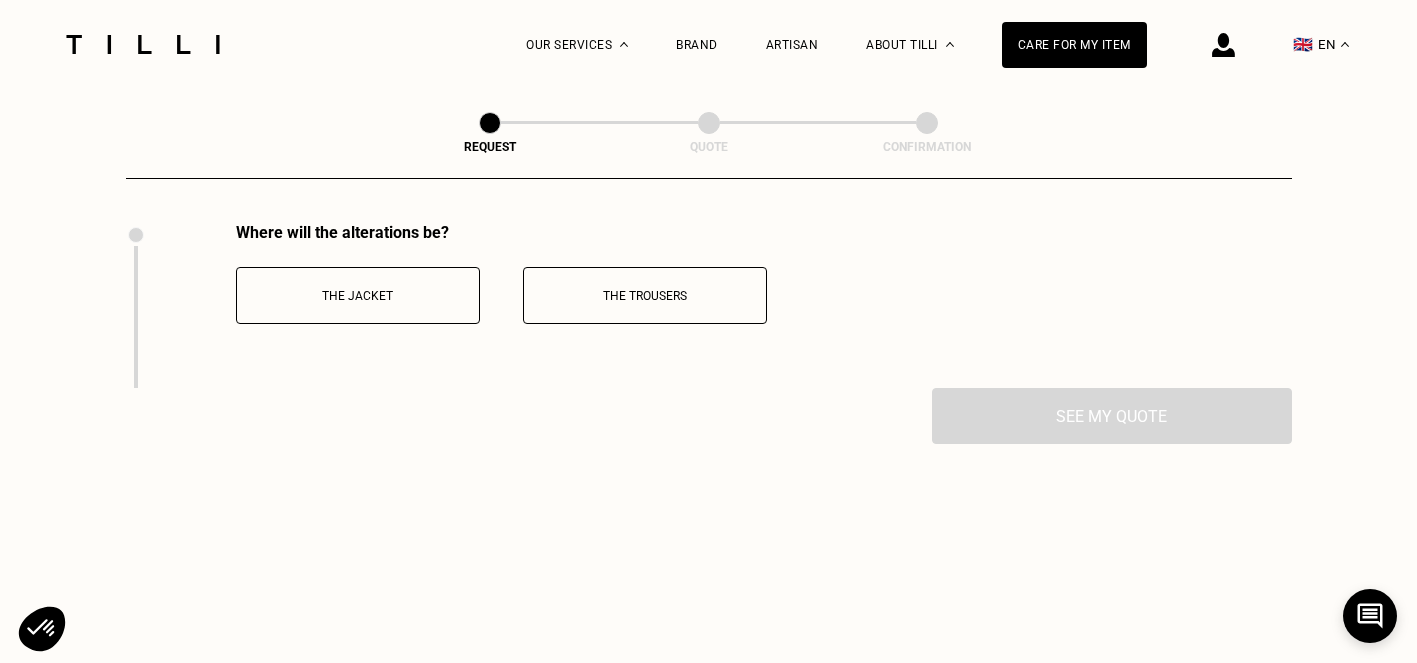 click on "The trousers" at bounding box center [645, 295] 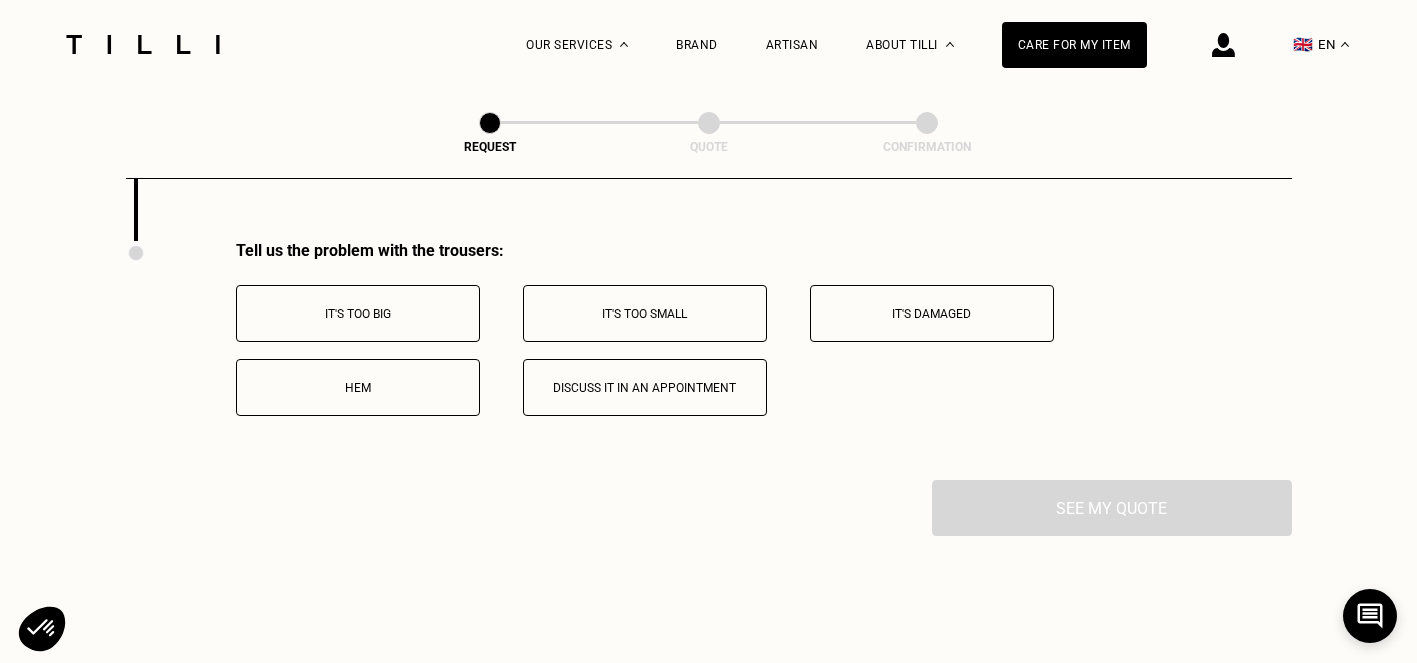 scroll, scrollTop: 2894, scrollLeft: 0, axis: vertical 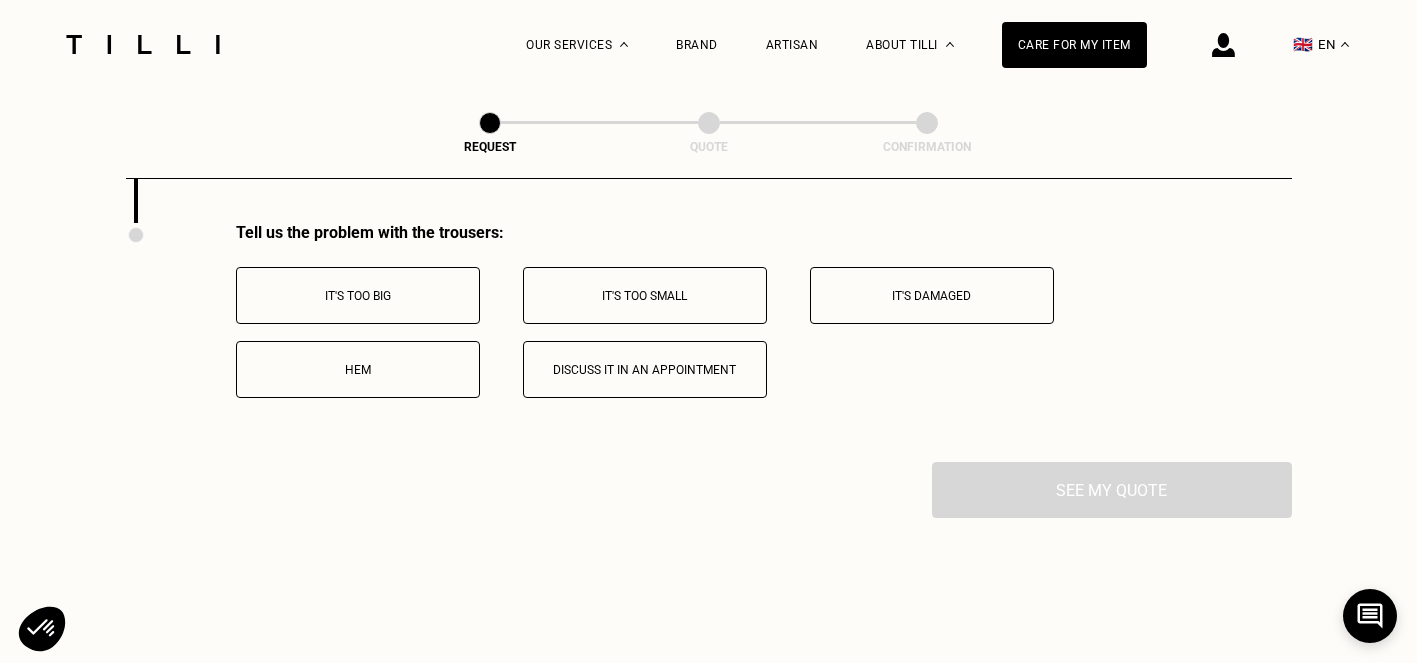 click on "Discuss it in an appointment" at bounding box center (645, 369) 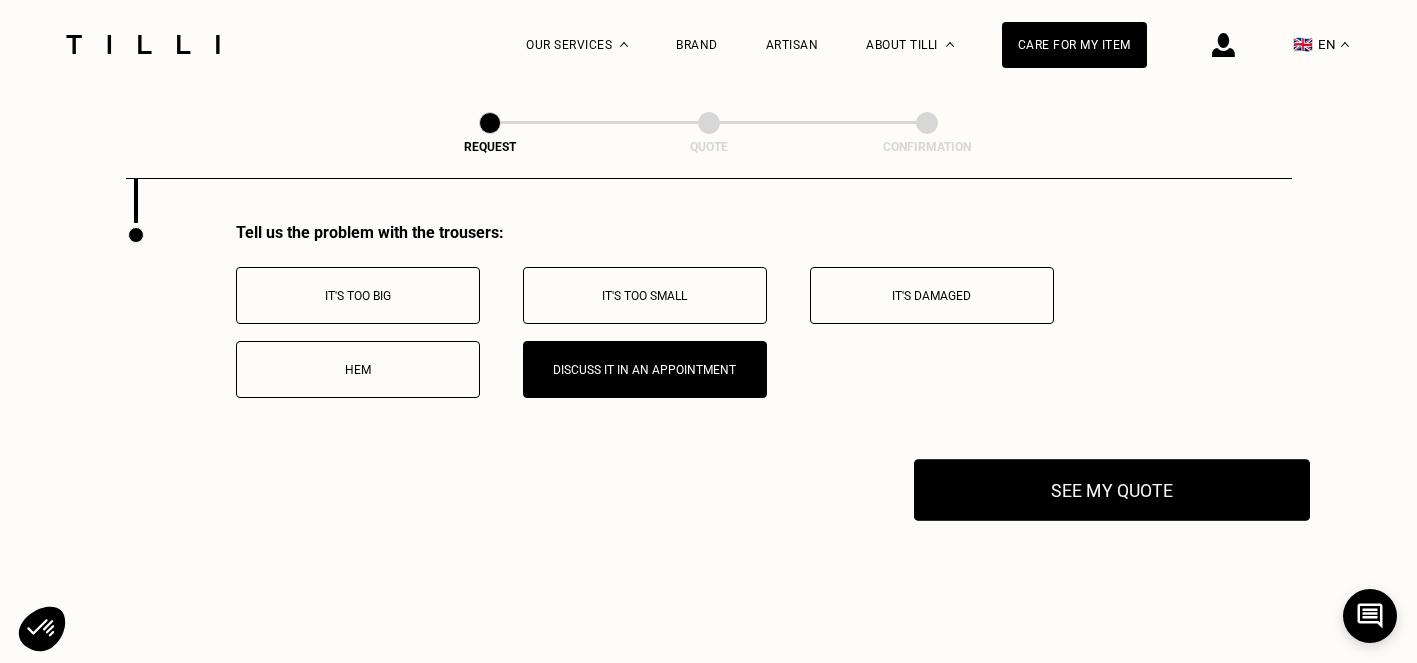 click on "See my quote" at bounding box center (1112, 490) 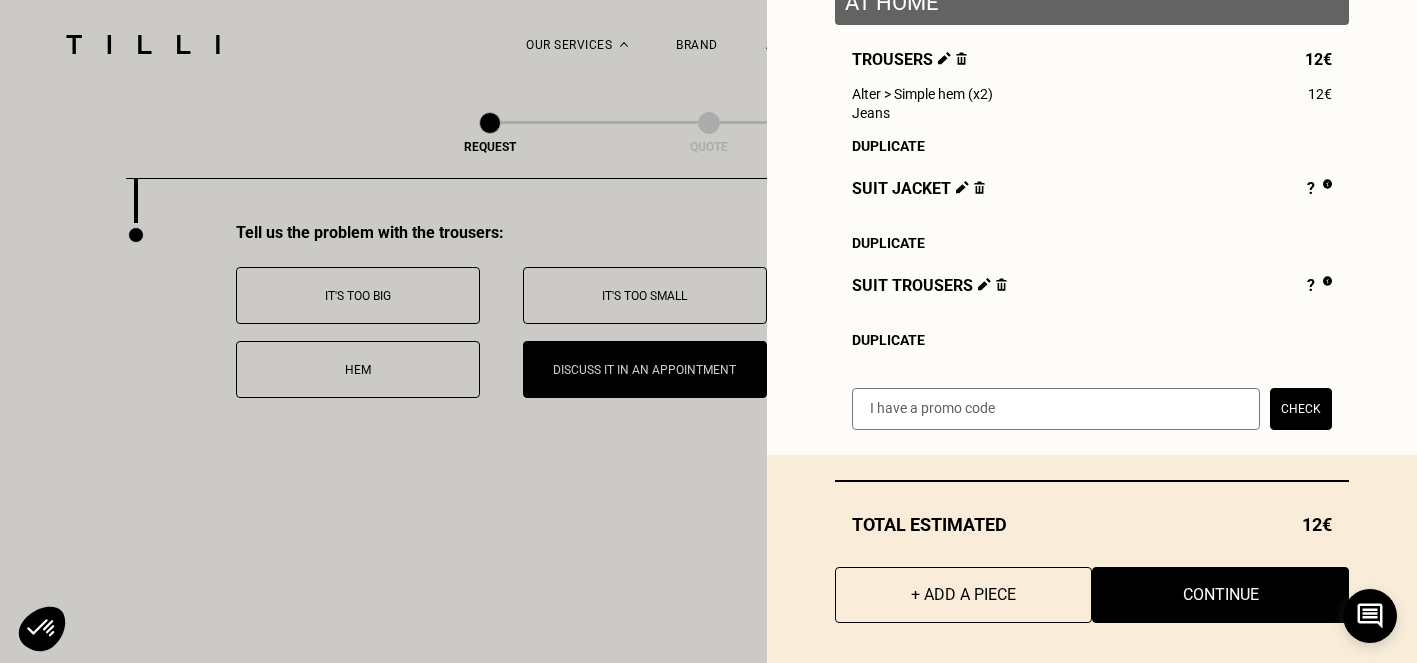 scroll, scrollTop: 300, scrollLeft: 0, axis: vertical 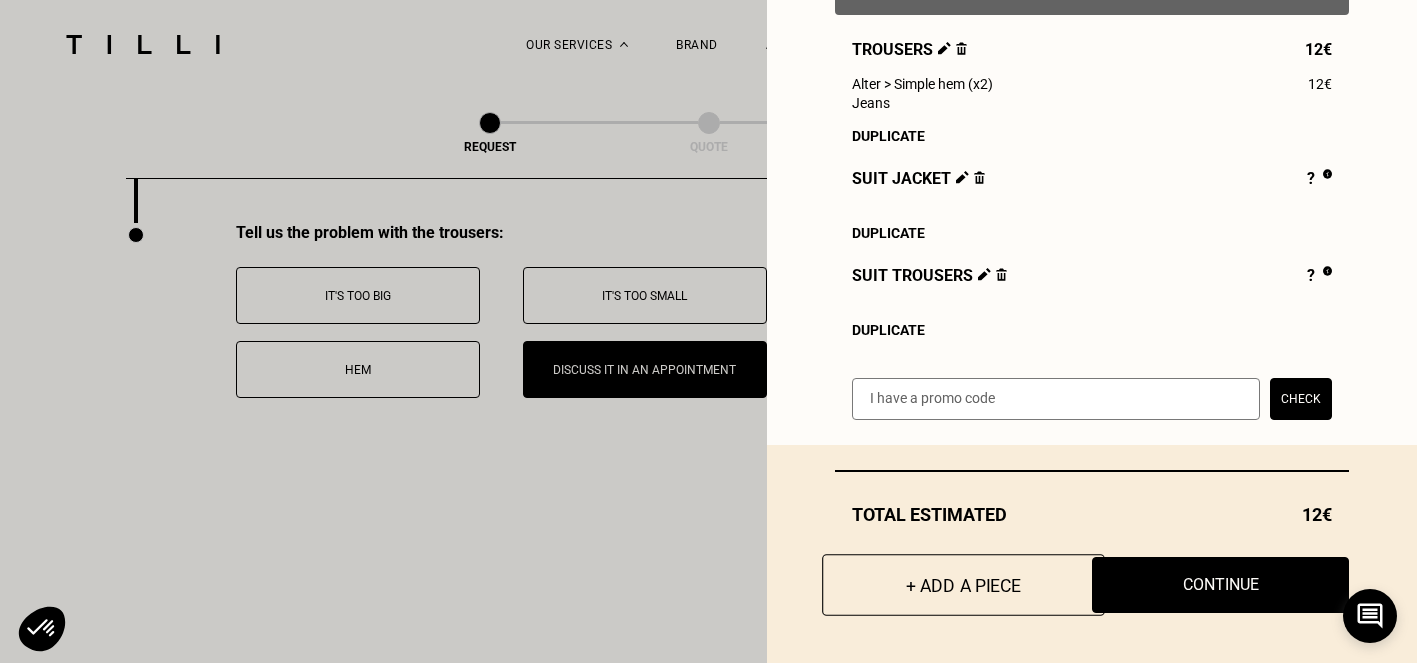 click on "+ Add a piece" at bounding box center [963, 585] 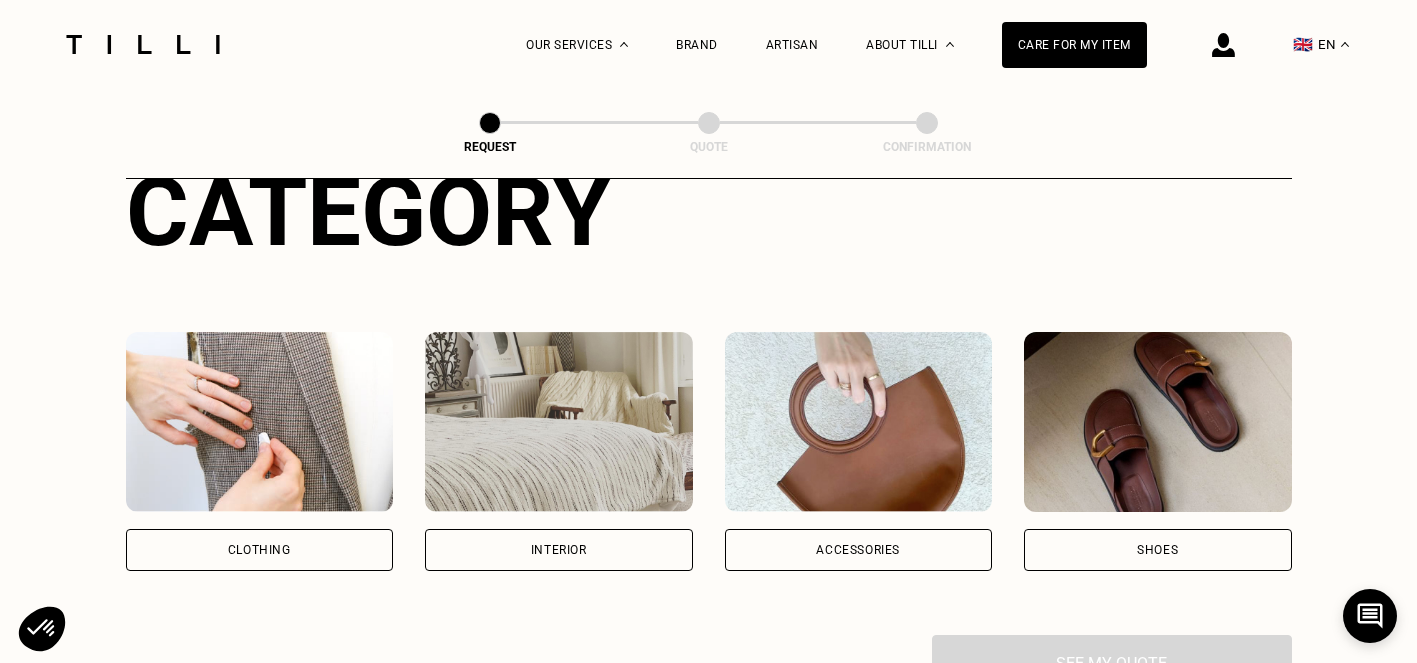 scroll, scrollTop: 251, scrollLeft: 0, axis: vertical 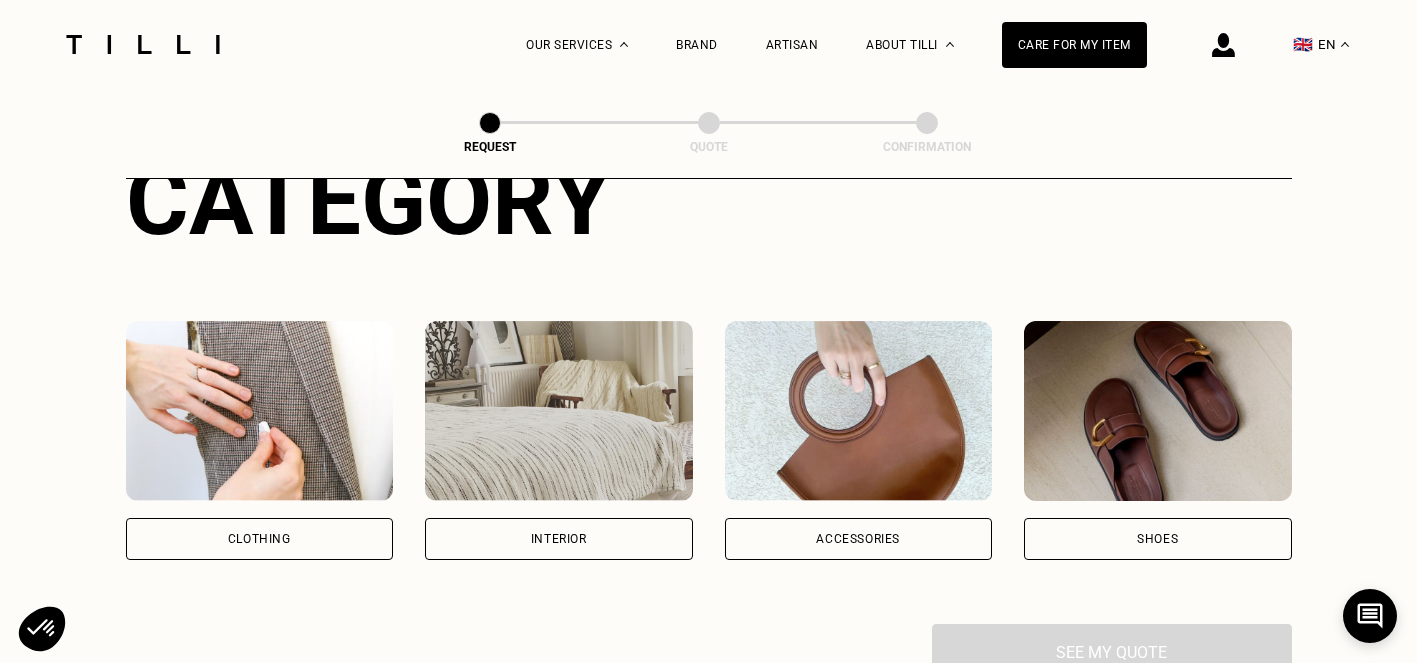 click on "Clothing" at bounding box center [260, 539] 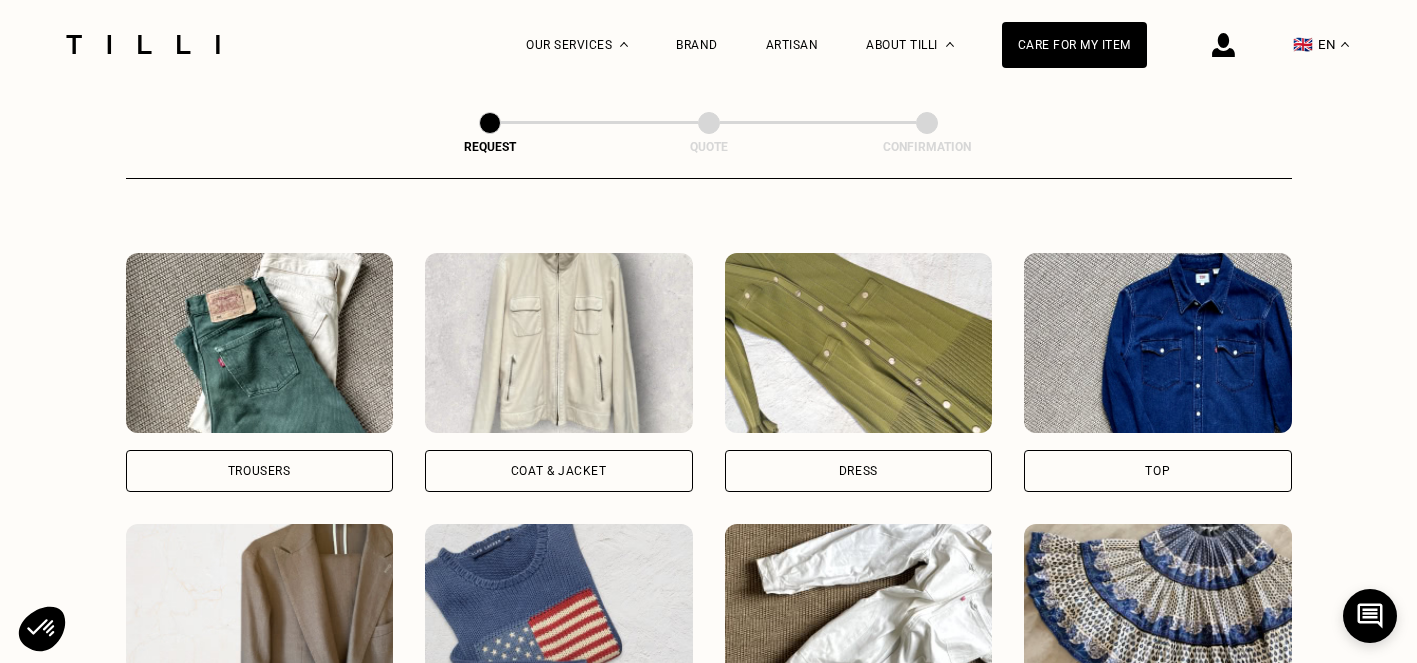 scroll, scrollTop: 873, scrollLeft: 0, axis: vertical 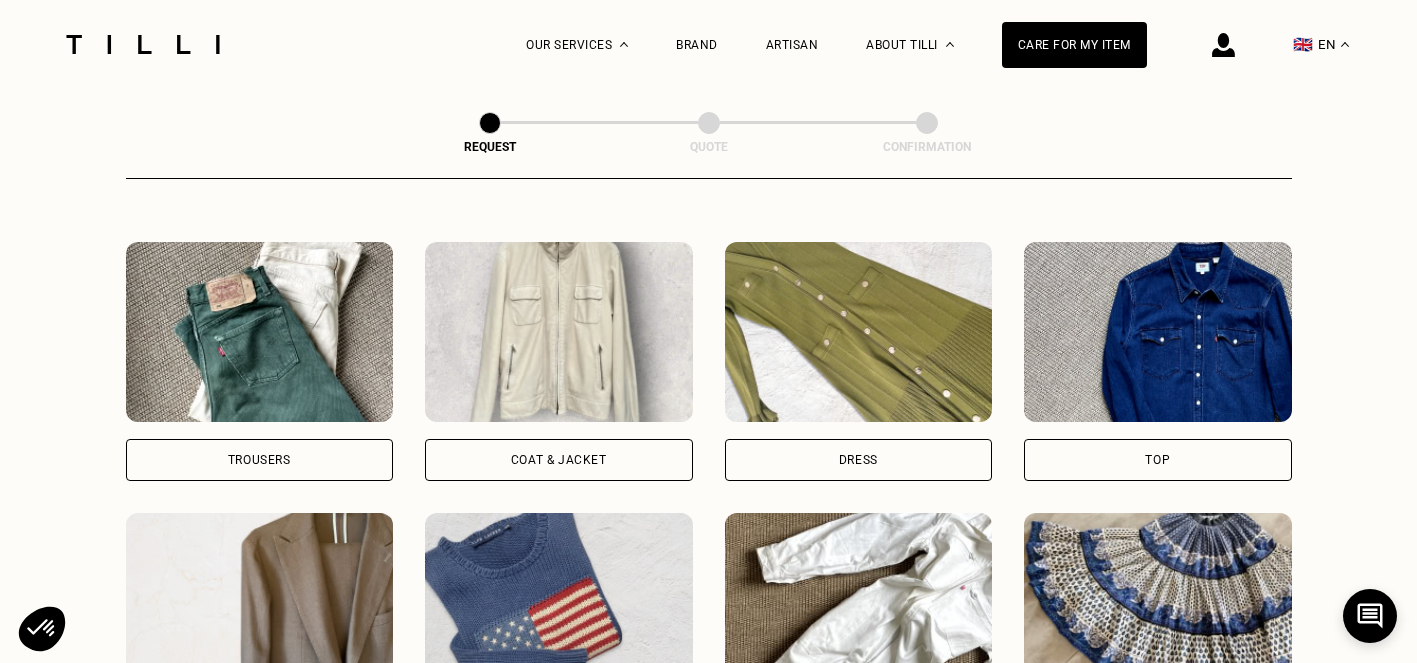 click on "Top" at bounding box center [1158, 460] 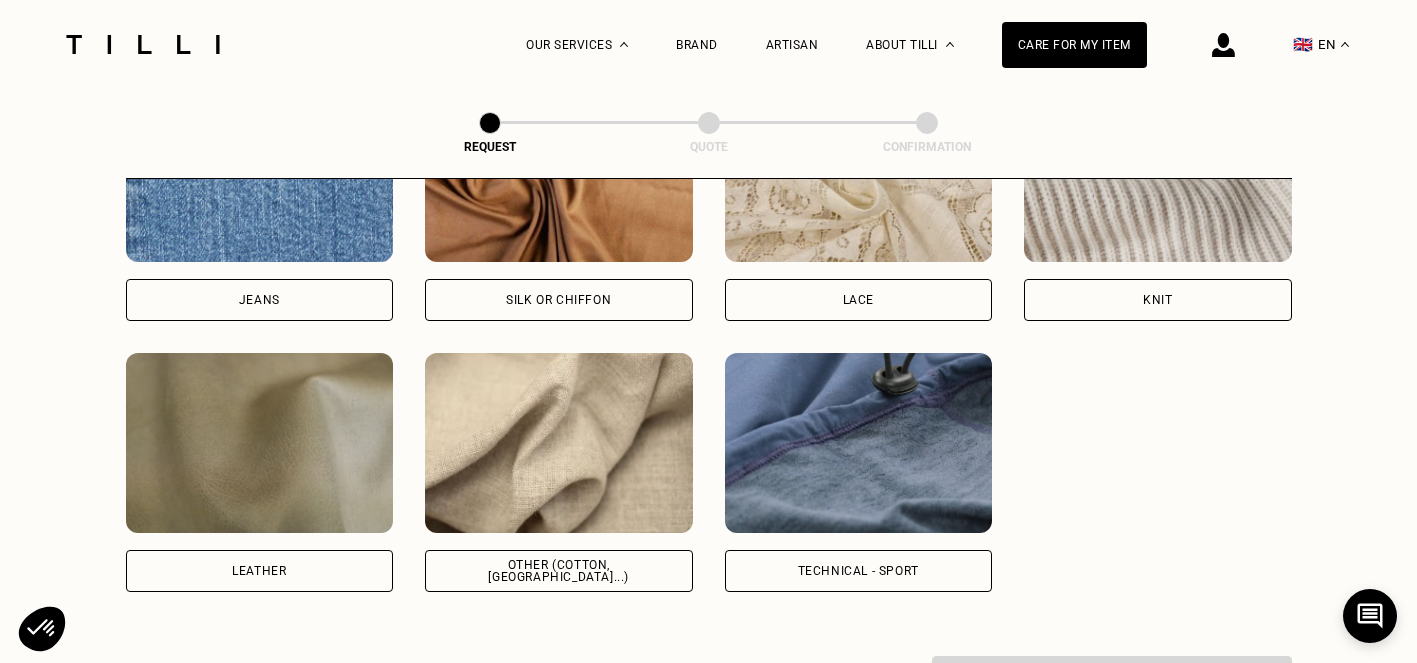scroll, scrollTop: 2260, scrollLeft: 0, axis: vertical 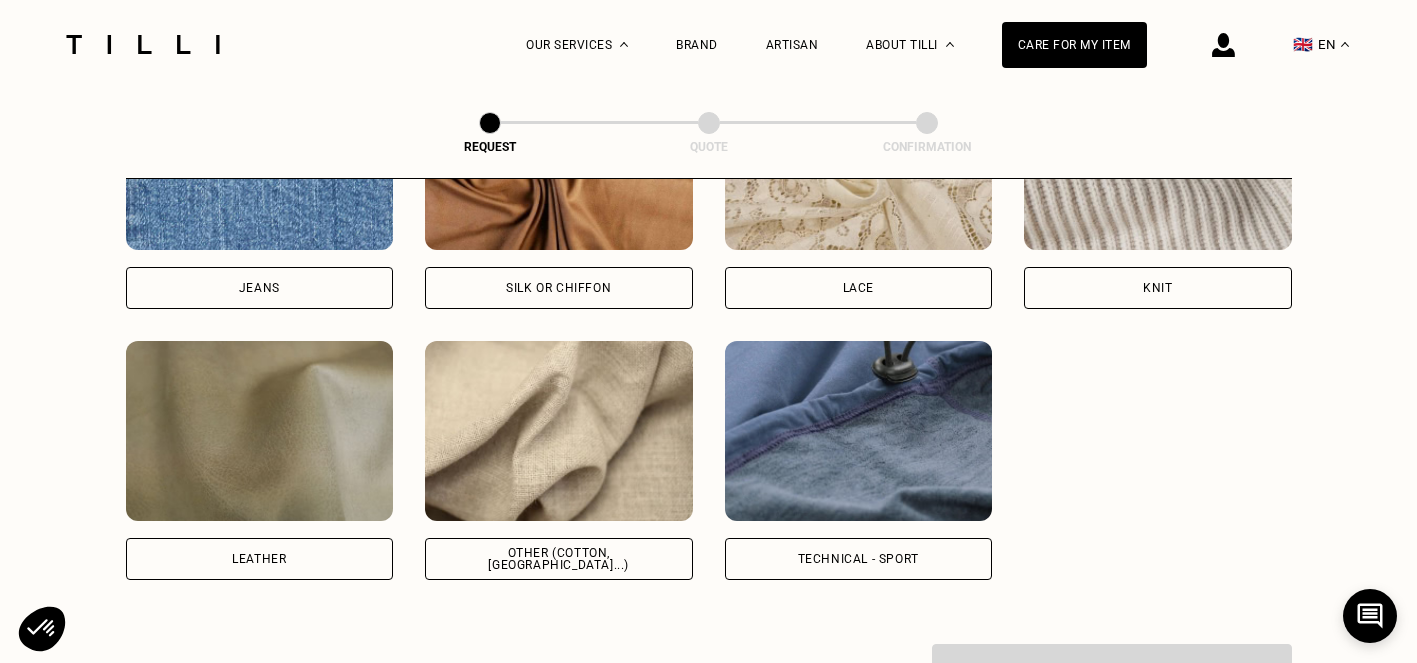 click on "Other (cotton, [GEOGRAPHIC_DATA]...)" at bounding box center (559, 559) 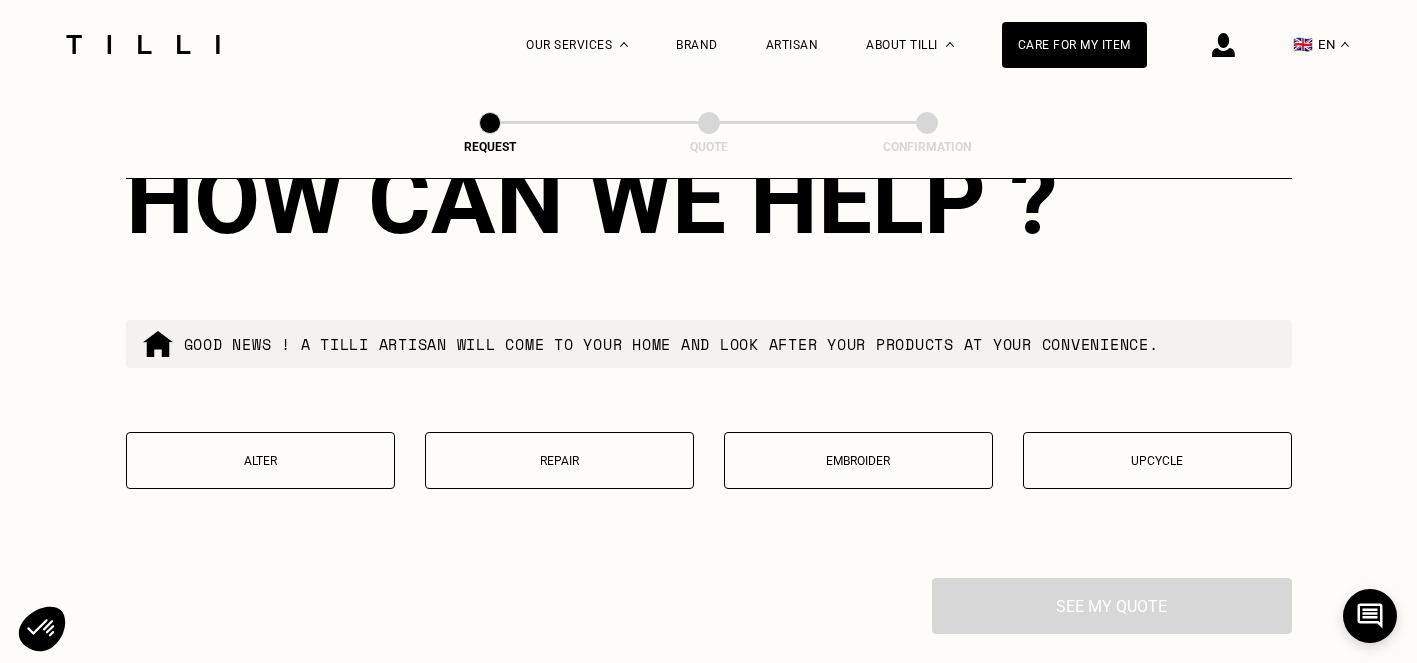 scroll, scrollTop: 3355, scrollLeft: 0, axis: vertical 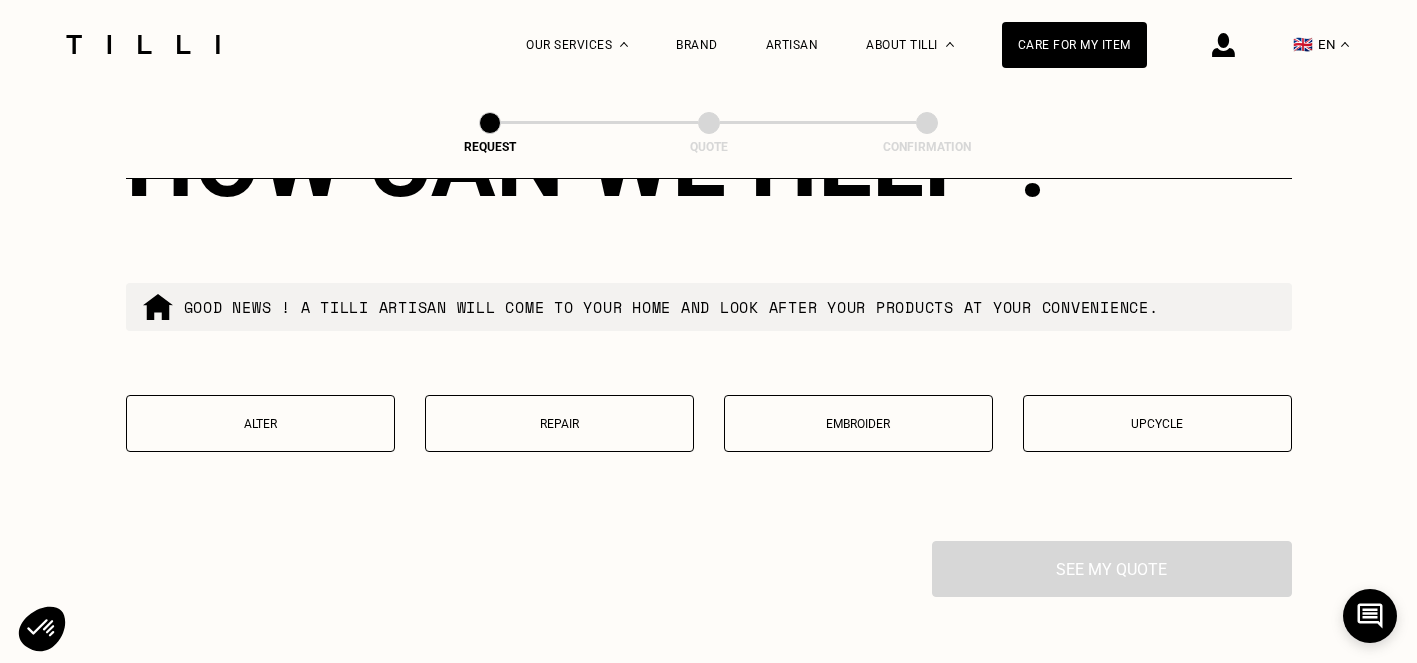 click on "Alter" at bounding box center [260, 423] 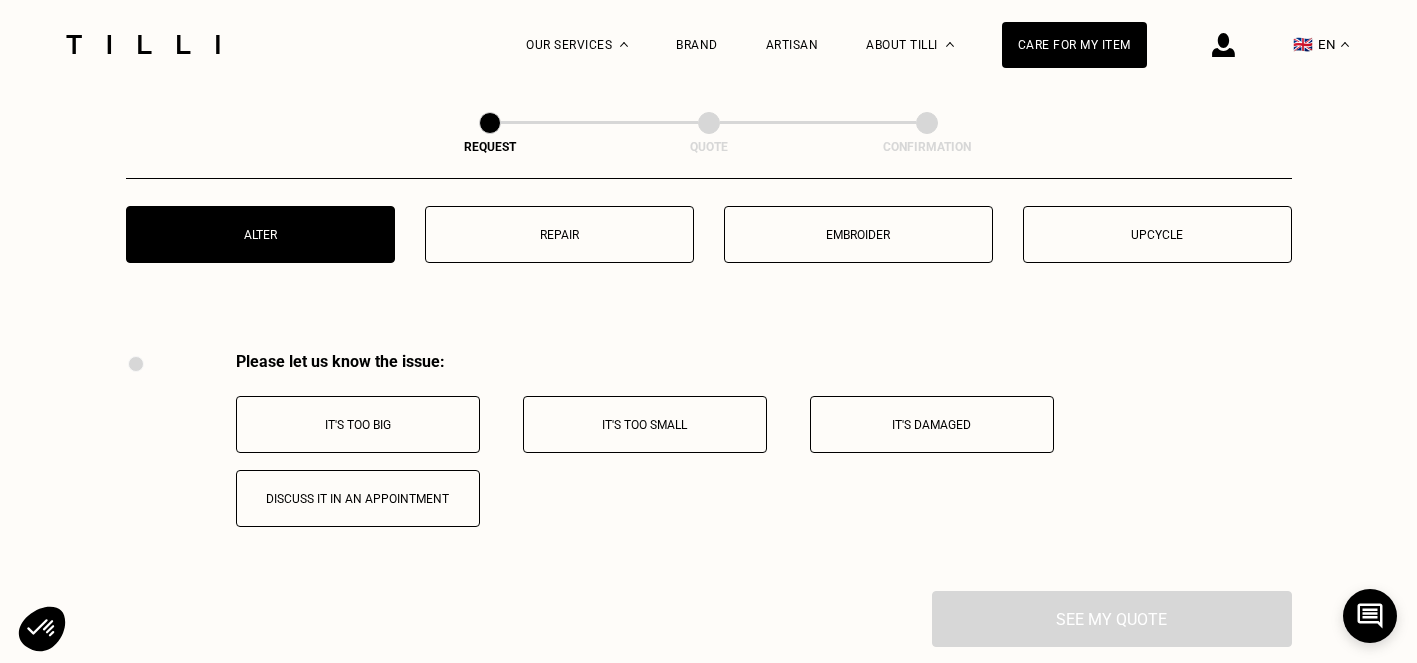 scroll, scrollTop: 3675, scrollLeft: 0, axis: vertical 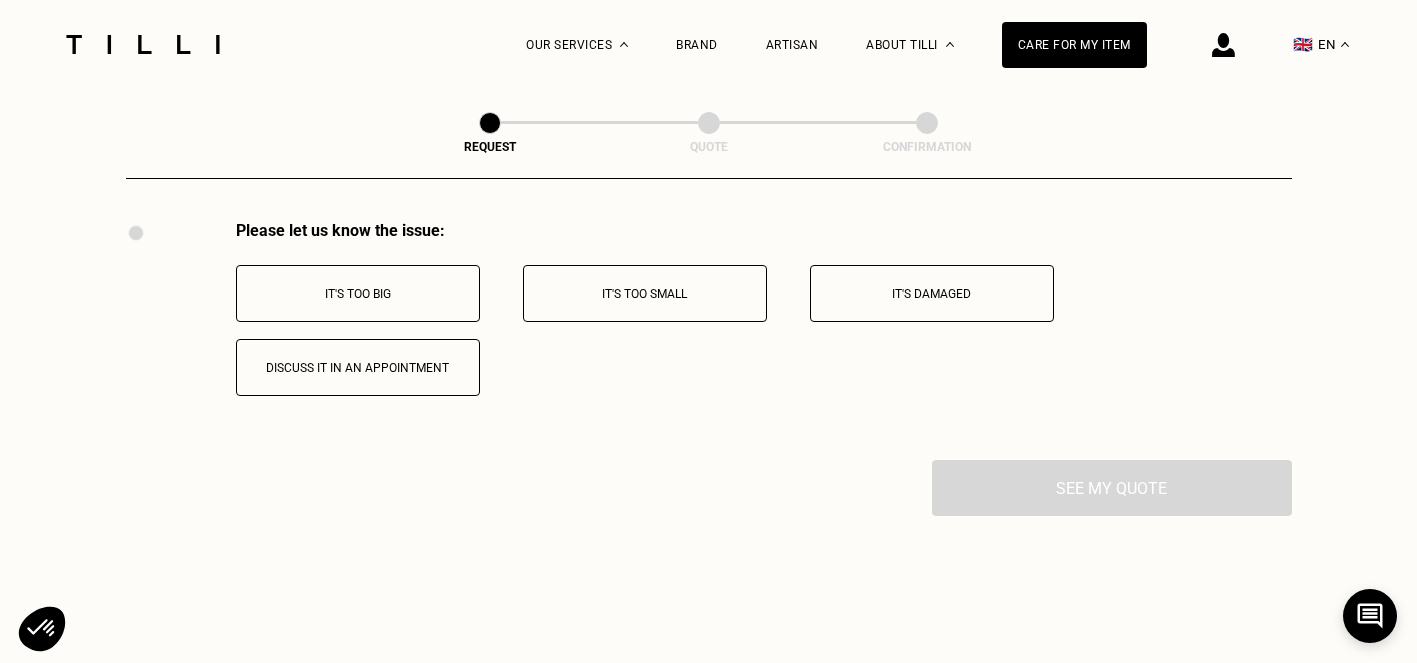 click on "Discuss it in an appointment" at bounding box center (358, 368) 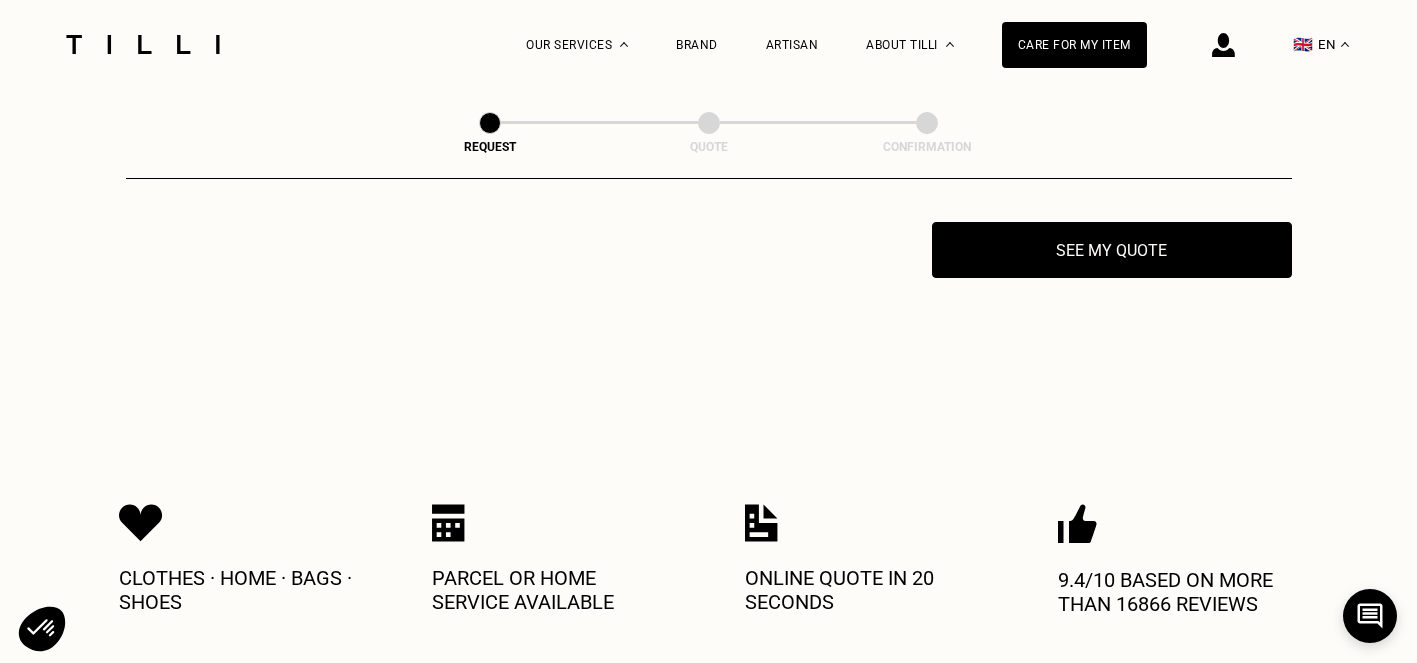 scroll, scrollTop: 3914, scrollLeft: 0, axis: vertical 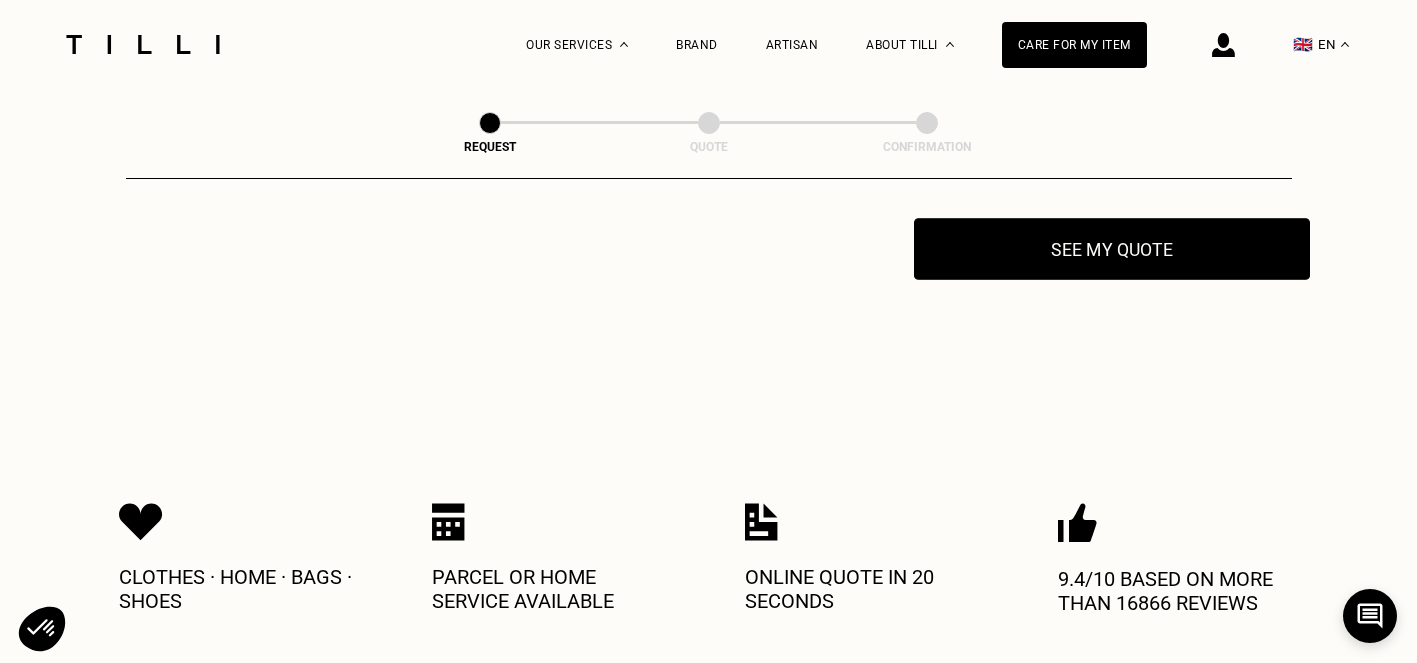 click on "See my quote" at bounding box center [1112, 249] 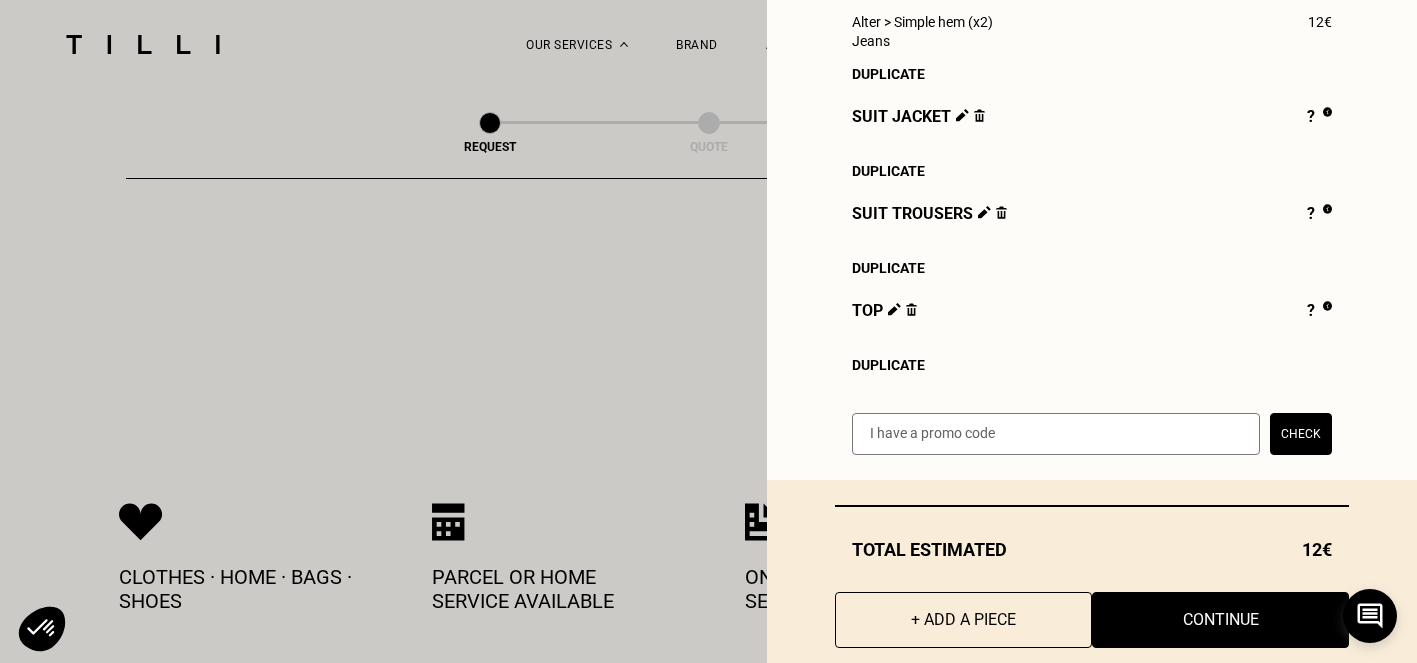 scroll, scrollTop: 398, scrollLeft: 0, axis: vertical 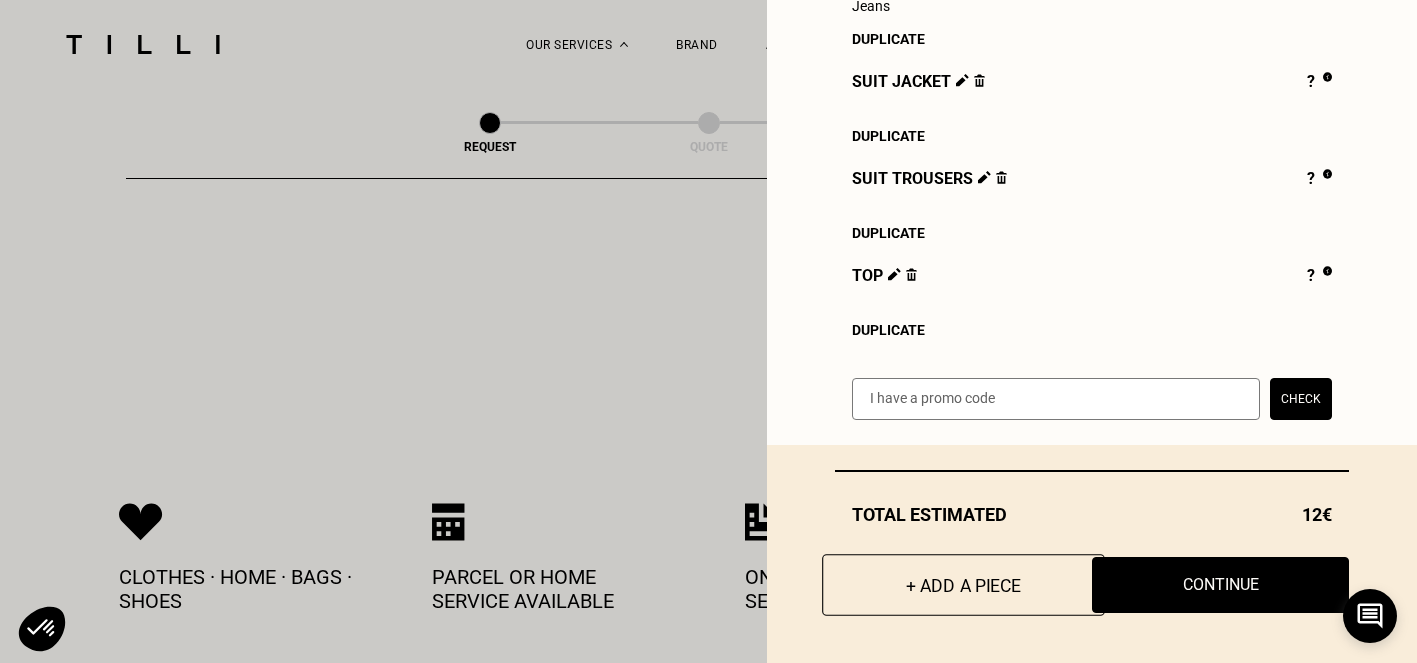 click on "+ Add a piece" at bounding box center [963, 585] 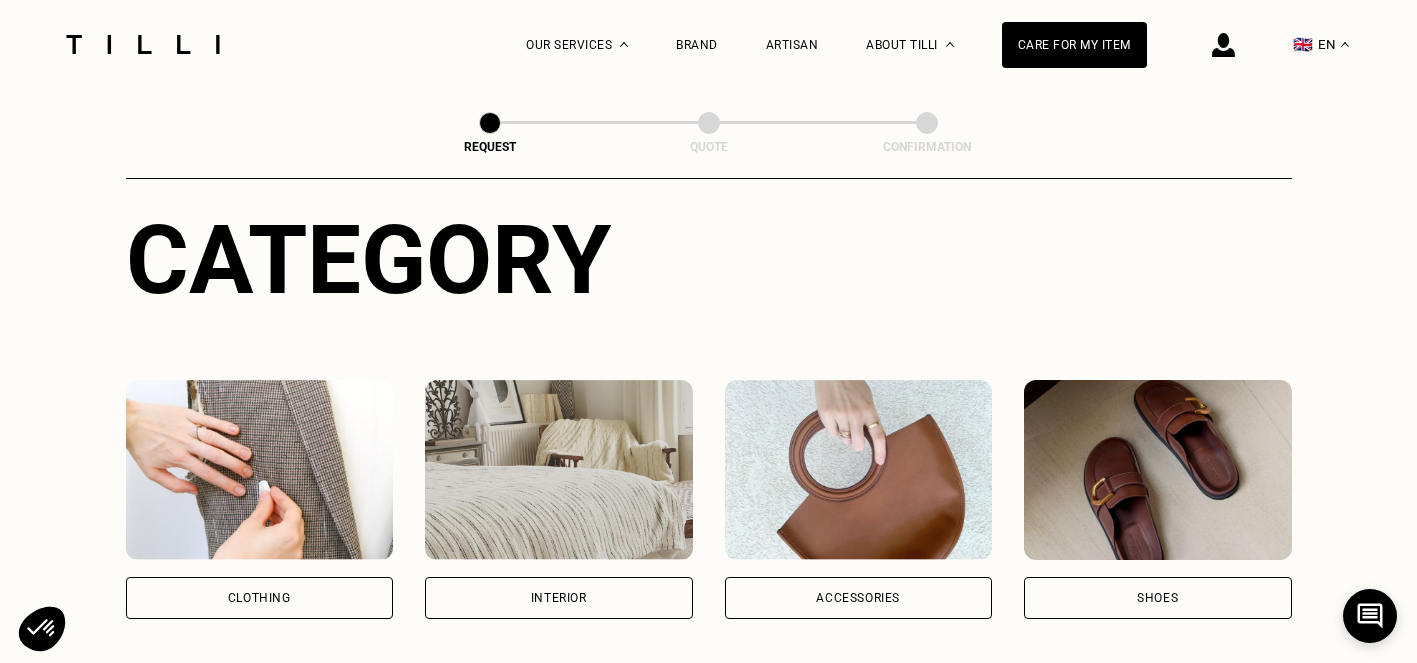 scroll, scrollTop: 202, scrollLeft: 0, axis: vertical 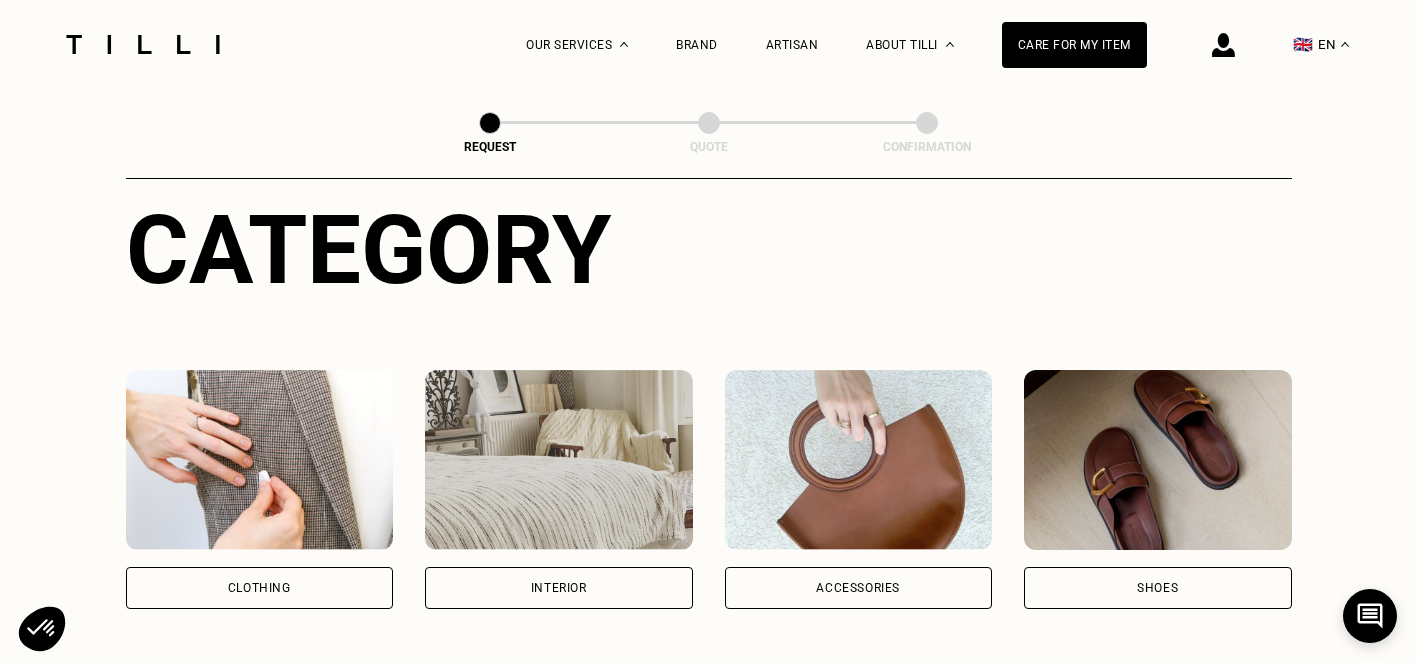 click on "Accessories" at bounding box center (859, 588) 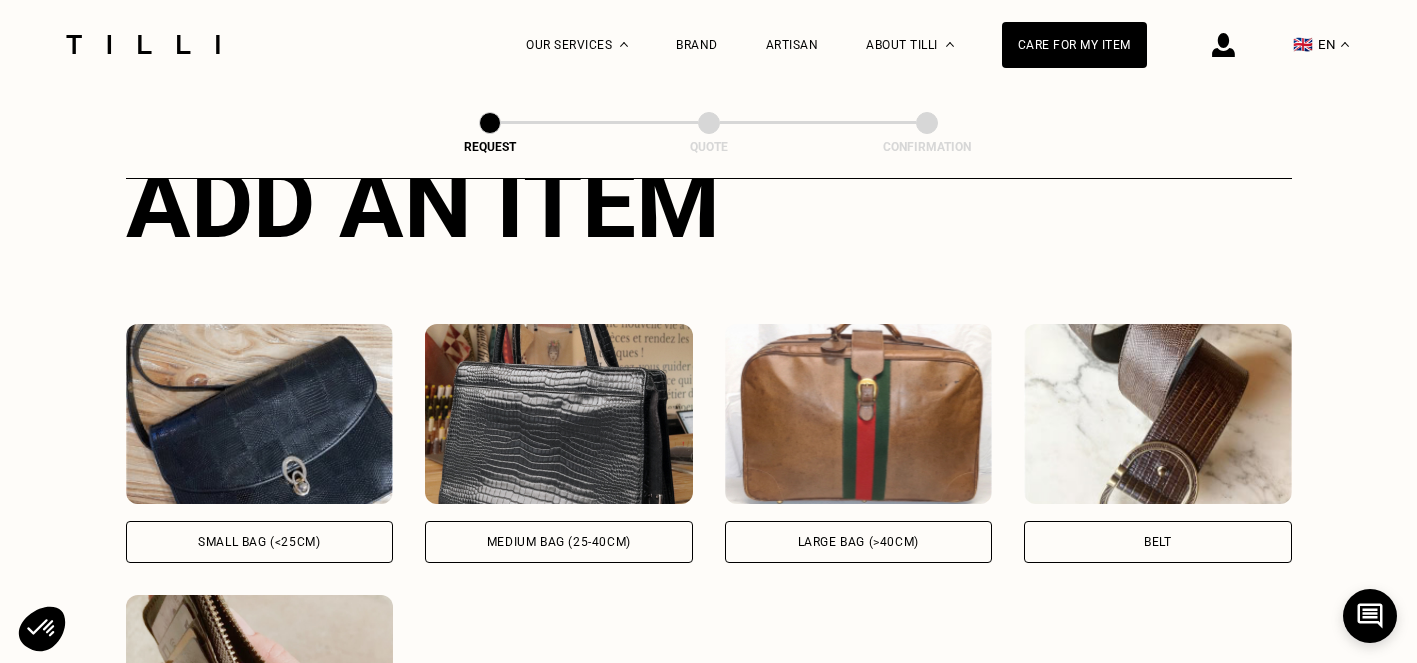 scroll, scrollTop: 797, scrollLeft: 0, axis: vertical 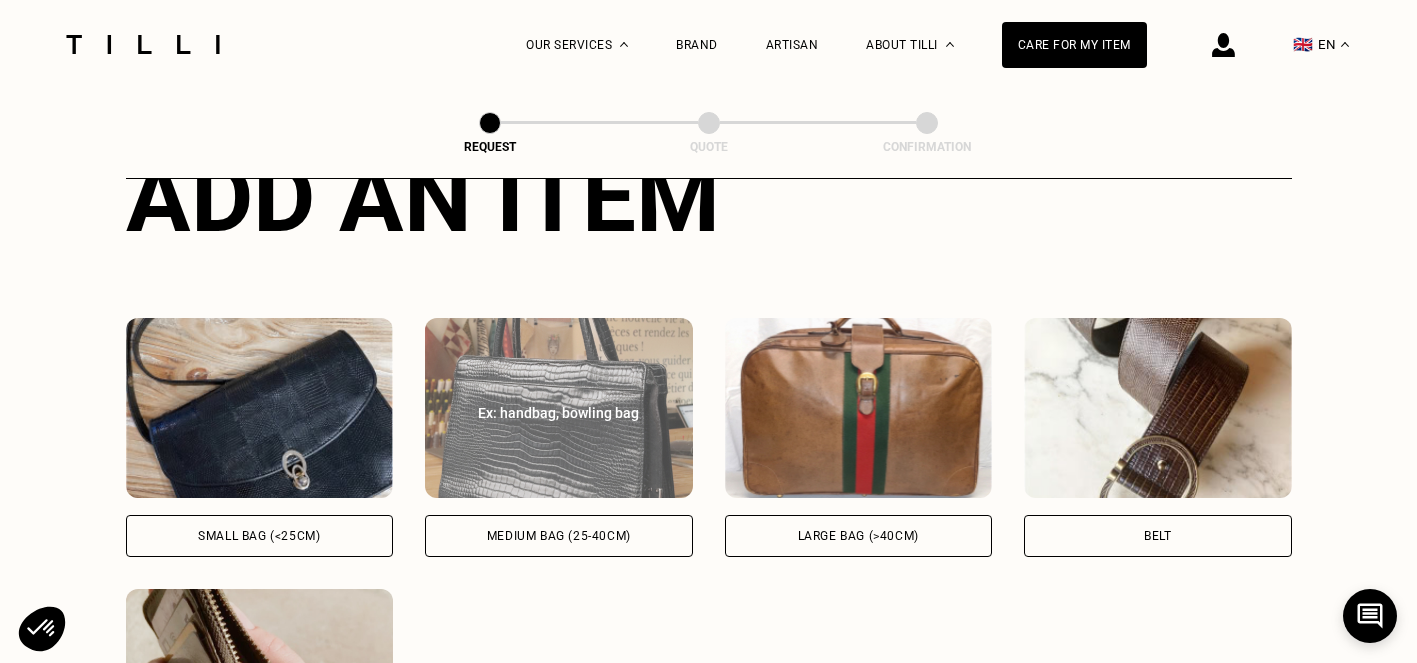 click on "Medium bag (25-40cm)" at bounding box center (559, 536) 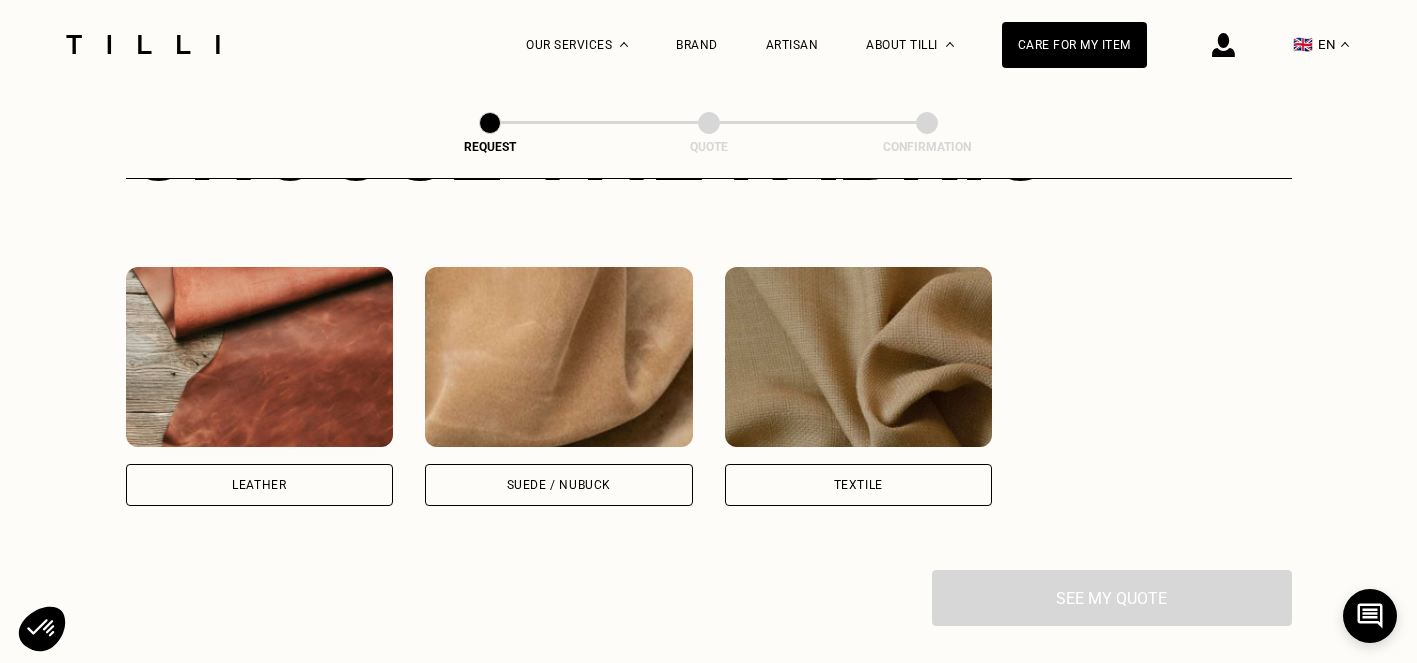 scroll, scrollTop: 1666, scrollLeft: 0, axis: vertical 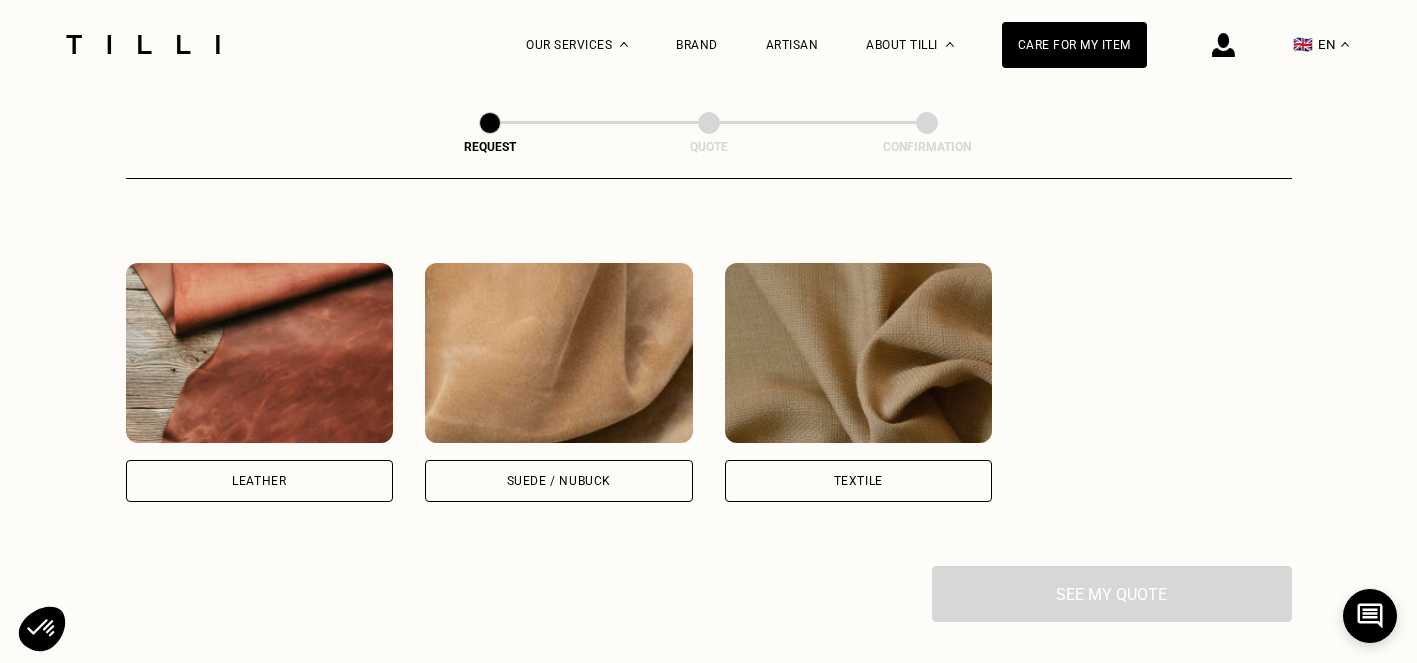 click on "Leather" at bounding box center (260, 481) 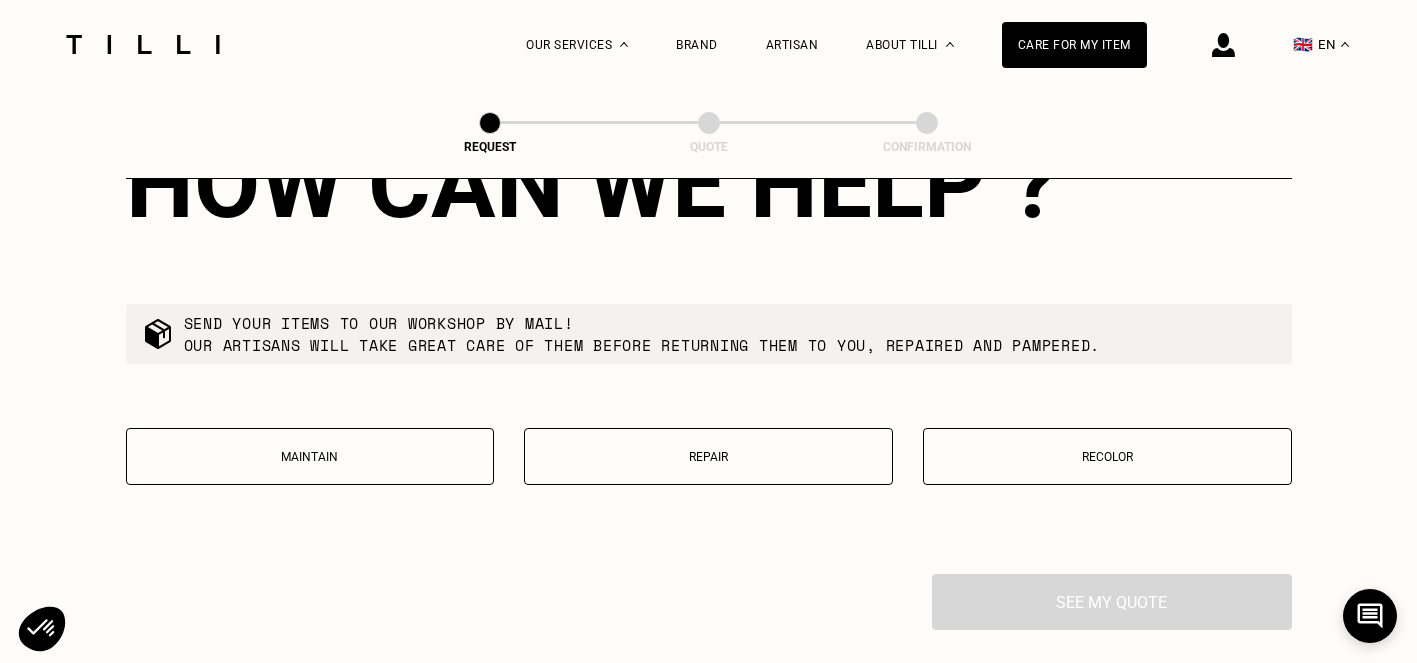 scroll, scrollTop: 2172, scrollLeft: 0, axis: vertical 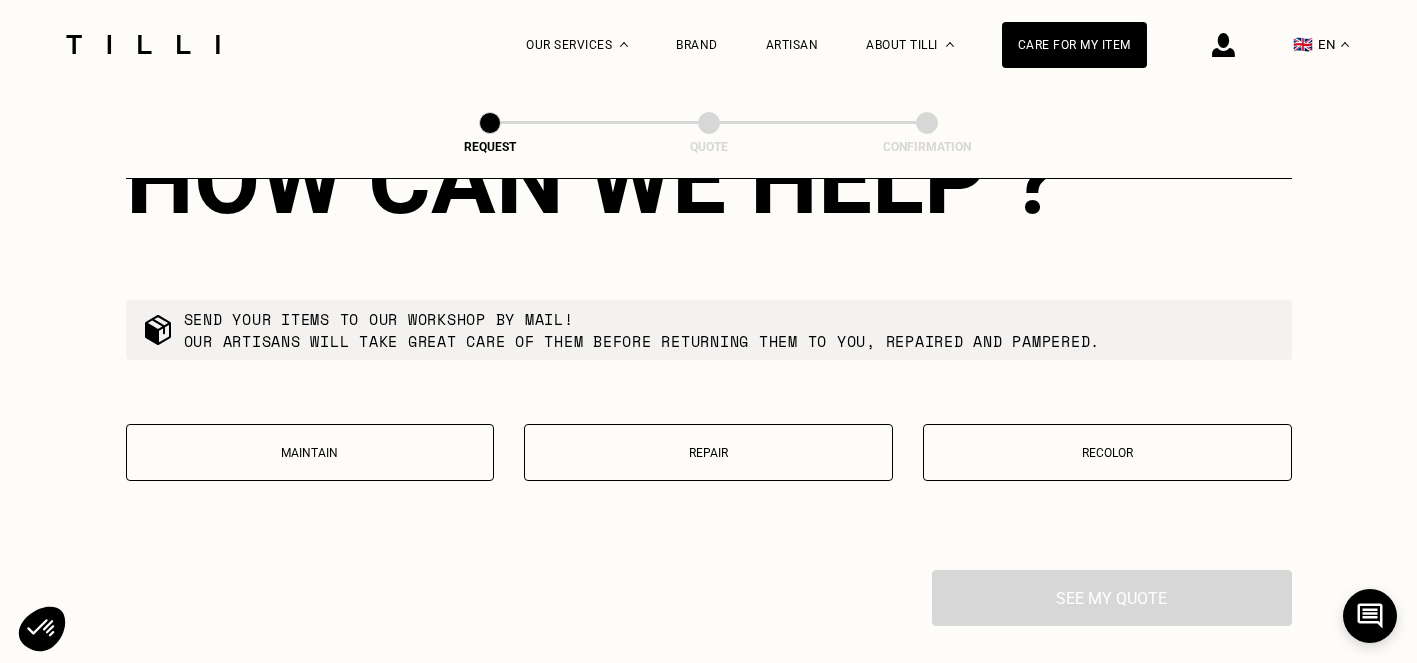 click on "Repair" at bounding box center (708, 453) 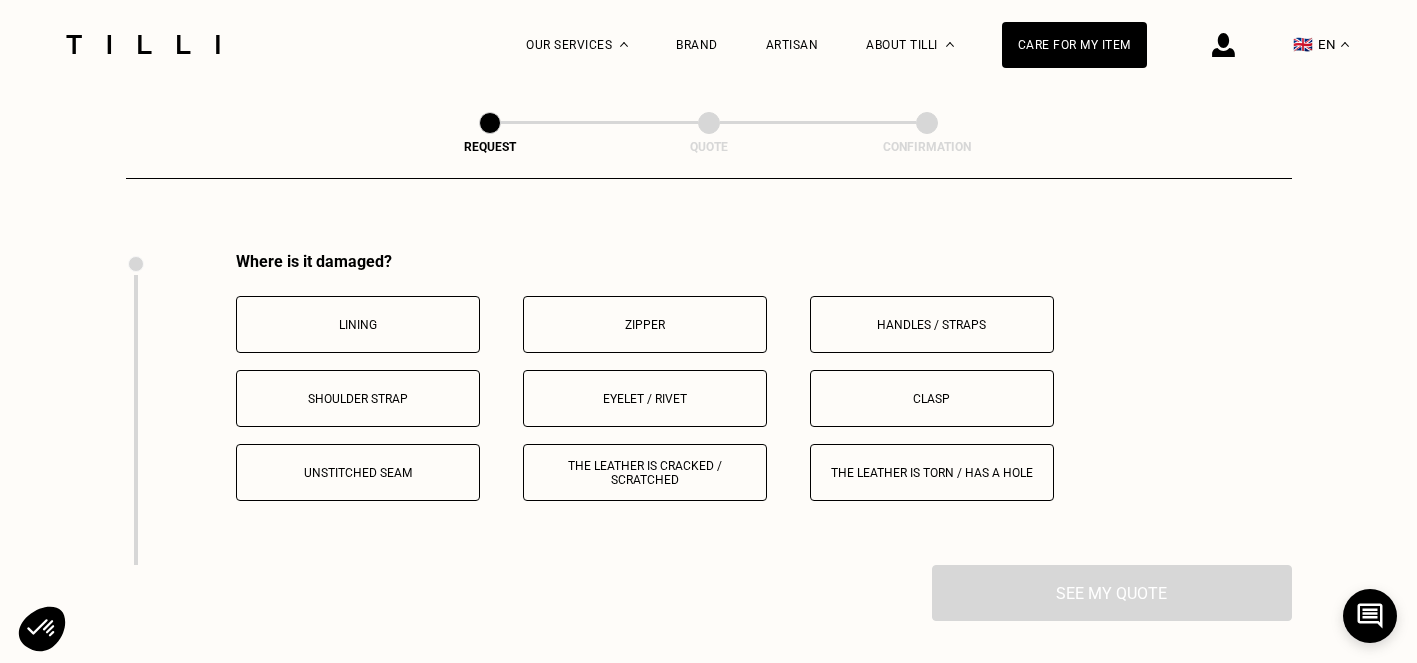 scroll, scrollTop: 2520, scrollLeft: 0, axis: vertical 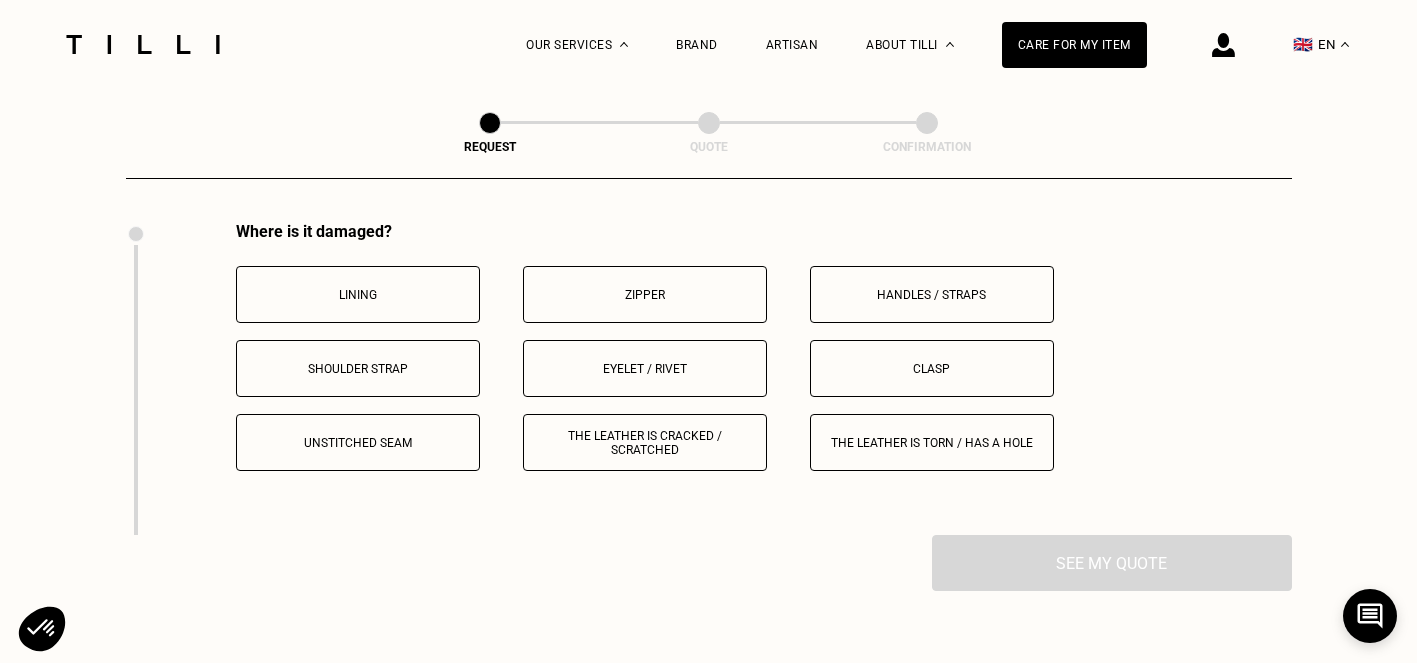 click on "Unstitched seam" at bounding box center (358, 443) 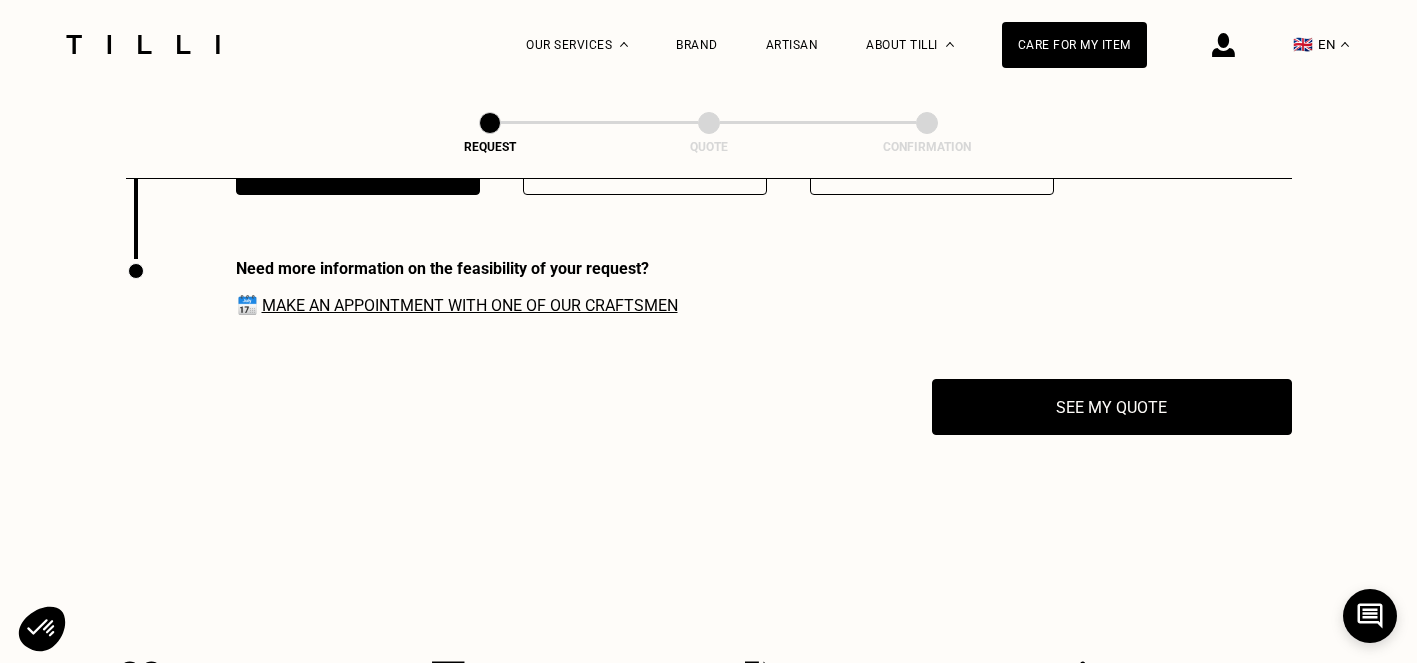 scroll, scrollTop: 2833, scrollLeft: 0, axis: vertical 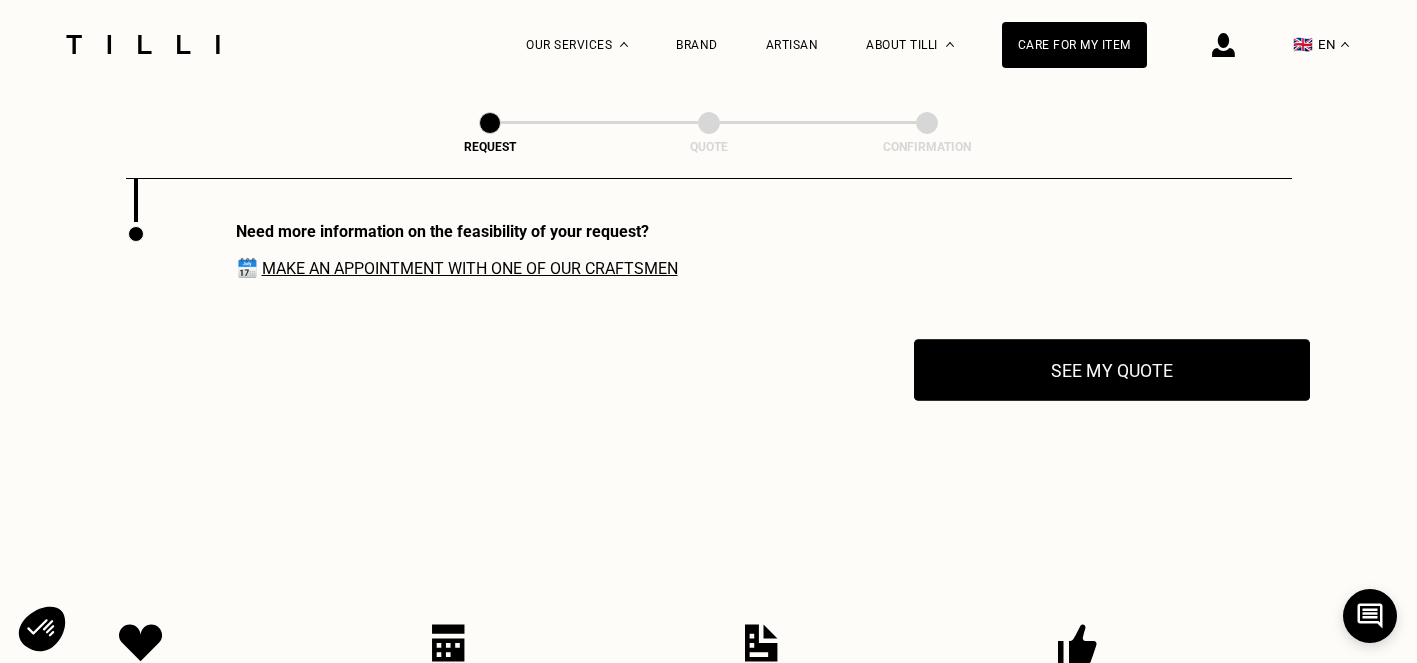 click on "See my quote" at bounding box center [1112, 370] 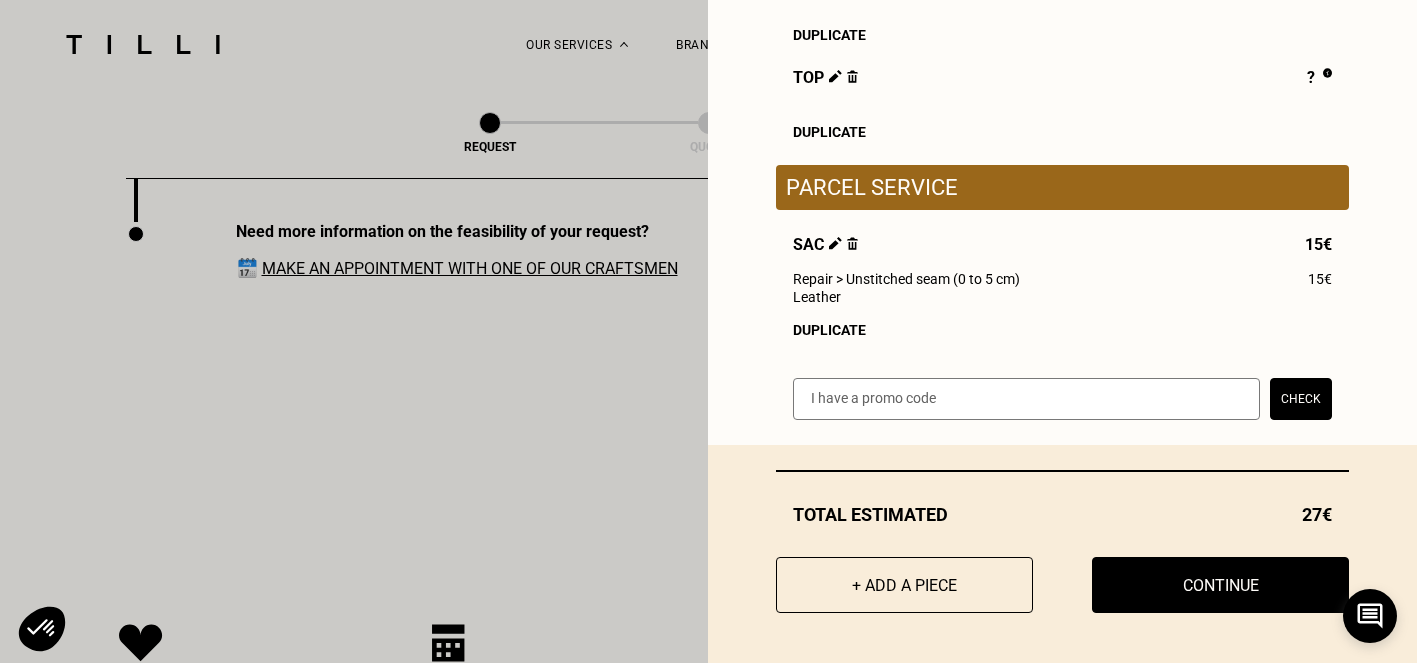 scroll, scrollTop: 599, scrollLeft: 0, axis: vertical 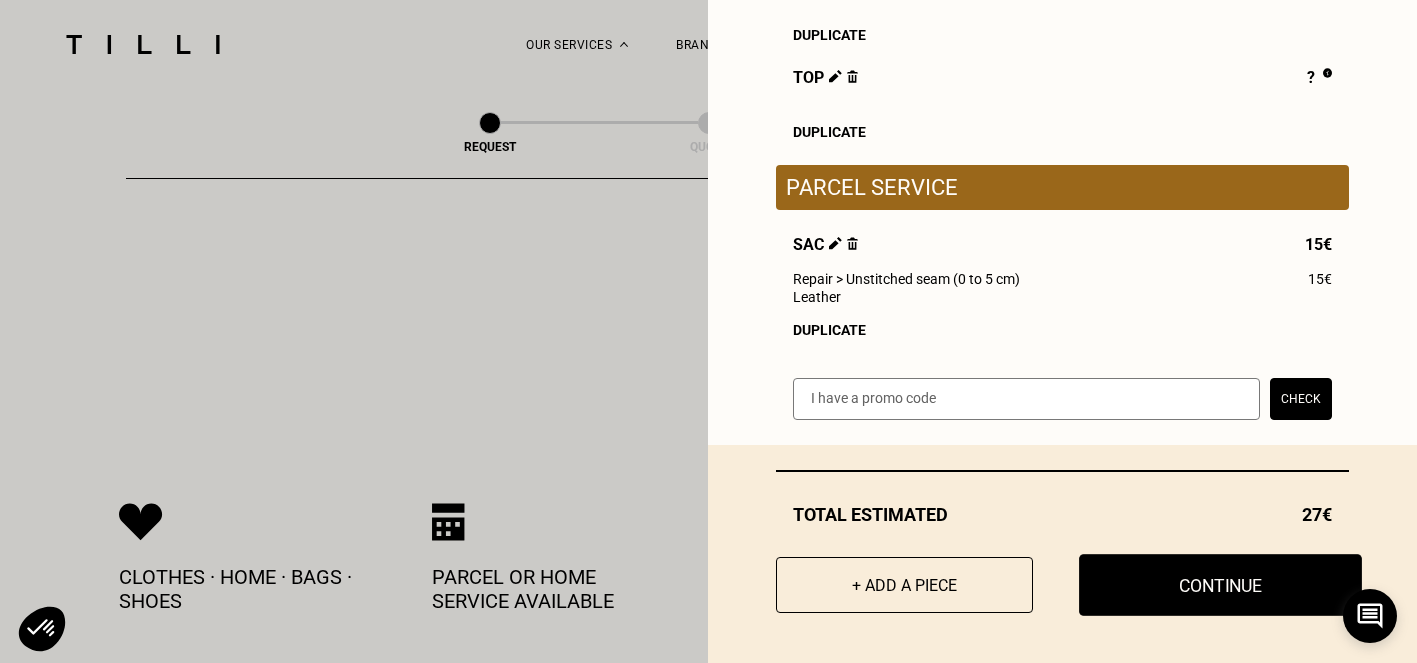 click on "Continue" at bounding box center [1220, 585] 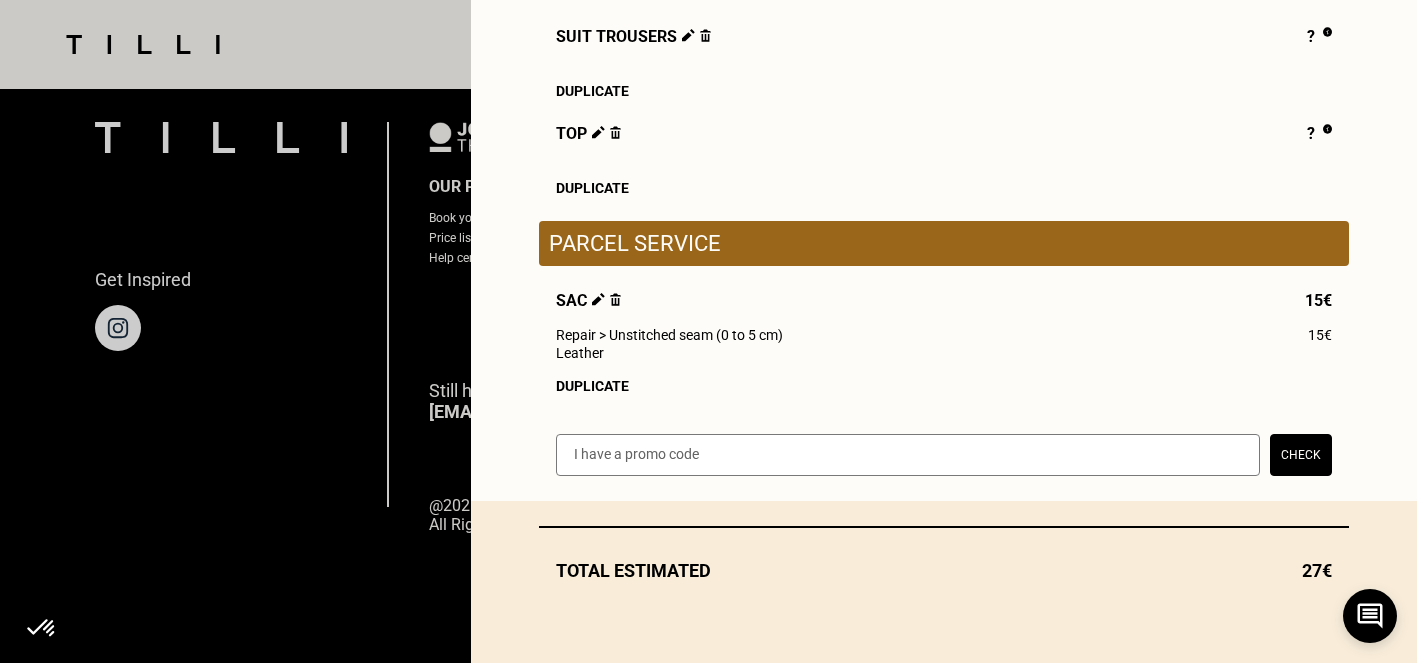 scroll, scrollTop: 543, scrollLeft: 0, axis: vertical 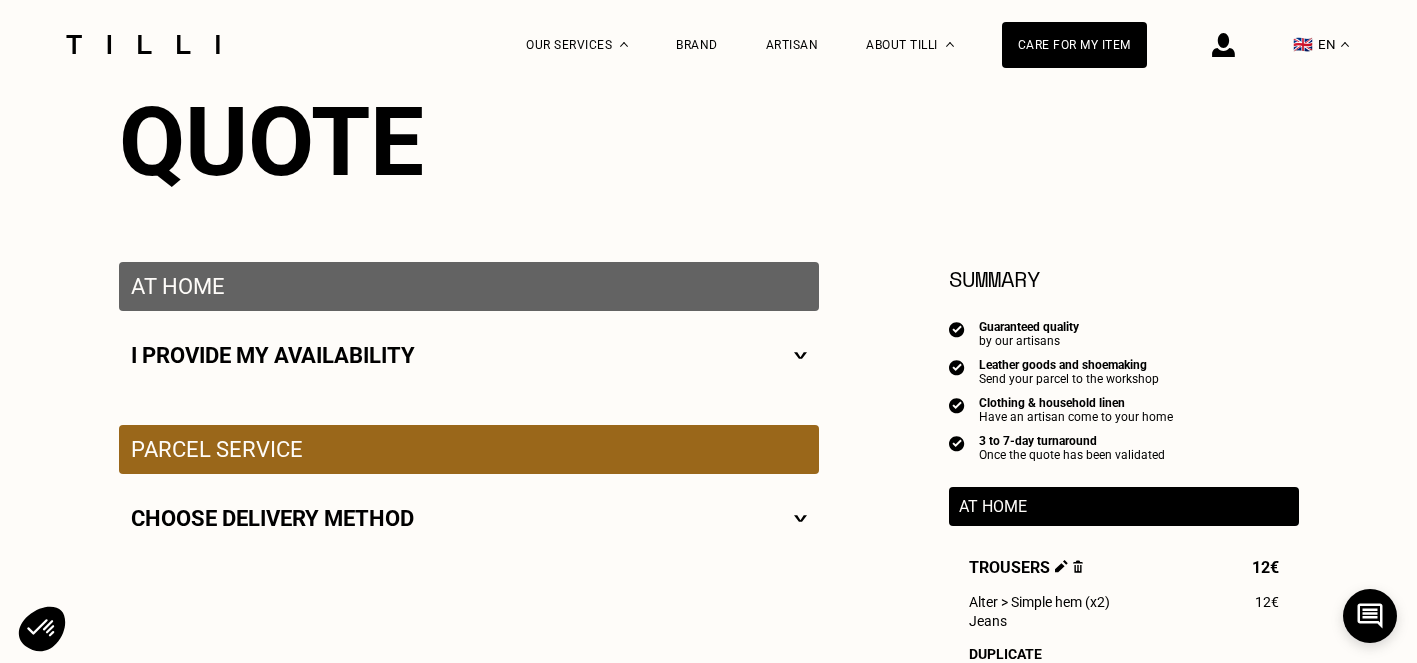 click at bounding box center (800, 355) 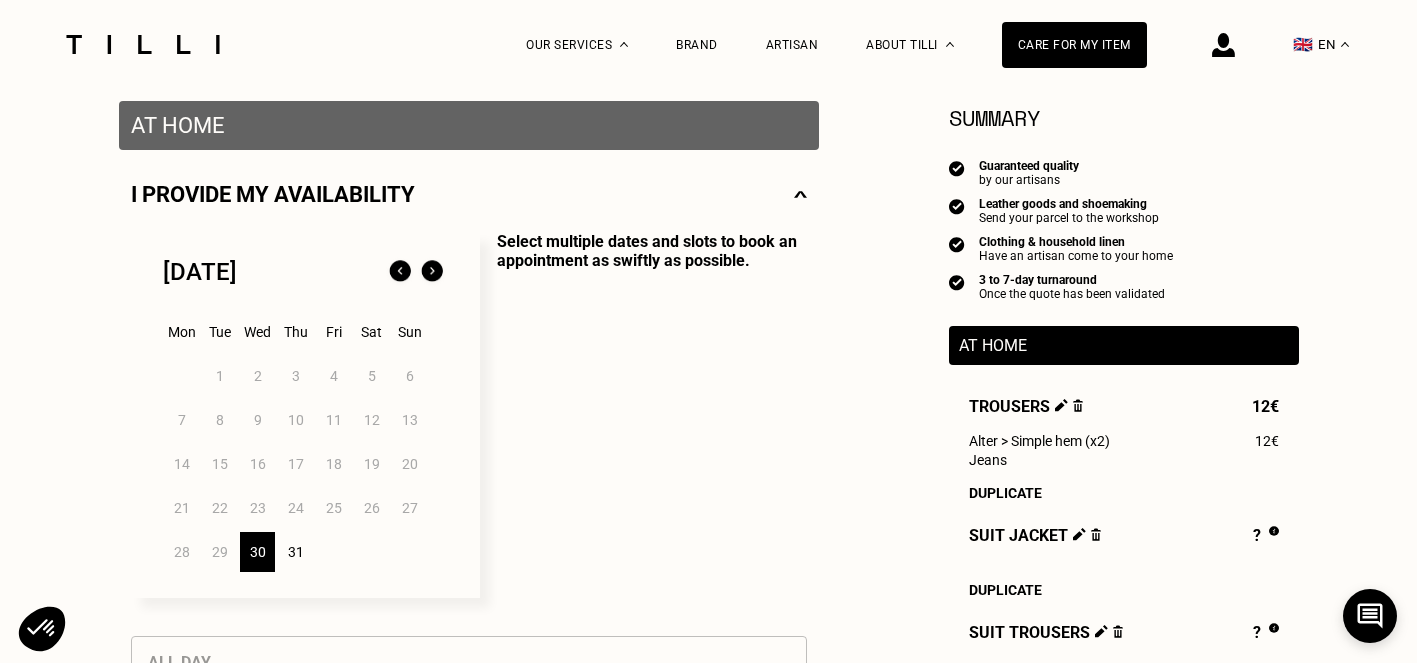 scroll, scrollTop: 391, scrollLeft: 0, axis: vertical 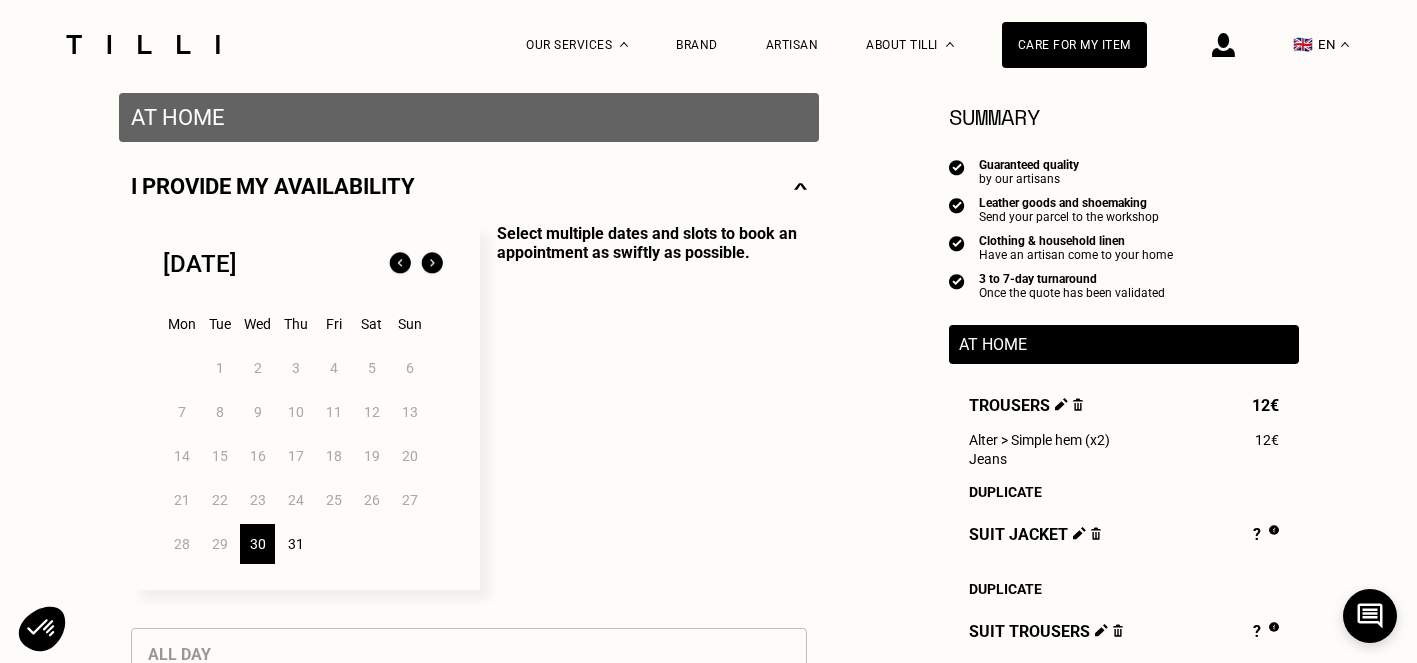 click on "31" at bounding box center [295, 544] 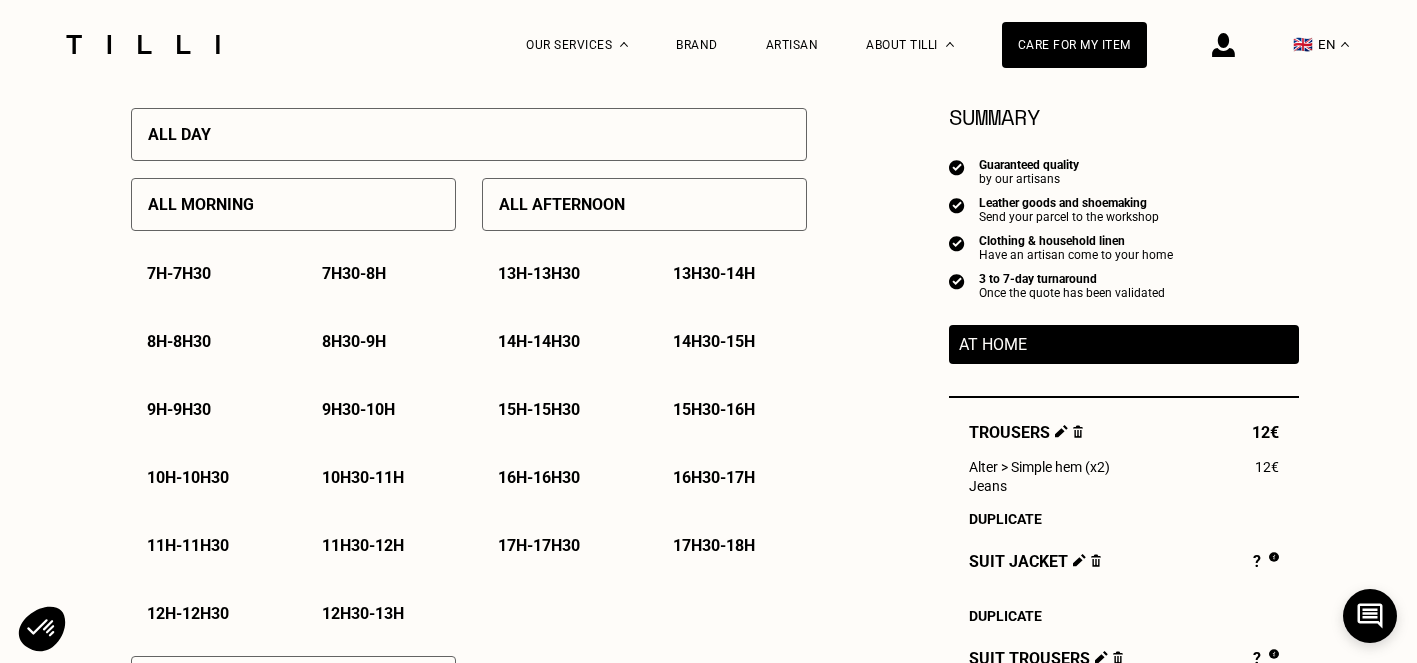 scroll, scrollTop: 914, scrollLeft: 0, axis: vertical 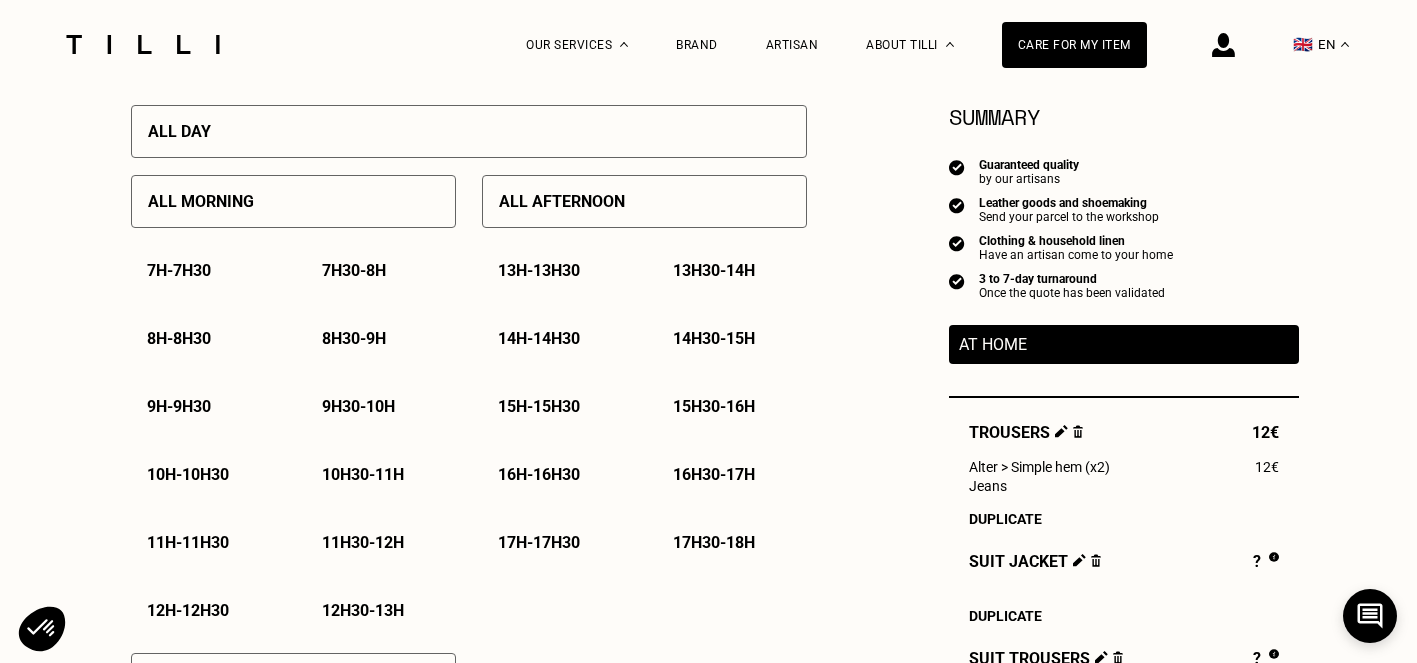 click on "13h  -  13h30" at bounding box center [539, 270] 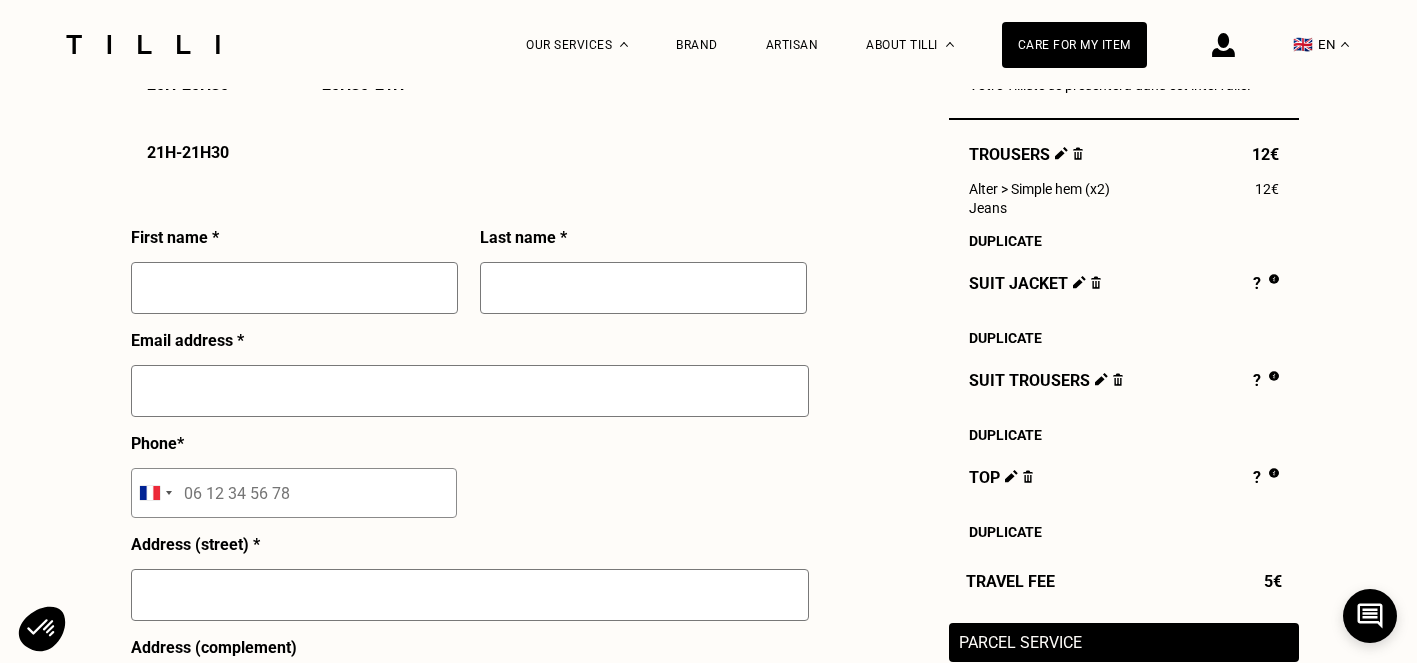 scroll, scrollTop: 1779, scrollLeft: 0, axis: vertical 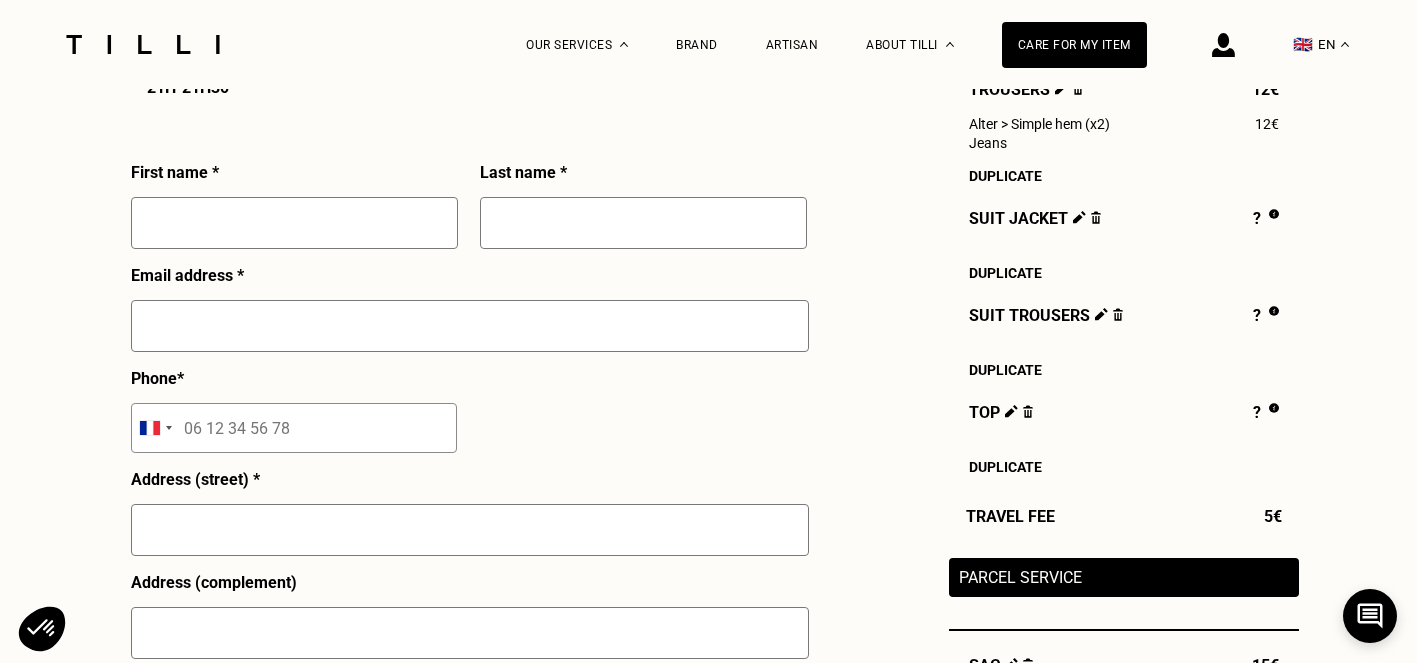 click at bounding box center (294, 223) 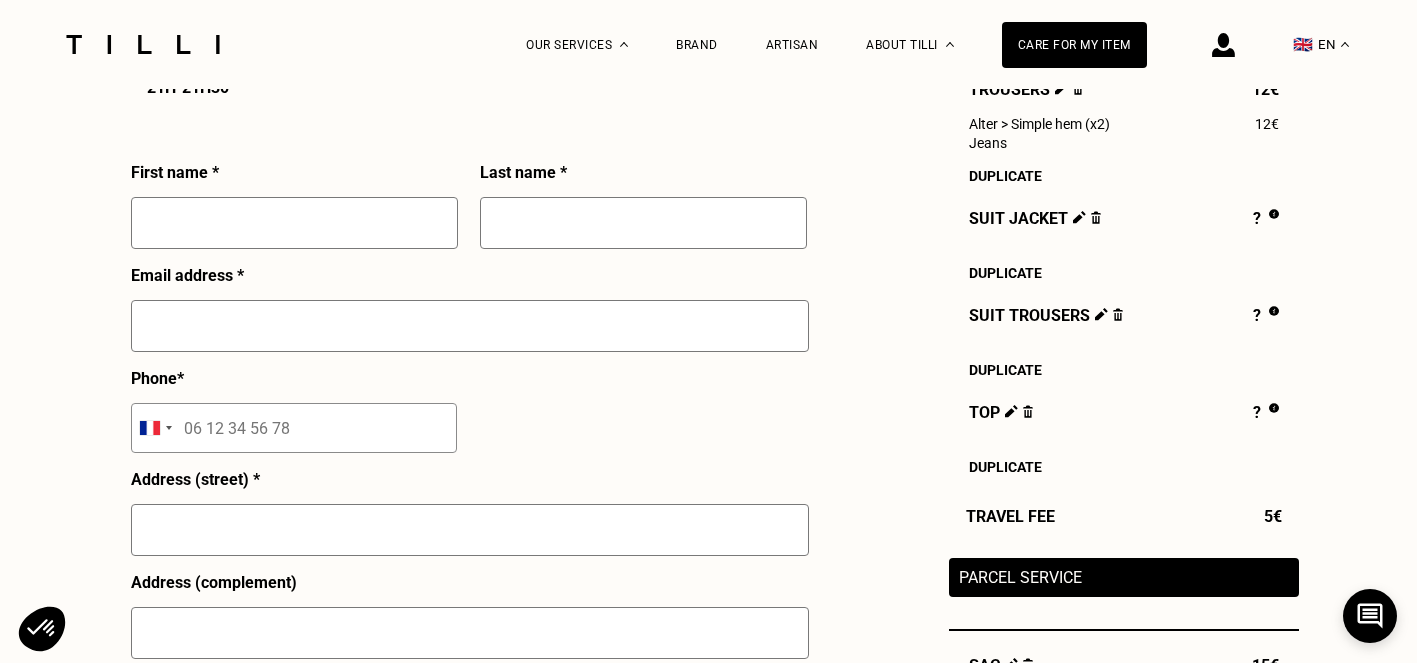 type on "[PERSON_NAME]" 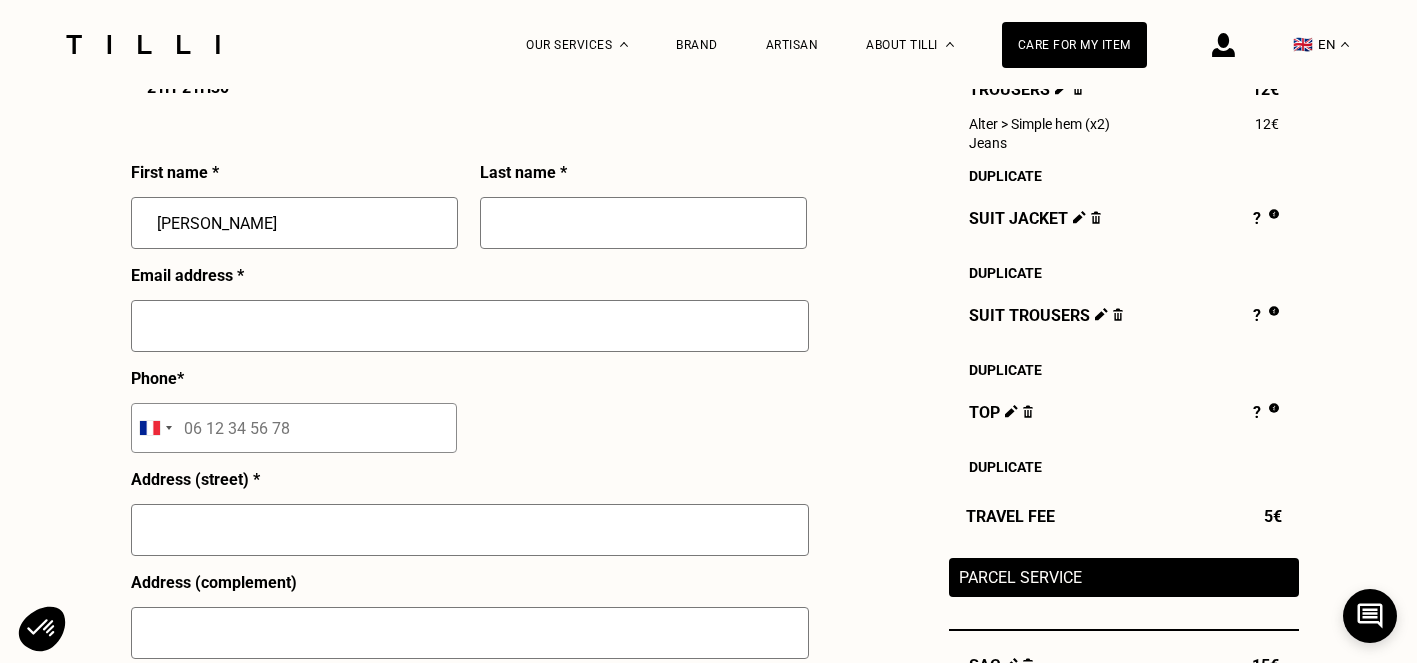 click at bounding box center (643, 223) 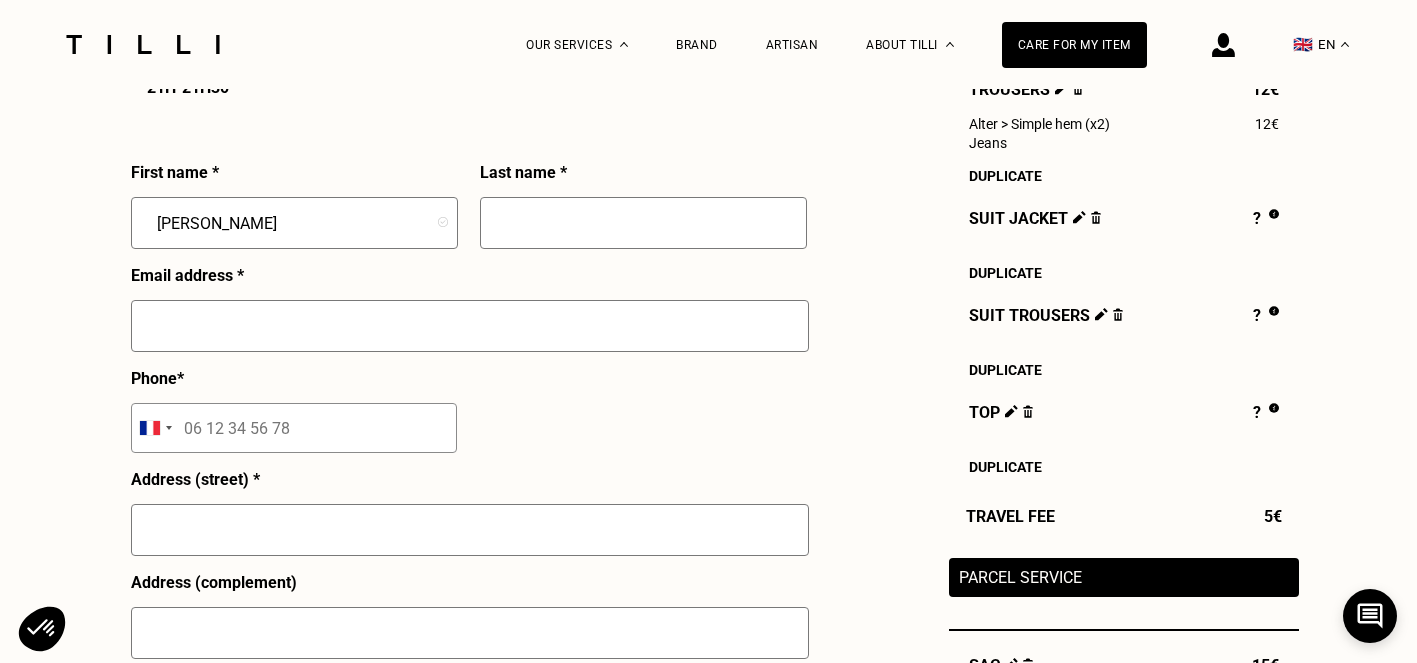 type on "[PERSON_NAME]" 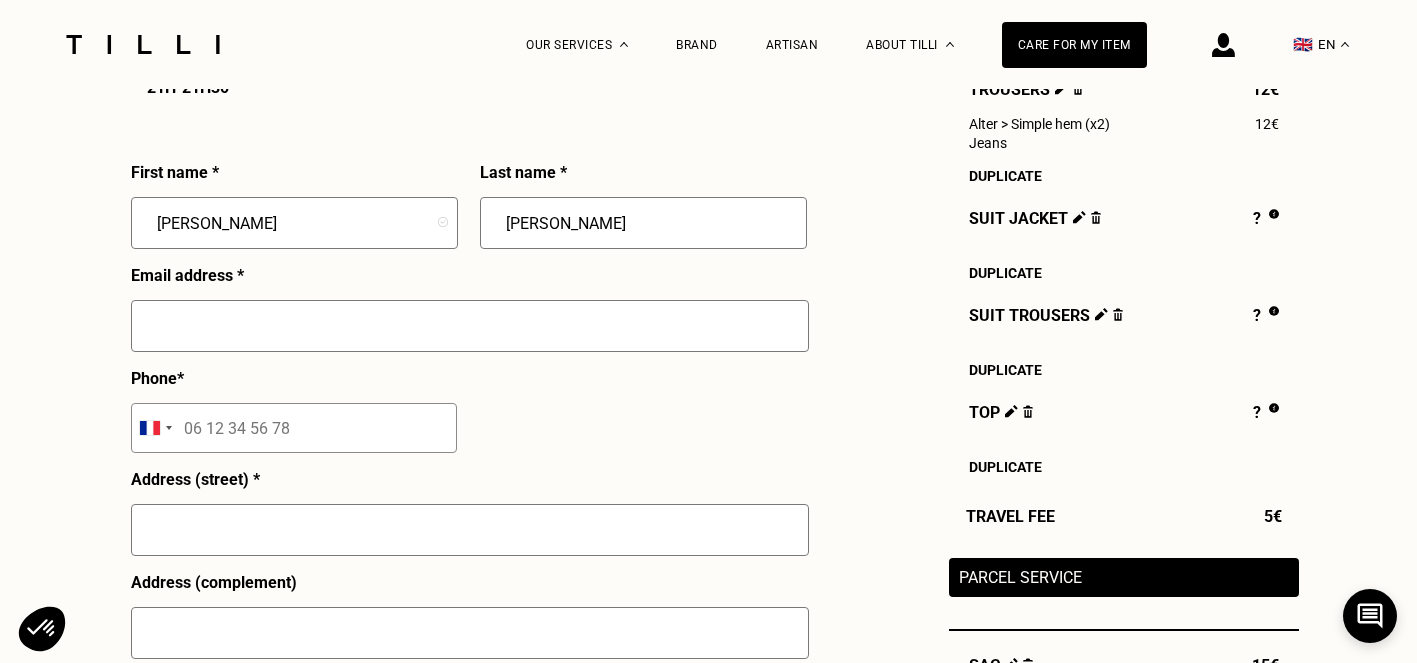 click at bounding box center [470, 326] 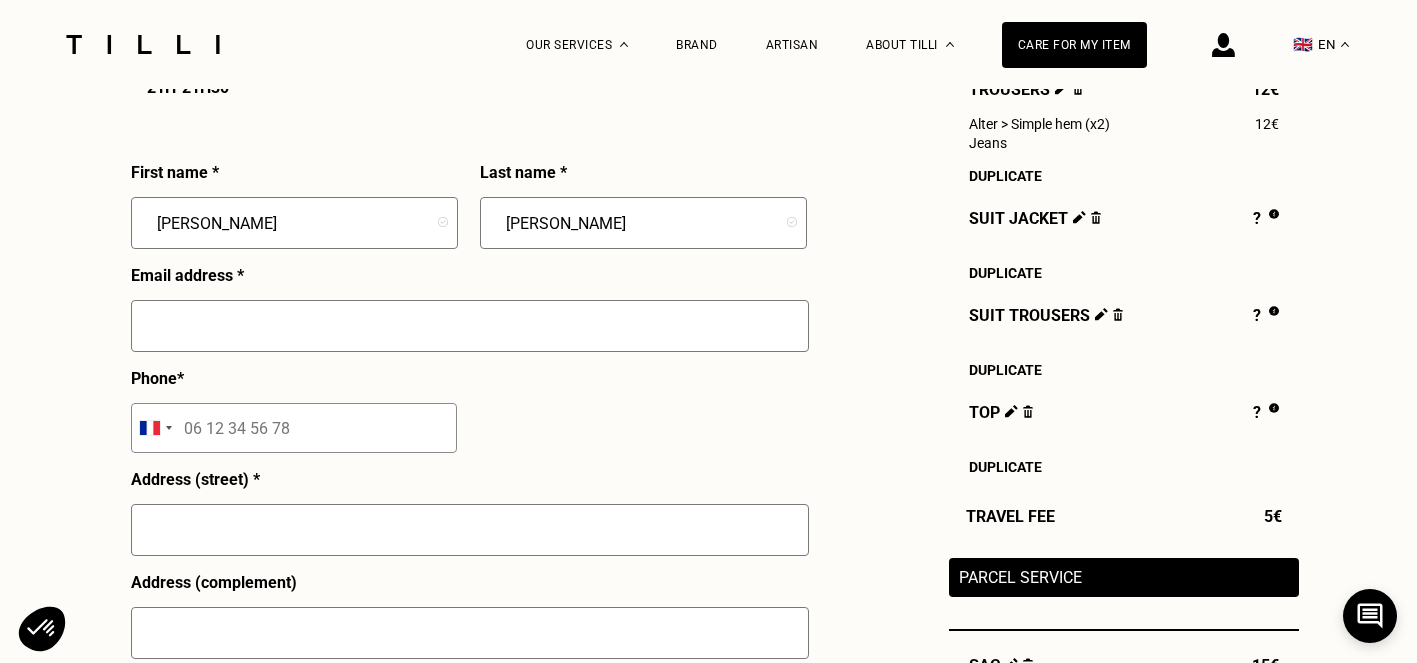 type on "[EMAIL_ADDRESS][DOMAIN_NAME]" 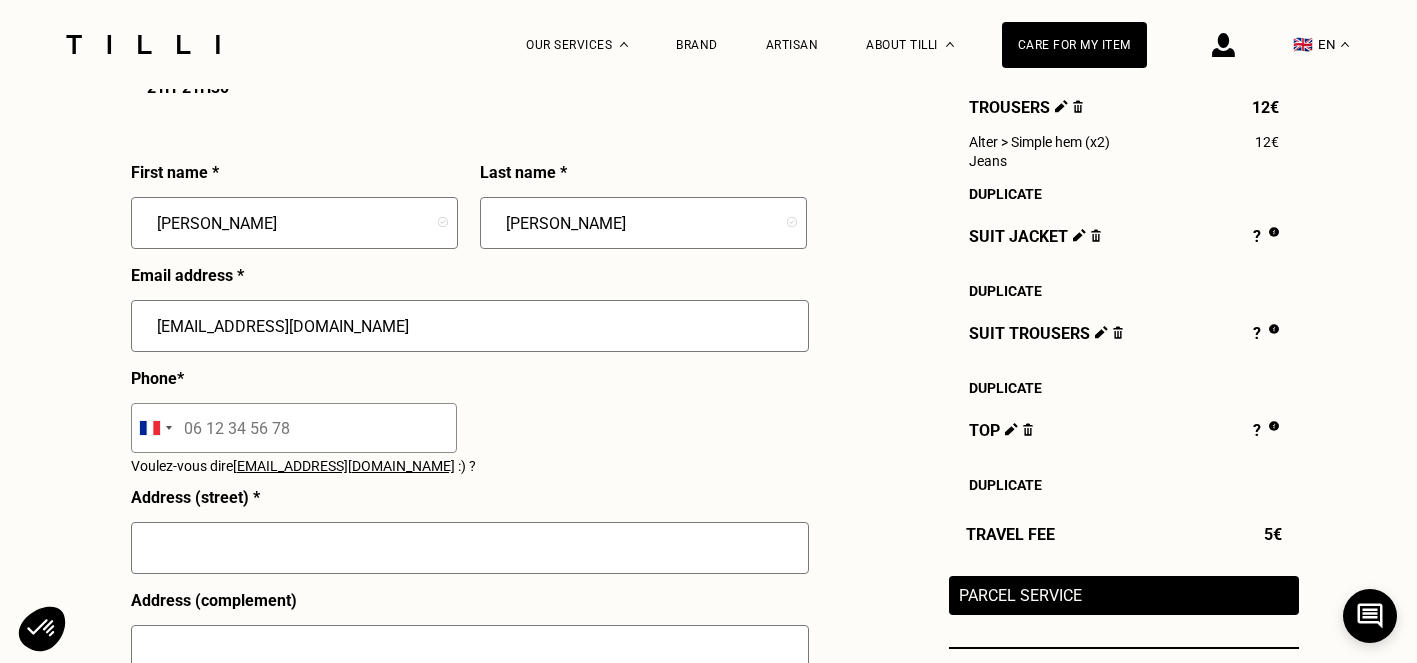 click at bounding box center (294, 428) 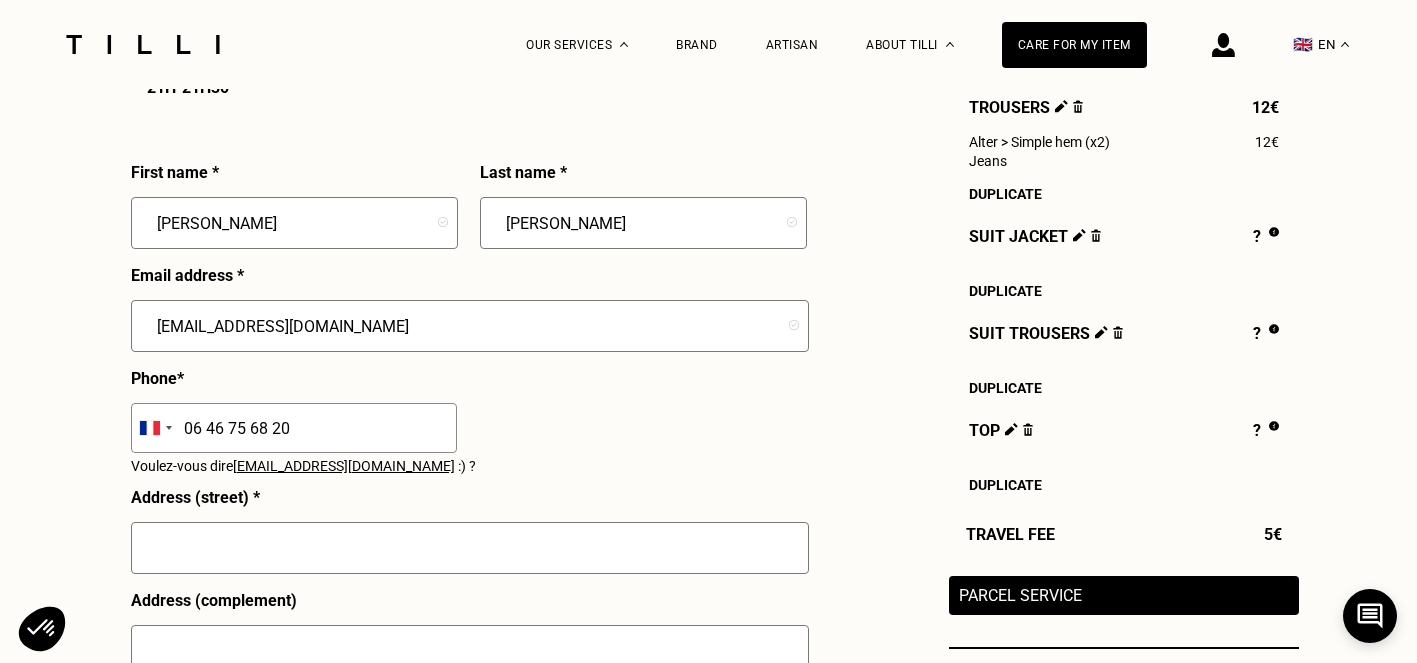 type on "06 46 75 68 20" 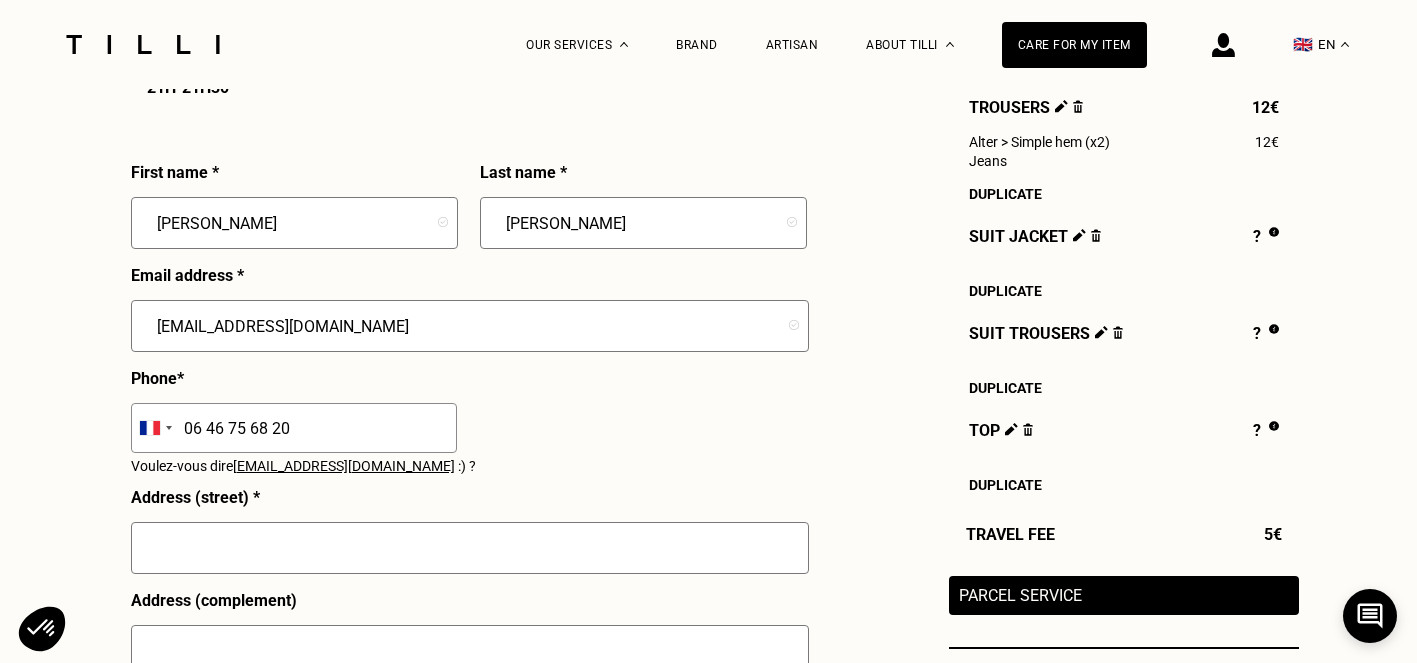 type on "[STREET_ADDRESS][PERSON_NAME]" 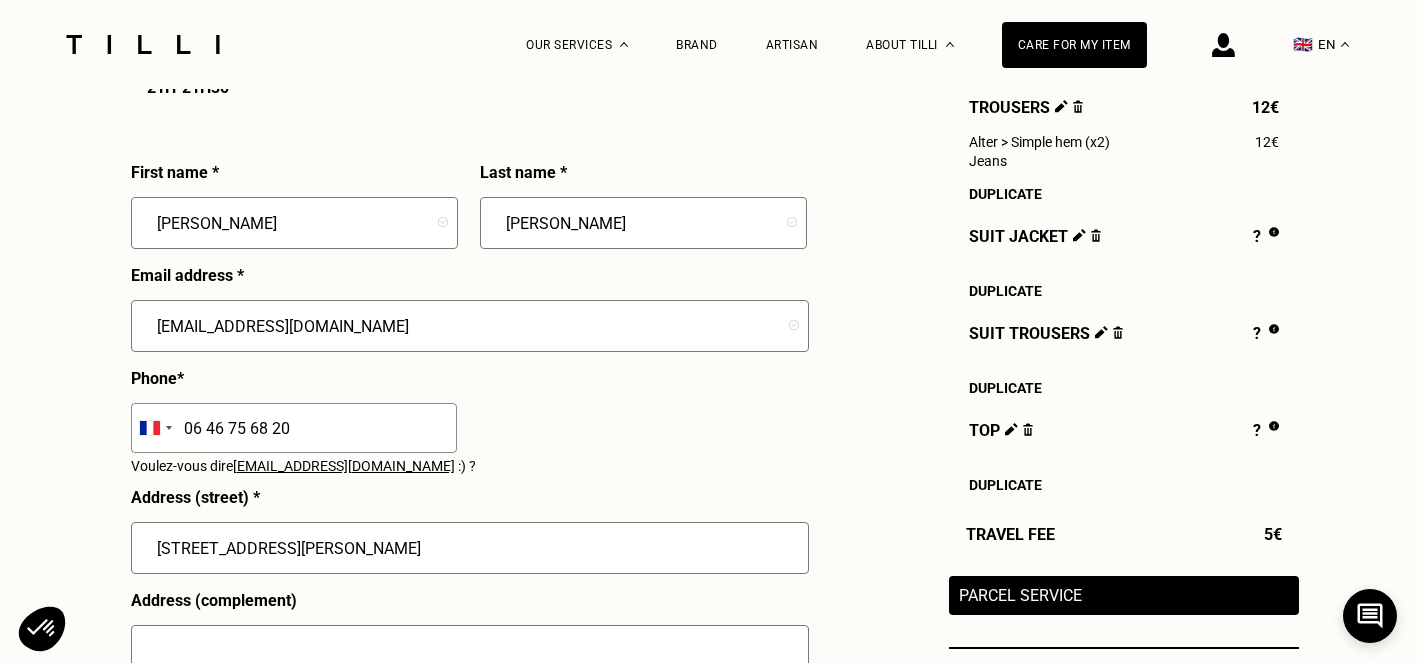 type on "[GEOGRAPHIC_DATA]" 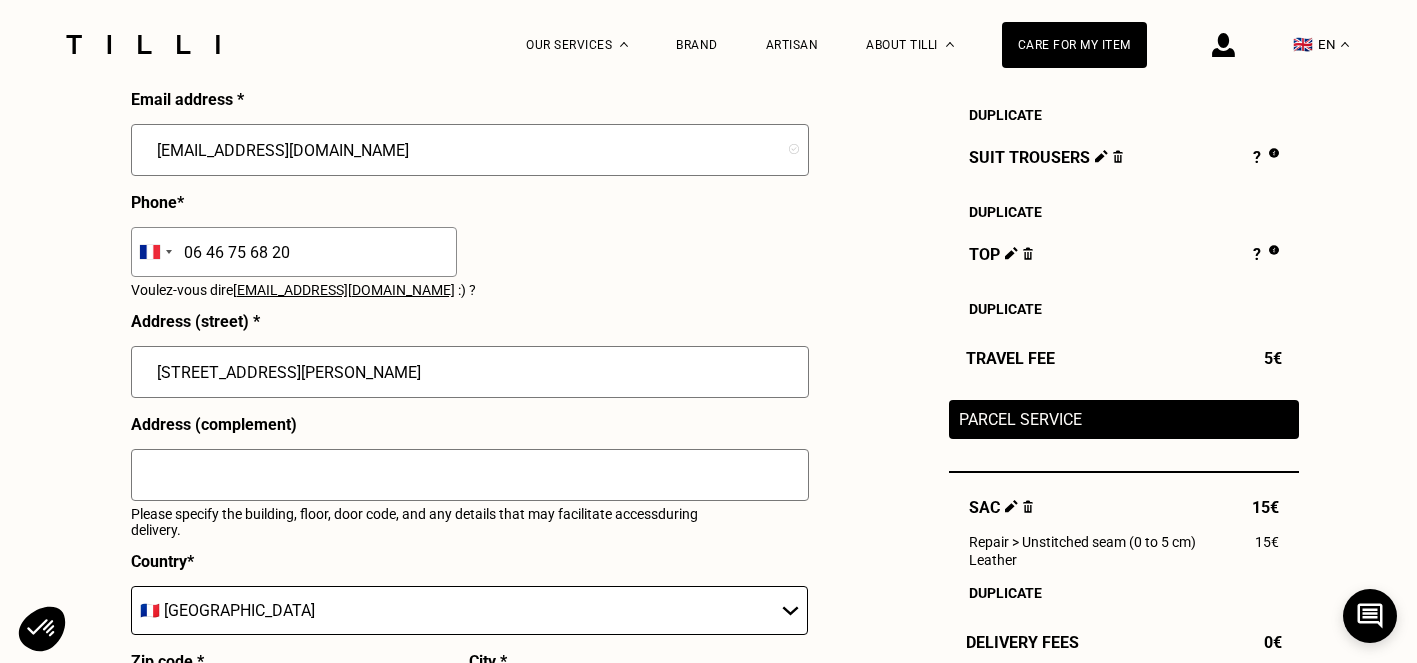 scroll, scrollTop: 1962, scrollLeft: 0, axis: vertical 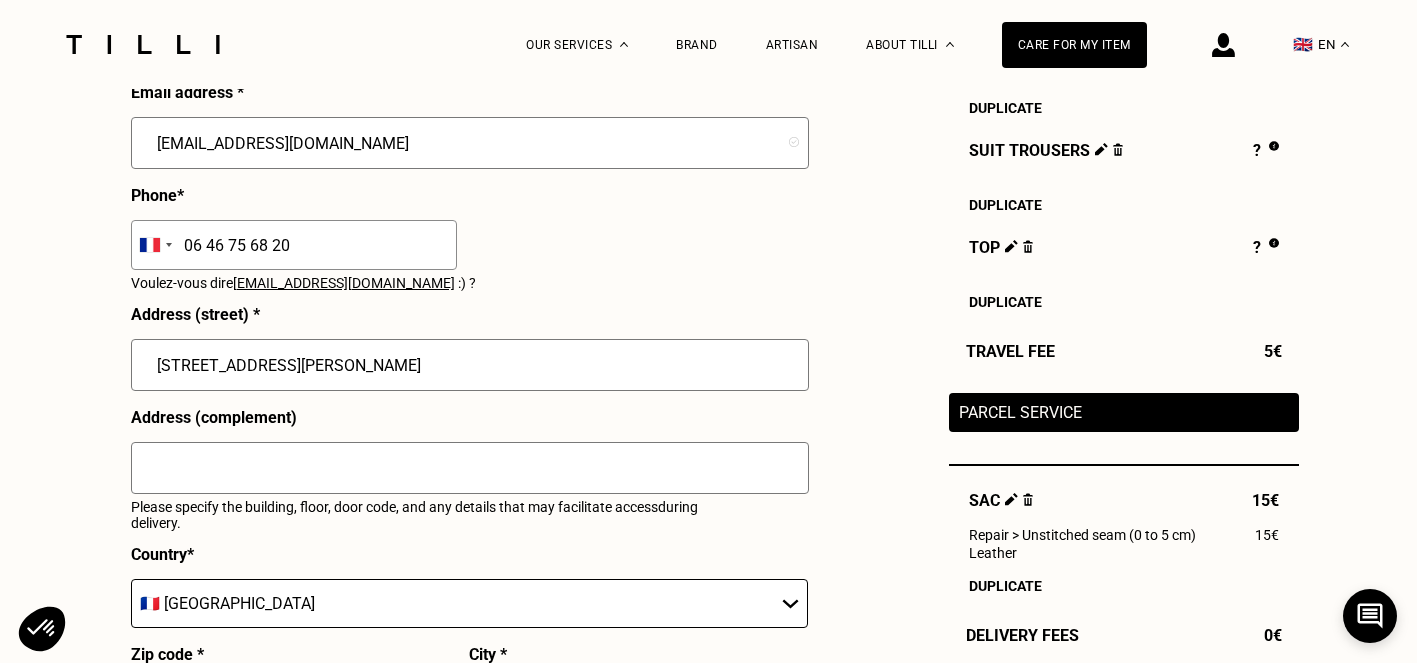 click on "Address (complement) Please specify the building, floor, door code, and any details that may facilitate access  during delivery." at bounding box center [470, 476] 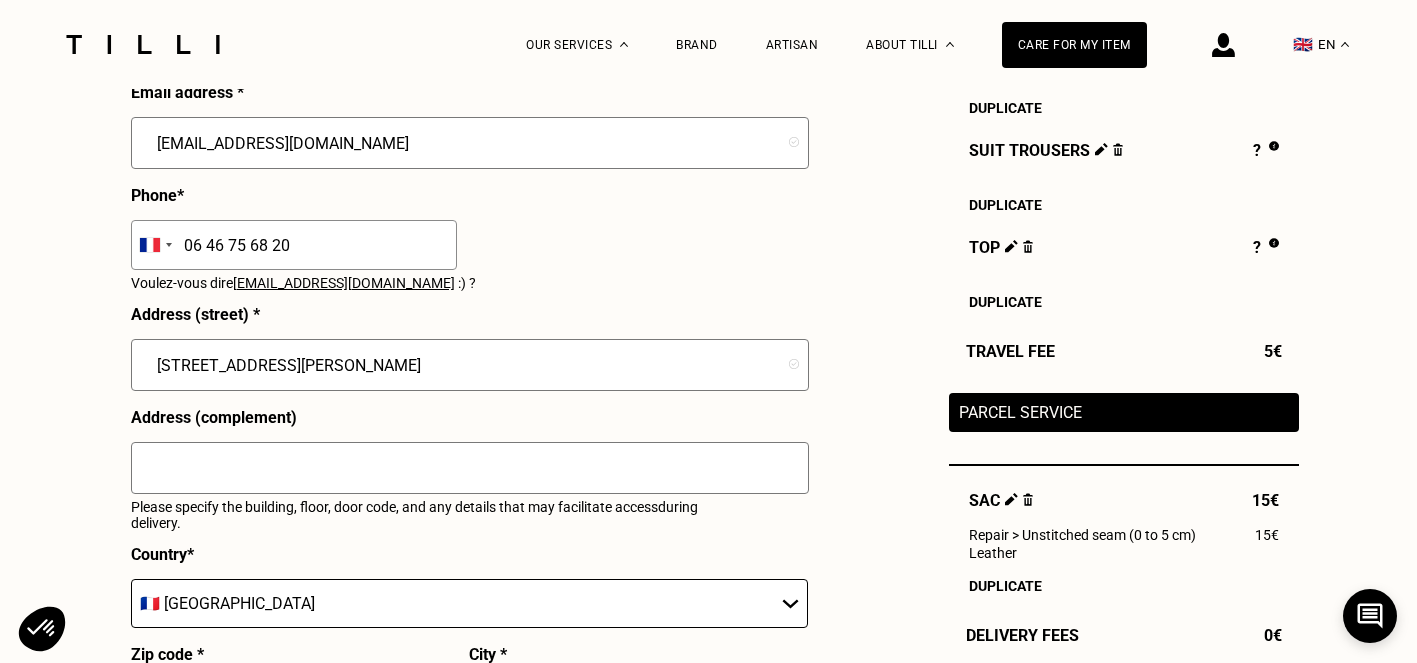 click at bounding box center (470, 468) 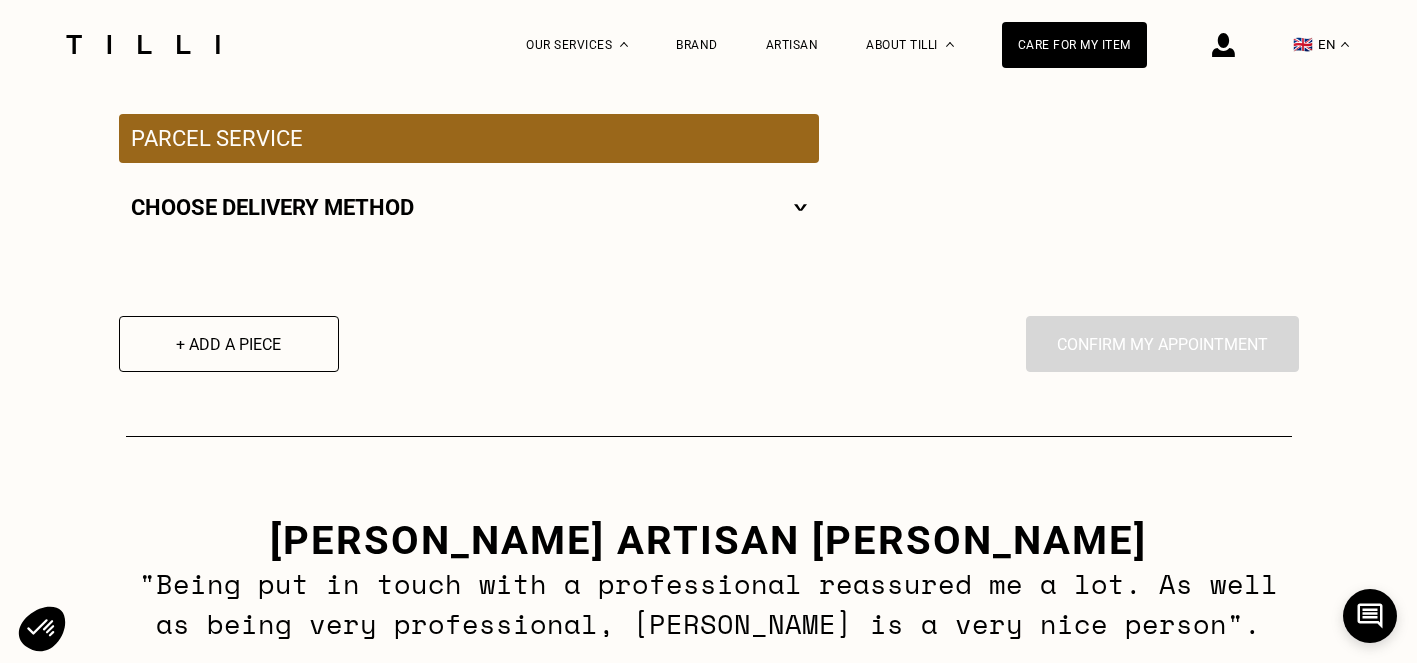 scroll, scrollTop: 2737, scrollLeft: 0, axis: vertical 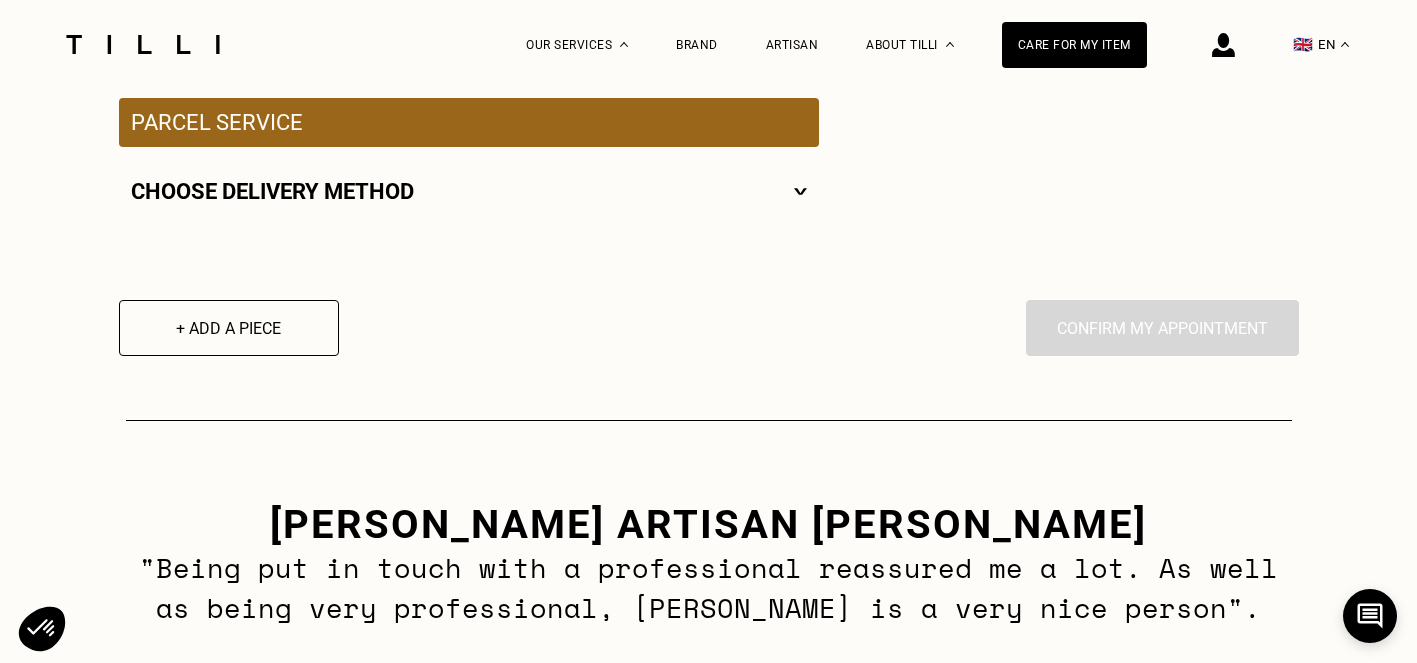 type on "48b34" 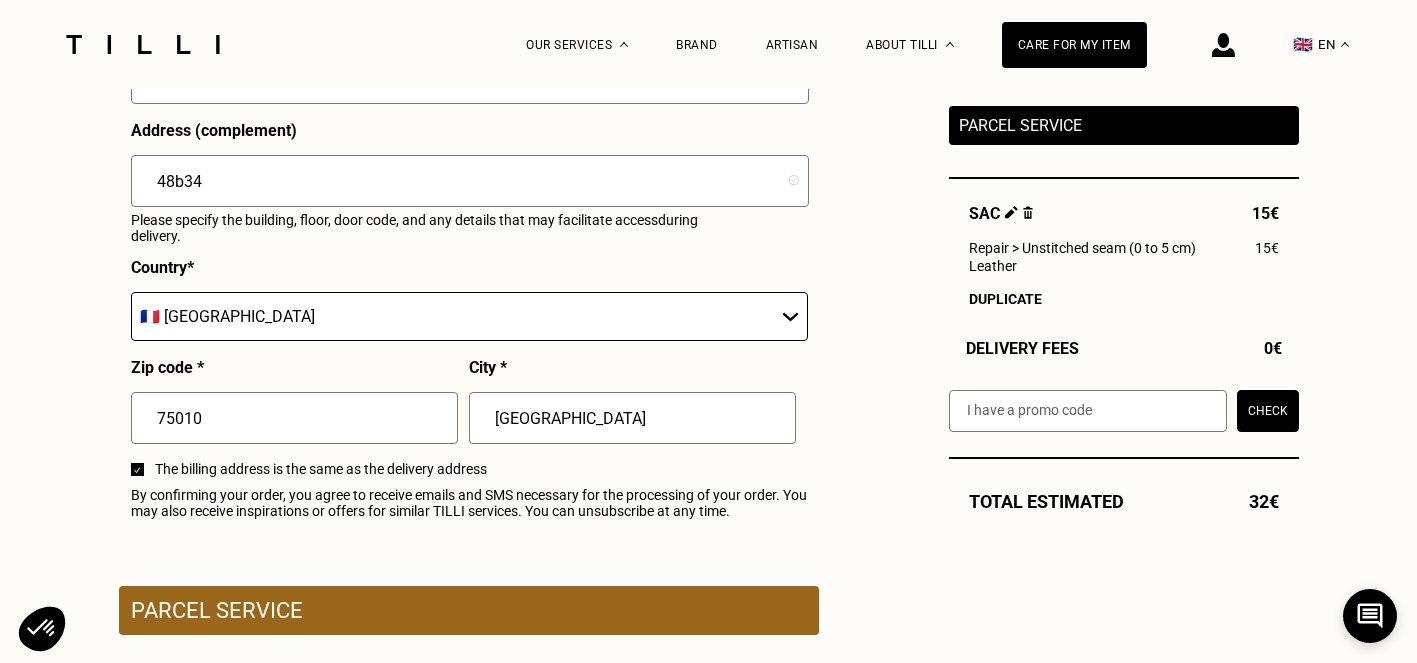 scroll, scrollTop: 2208, scrollLeft: 0, axis: vertical 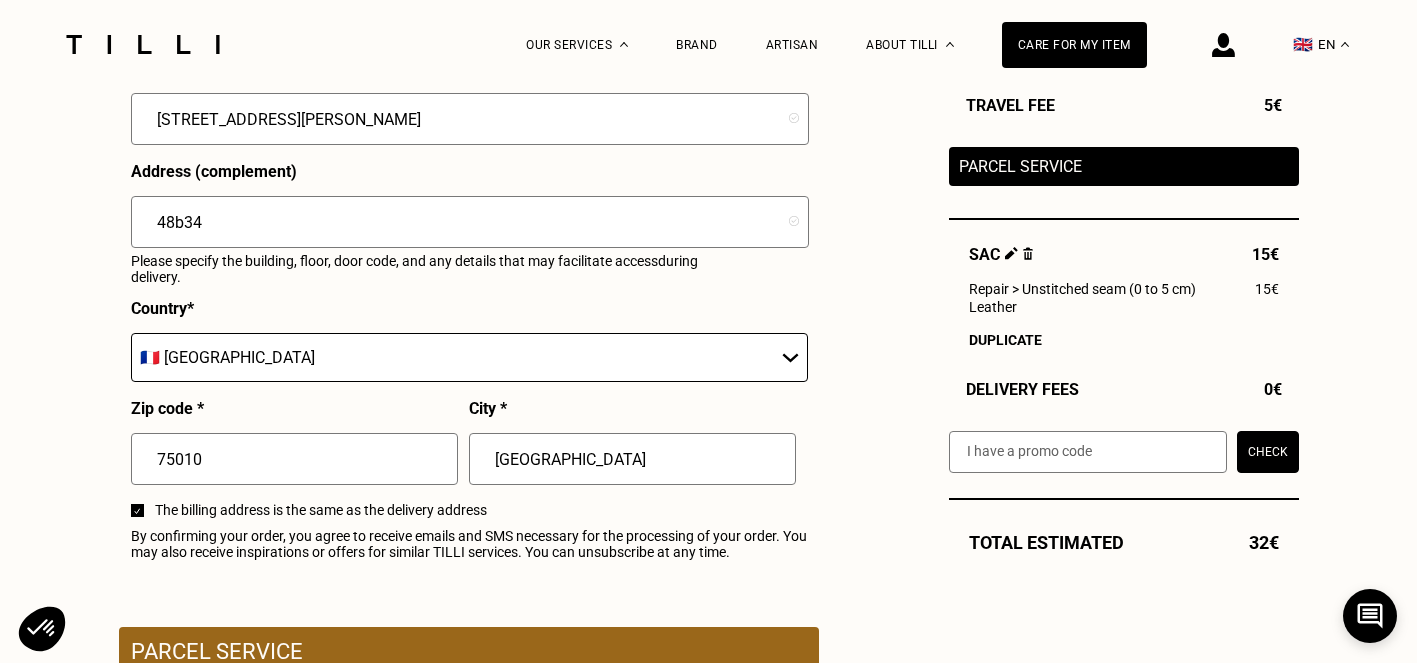 click on "🇦🇹   [GEOGRAPHIC_DATA] 🇧🇪   [GEOGRAPHIC_DATA] 🇧🇬   [GEOGRAPHIC_DATA] 🇭🇷   [GEOGRAPHIC_DATA] 🇨🇾   [GEOGRAPHIC_DATA] 🇨🇿   [GEOGRAPHIC_DATA] 🇩🇰   [GEOGRAPHIC_DATA] 🇪🇪   [GEOGRAPHIC_DATA] 🇫🇮   [GEOGRAPHIC_DATA] 🇫🇷   [GEOGRAPHIC_DATA] 🇩🇪   [GEOGRAPHIC_DATA] 🇬🇷   [GEOGRAPHIC_DATA] 🇭🇺   [GEOGRAPHIC_DATA] 🇮🇪   [GEOGRAPHIC_DATA] 🇮🇹   [GEOGRAPHIC_DATA] 🇱🇻   [GEOGRAPHIC_DATA] 🇱🇮   [GEOGRAPHIC_DATA] 🇱🇹   [GEOGRAPHIC_DATA] 🇱🇺   [GEOGRAPHIC_DATA] 🇲🇹   [GEOGRAPHIC_DATA] 🇳🇱   [GEOGRAPHIC_DATA] 🇳🇴   [GEOGRAPHIC_DATA] 🇵🇱   [GEOGRAPHIC_DATA] 🇵🇹   [GEOGRAPHIC_DATA] 🇷🇴   [GEOGRAPHIC_DATA] 🇸🇰   [GEOGRAPHIC_DATA] 🇸🇮   [GEOGRAPHIC_DATA] 🇪🇸   [GEOGRAPHIC_DATA] 🇸🇪   [GEOGRAPHIC_DATA] 🇨🇭   [GEOGRAPHIC_DATA] 🇬🇧   [GEOGRAPHIC_DATA]" at bounding box center [469, 357] 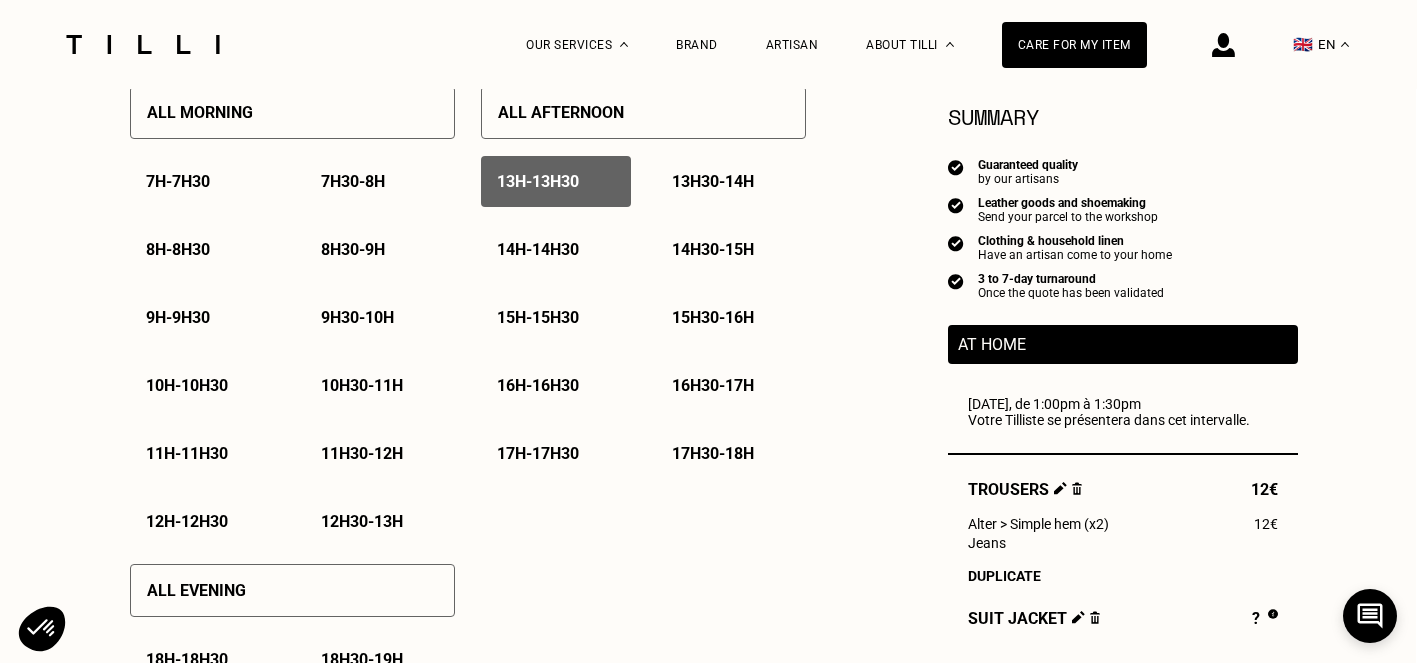 scroll, scrollTop: 1004, scrollLeft: 1, axis: both 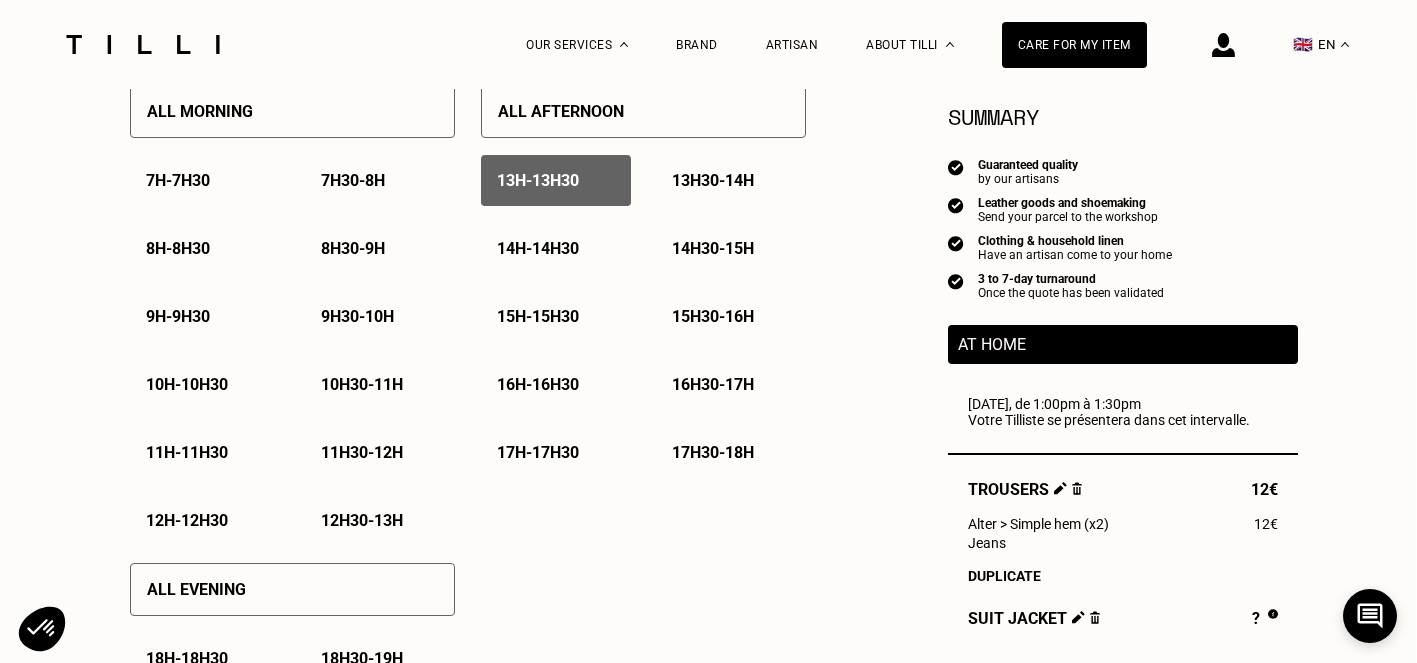 click on "13h30  -  14h" at bounding box center [713, 180] 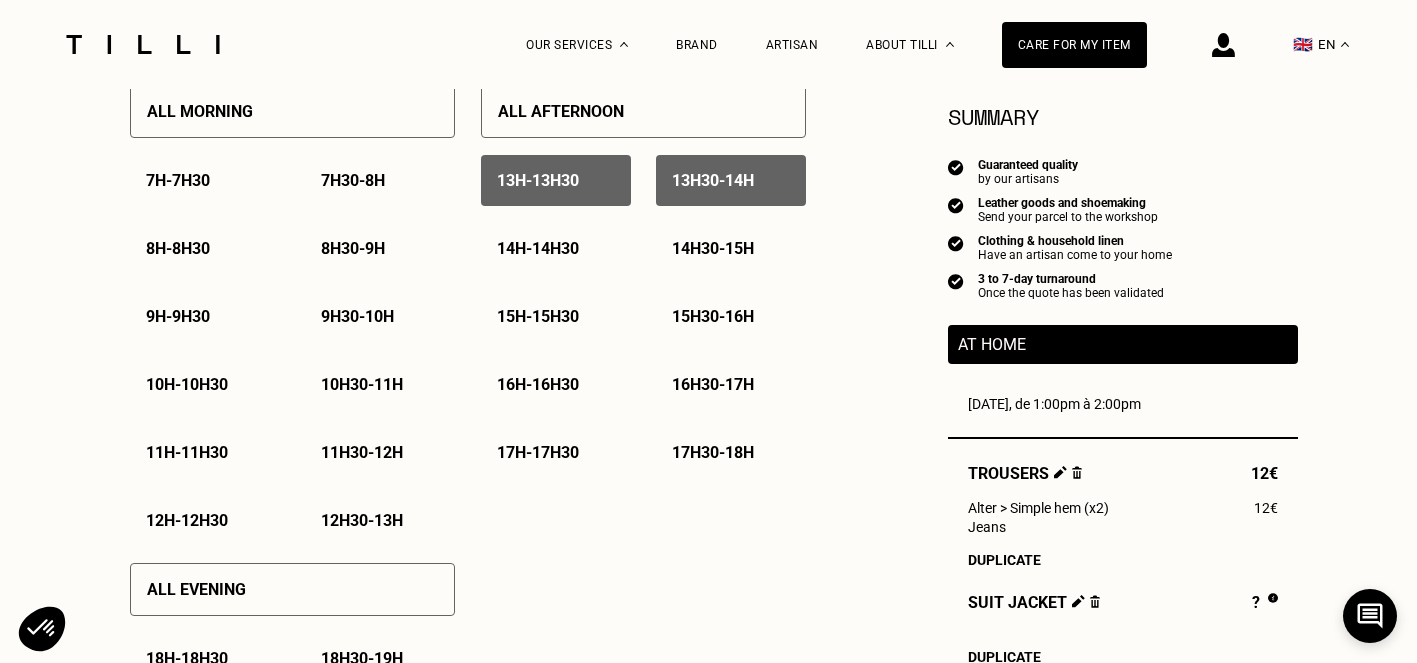click on "14h  -  14h30" at bounding box center [538, 248] 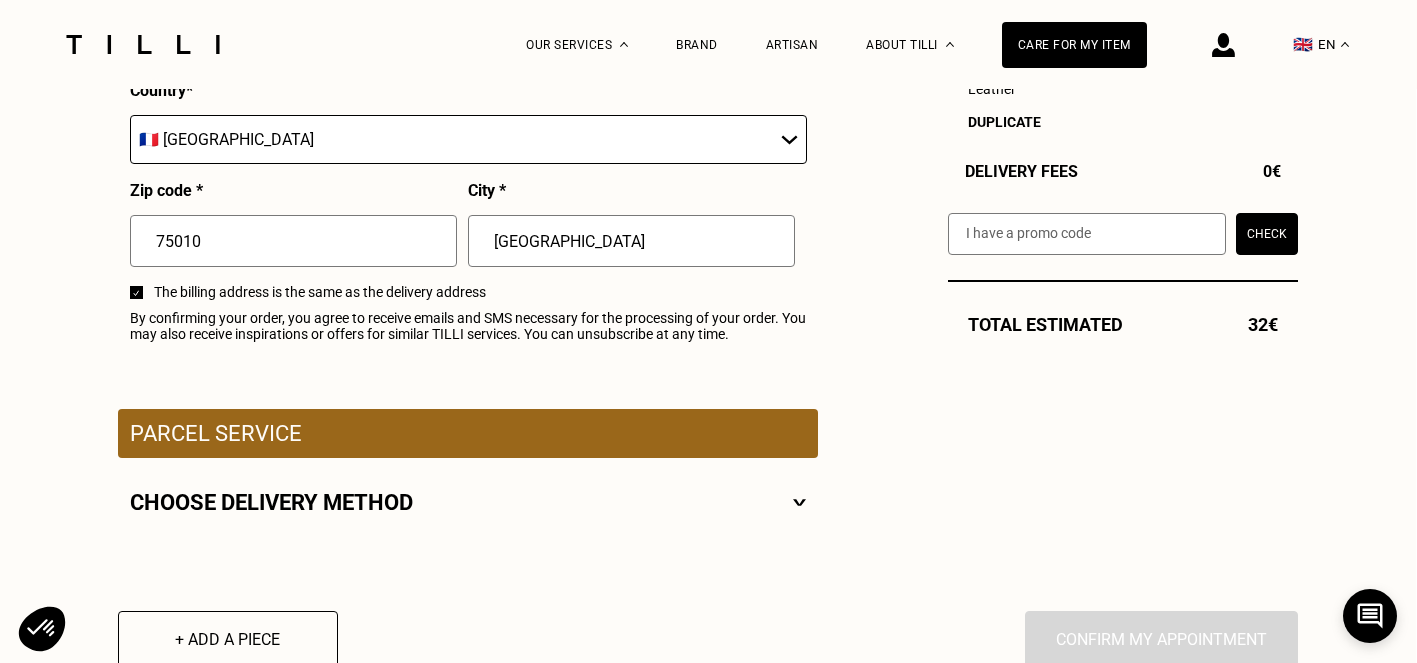 scroll, scrollTop: 2582, scrollLeft: 1, axis: both 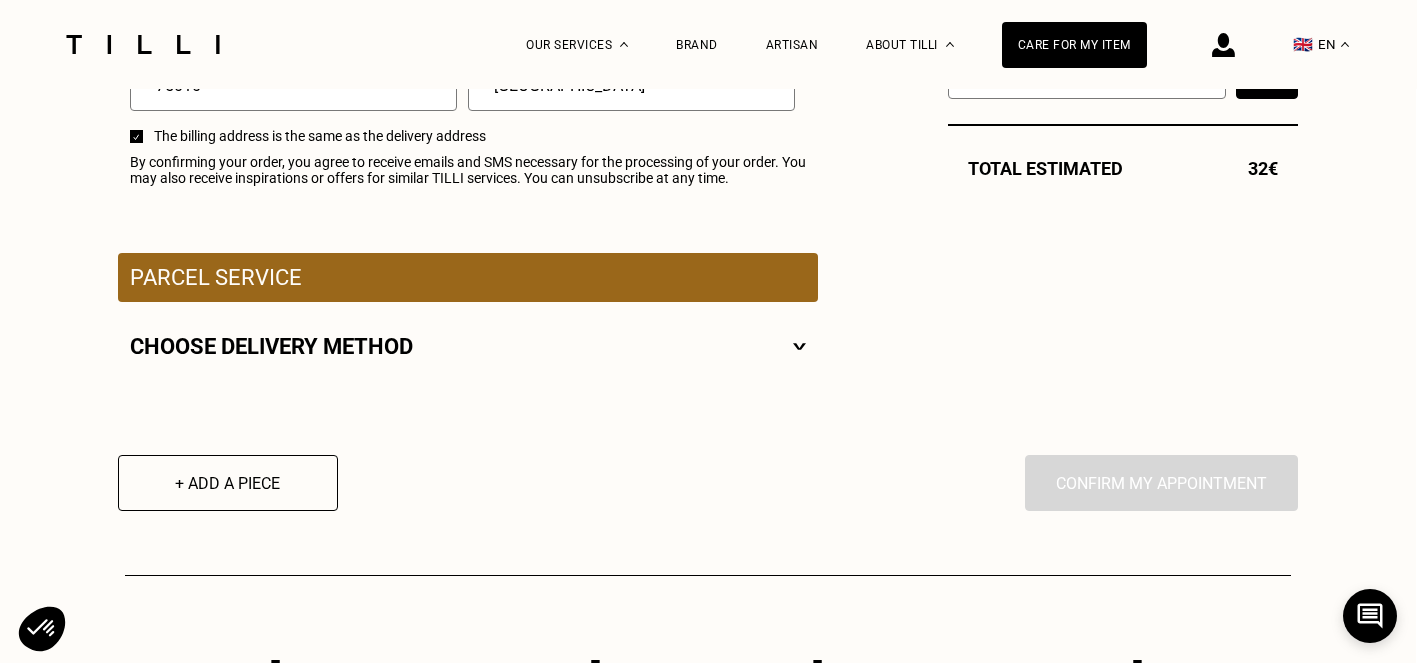 click on "Choose delivery method" at bounding box center (271, 346) 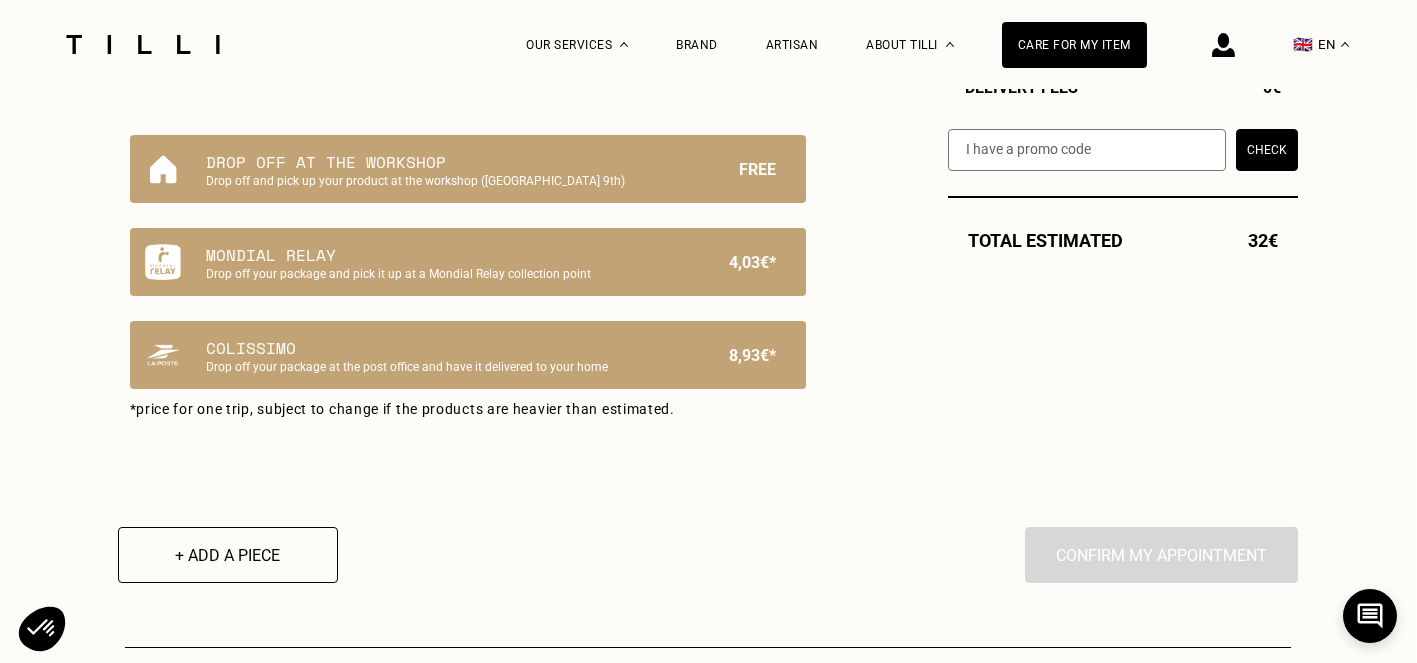 scroll, scrollTop: 2857, scrollLeft: 1, axis: both 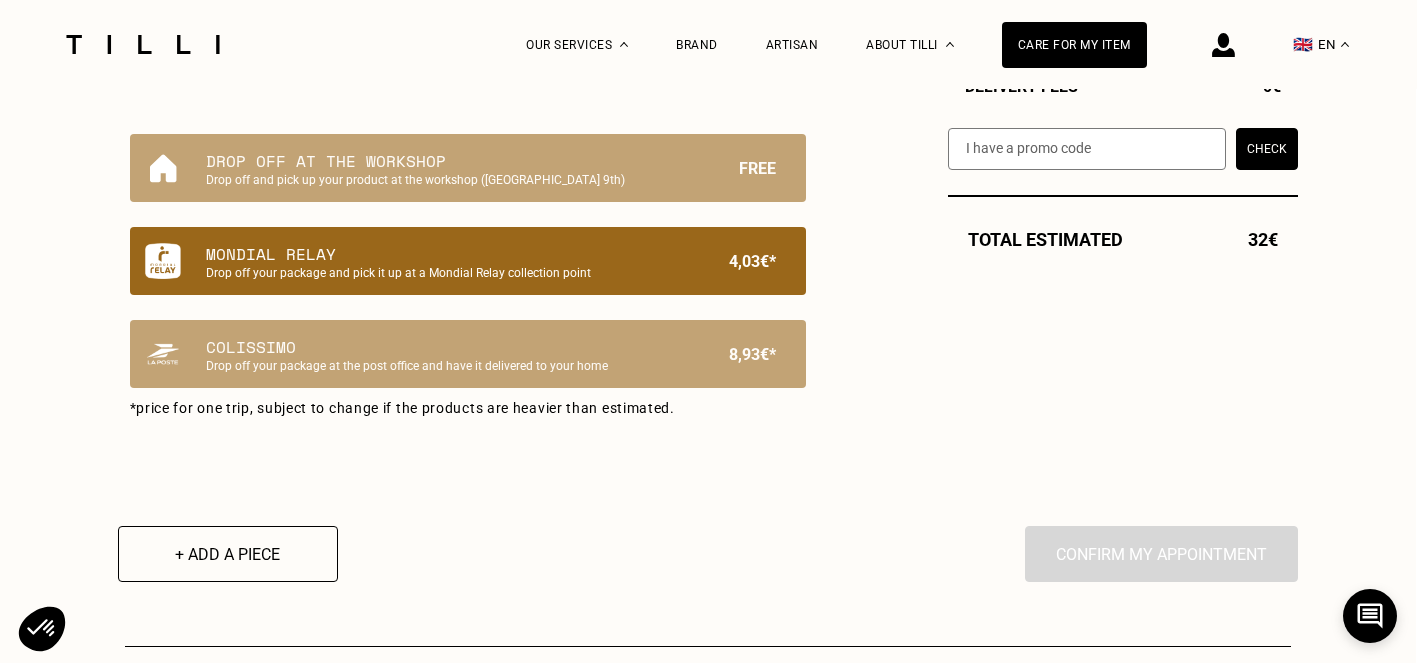 click on "Drop off your package and pick it up at a Mondial Relay collection point" at bounding box center (434, 273) 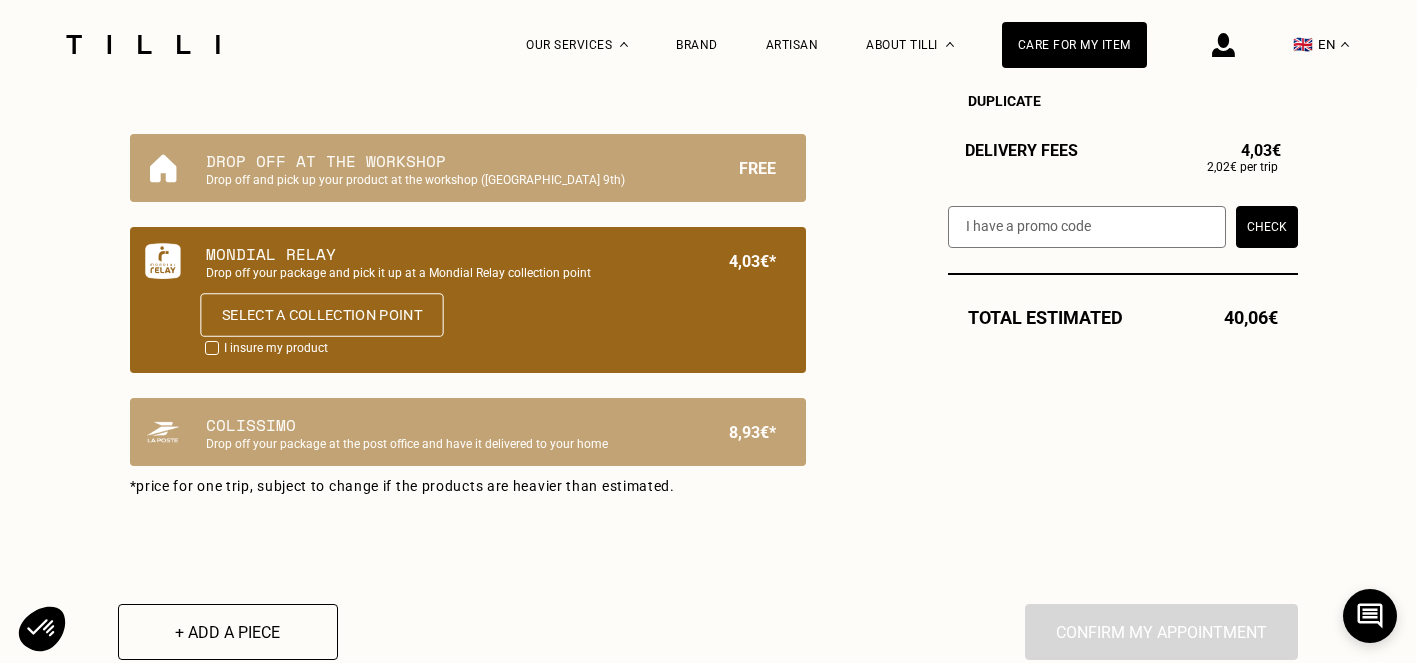 click on "Select a collection point" at bounding box center (321, 315) 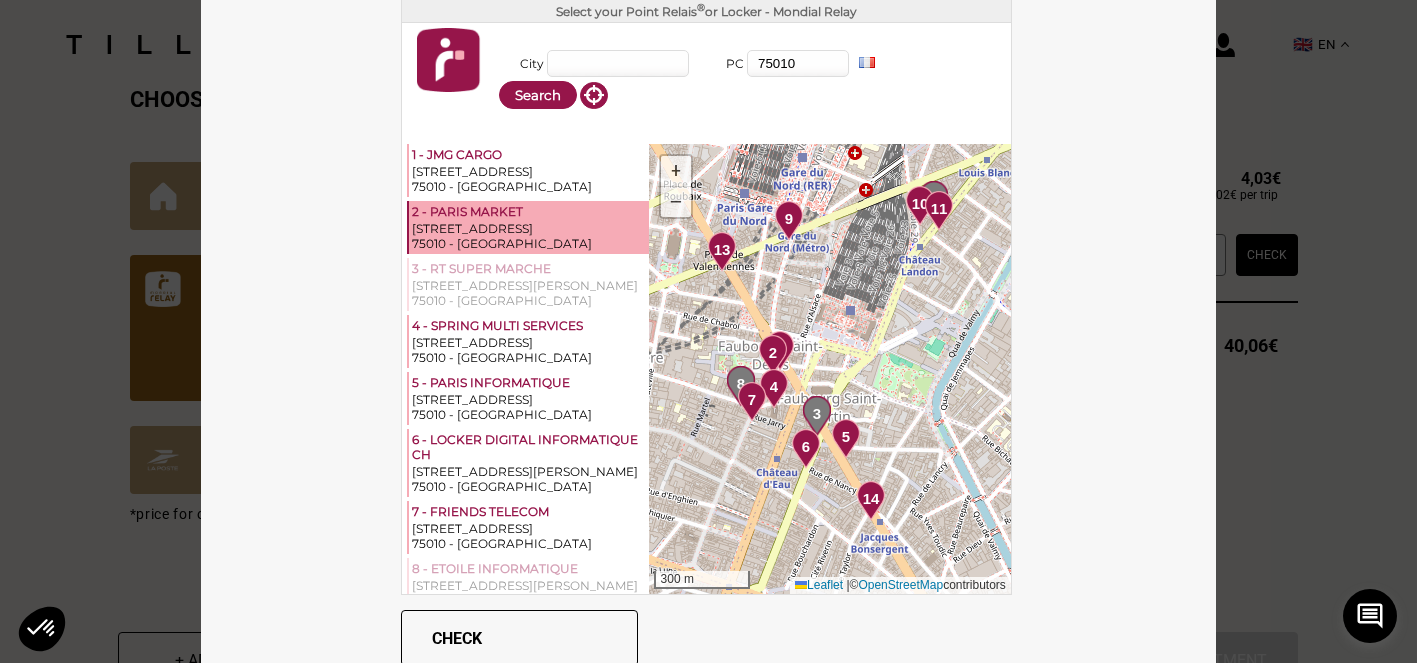 scroll, scrollTop: 2833, scrollLeft: 1, axis: both 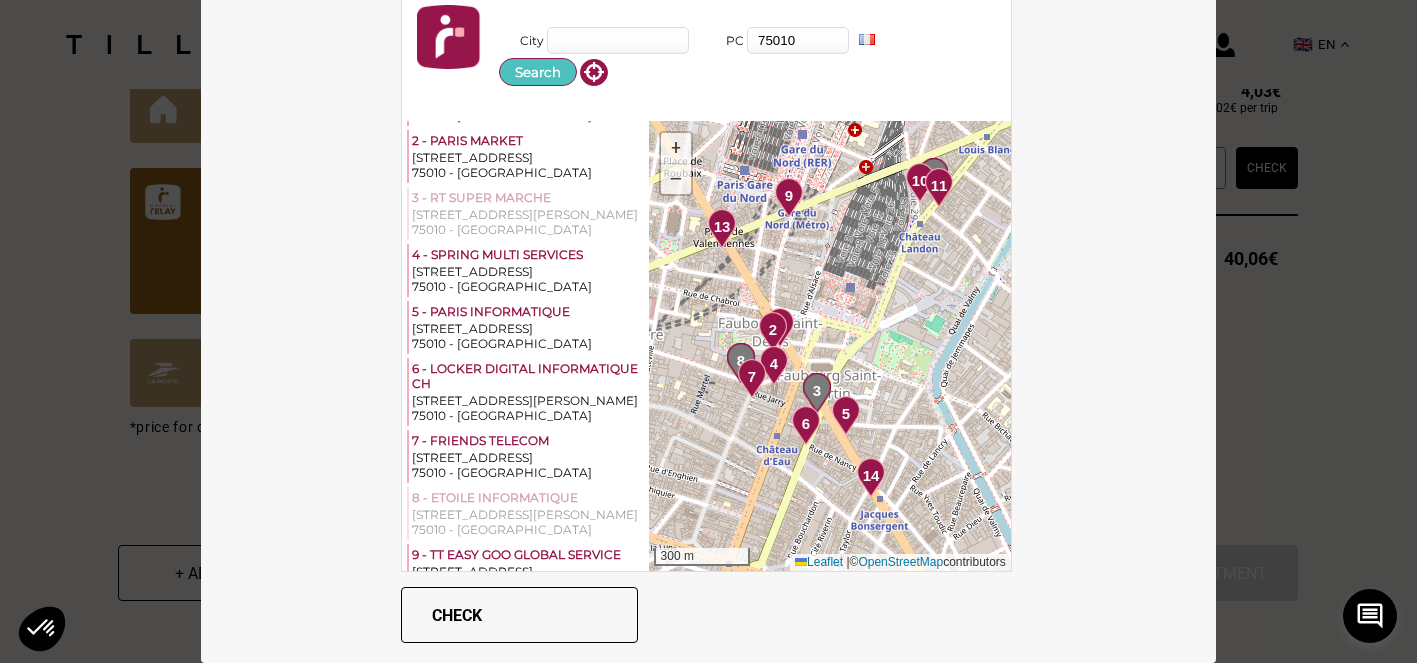 click on "Search" at bounding box center (538, 72) 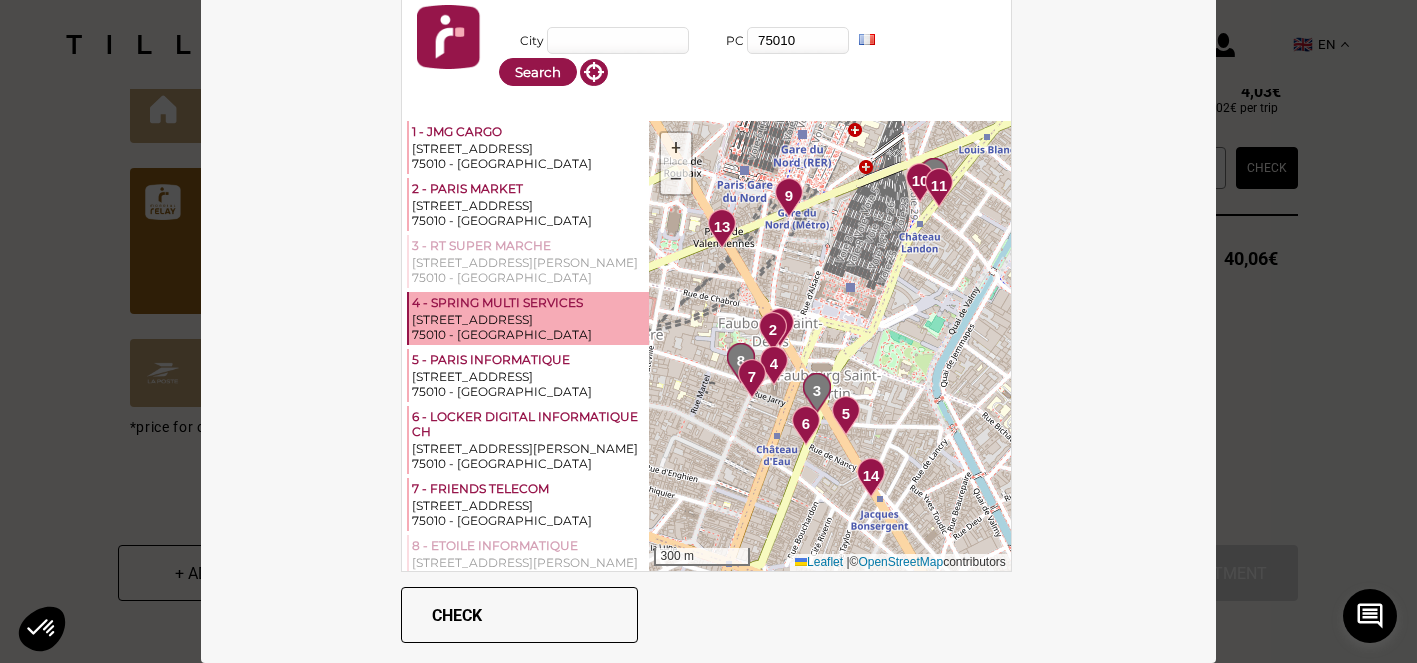 scroll, scrollTop: 0, scrollLeft: 0, axis: both 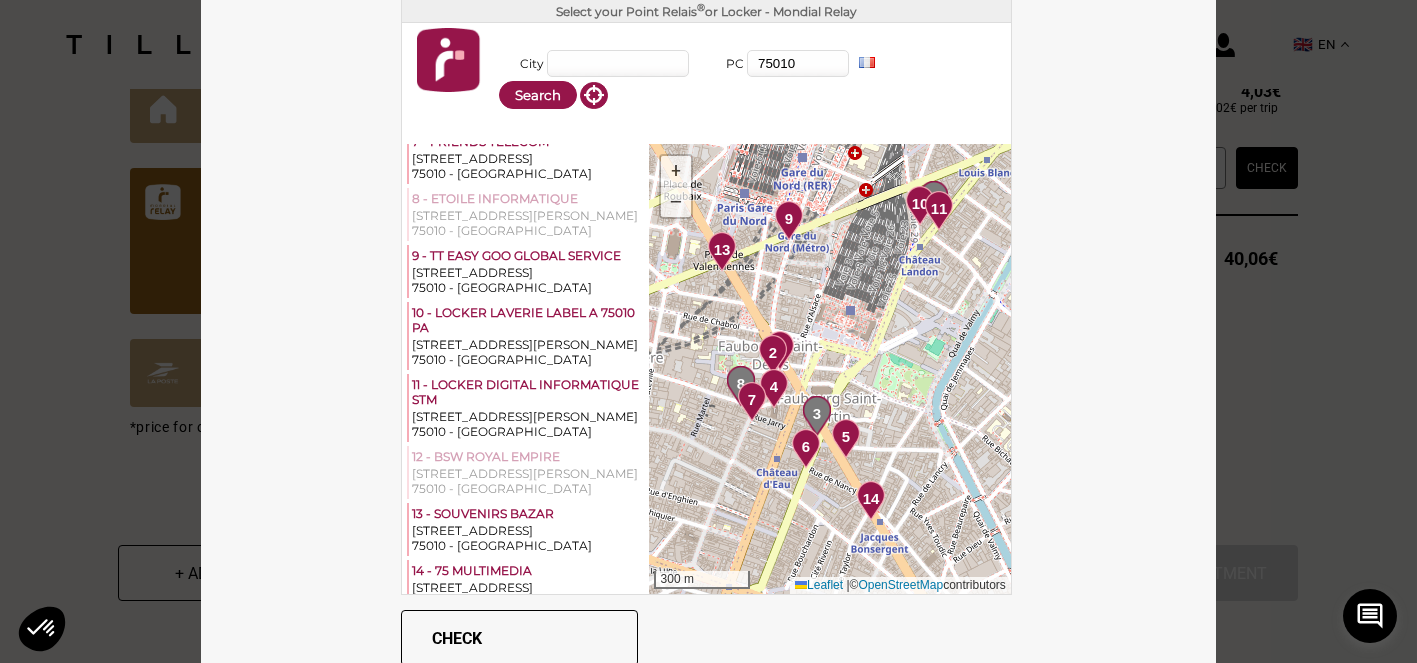 click on "Select your Point Relais ®  or Locker - Mondial Relay
City
PC
75010
FR
ES
BE
[PERSON_NAME] DE AT PT PL" at bounding box center [708, 331] 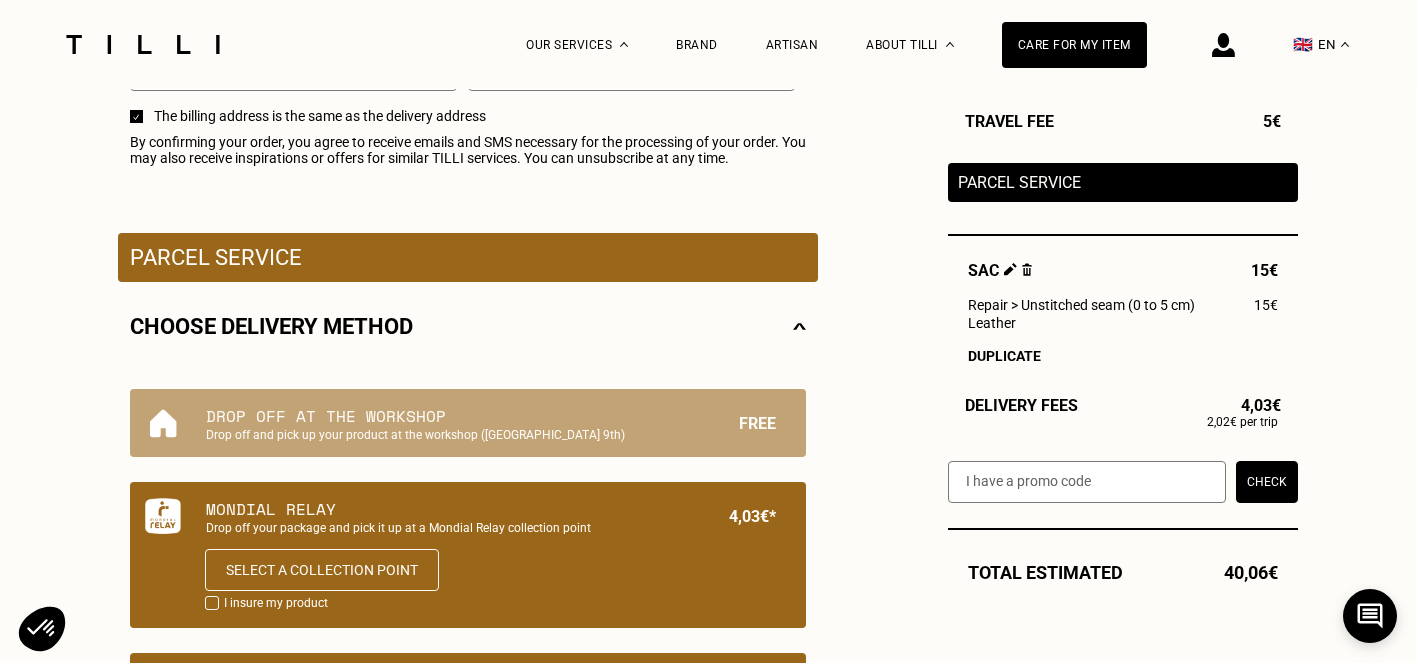 scroll, scrollTop: 2587, scrollLeft: 1, axis: both 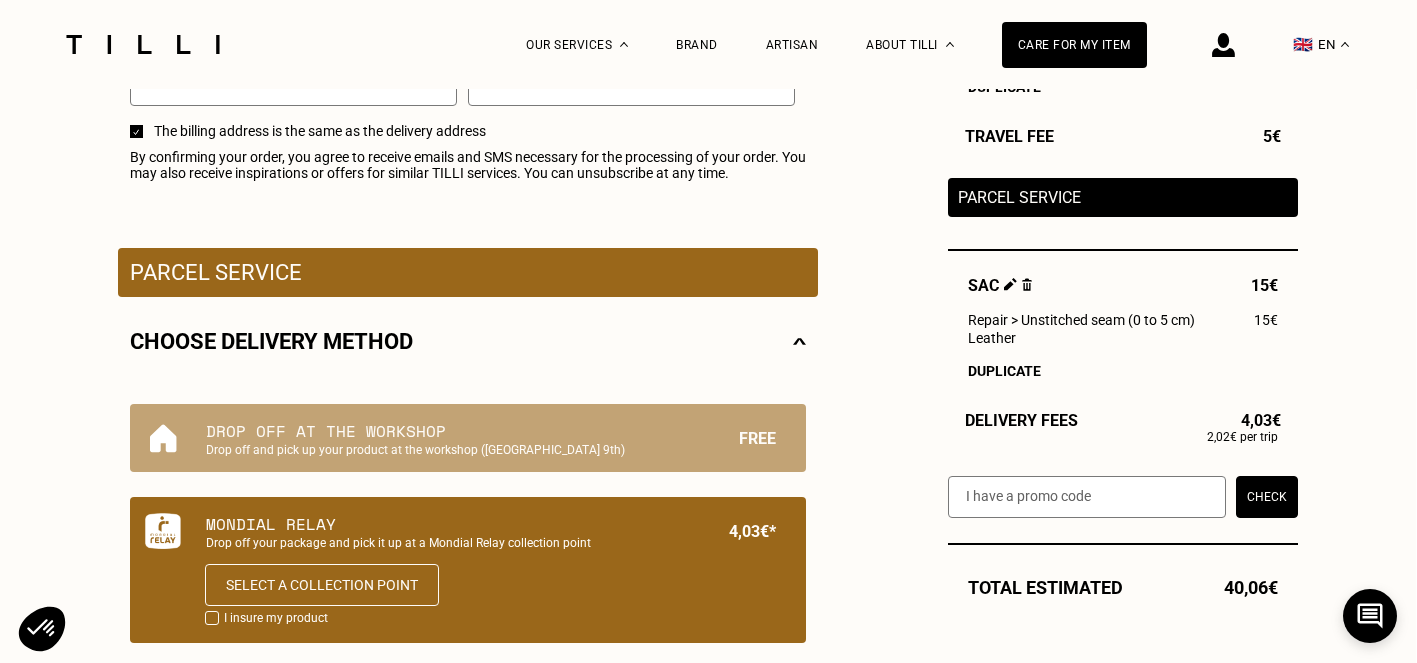 click at bounding box center [799, 341] 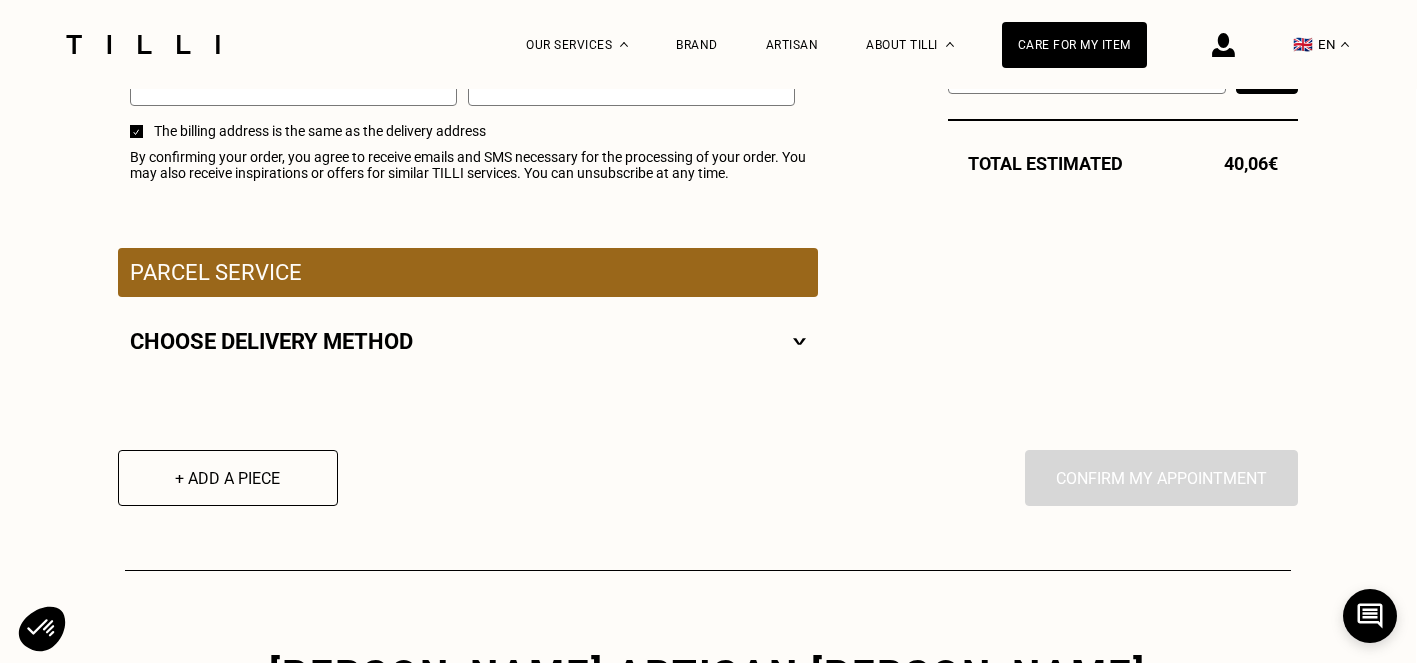 click on "Parcel service" at bounding box center (468, 272) 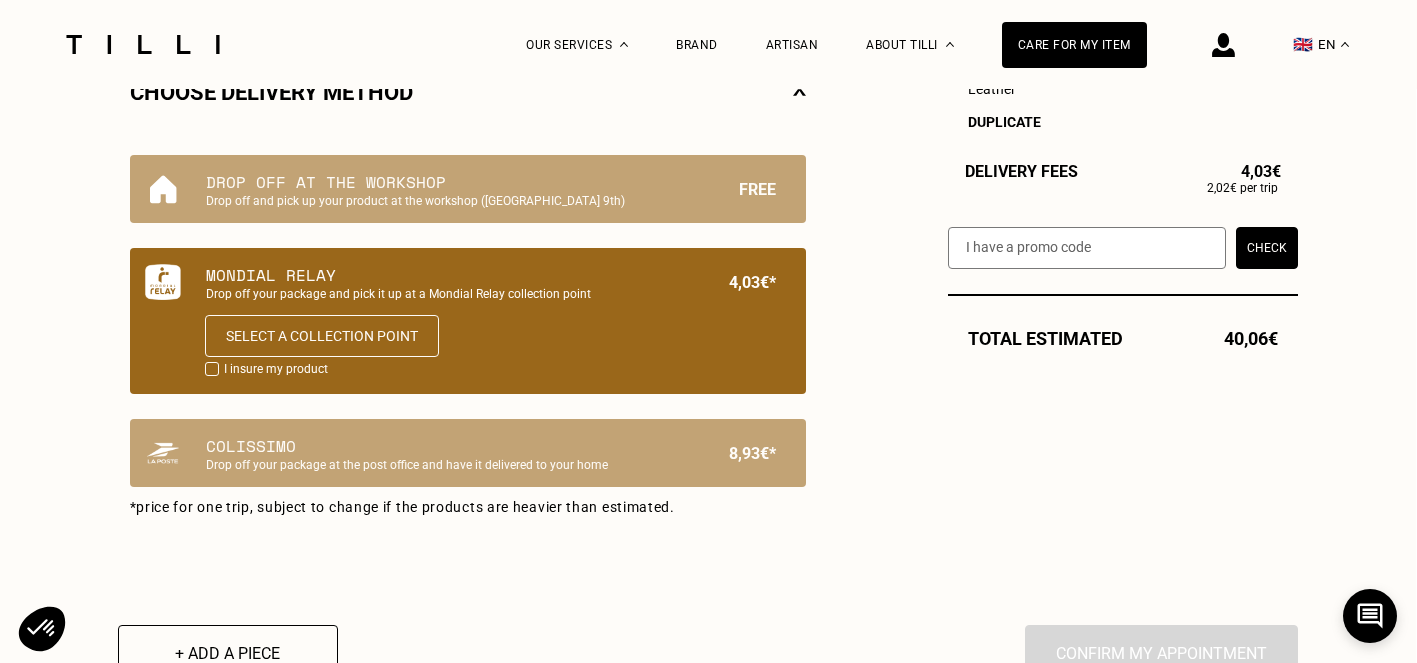 scroll, scrollTop: 2835, scrollLeft: 1, axis: both 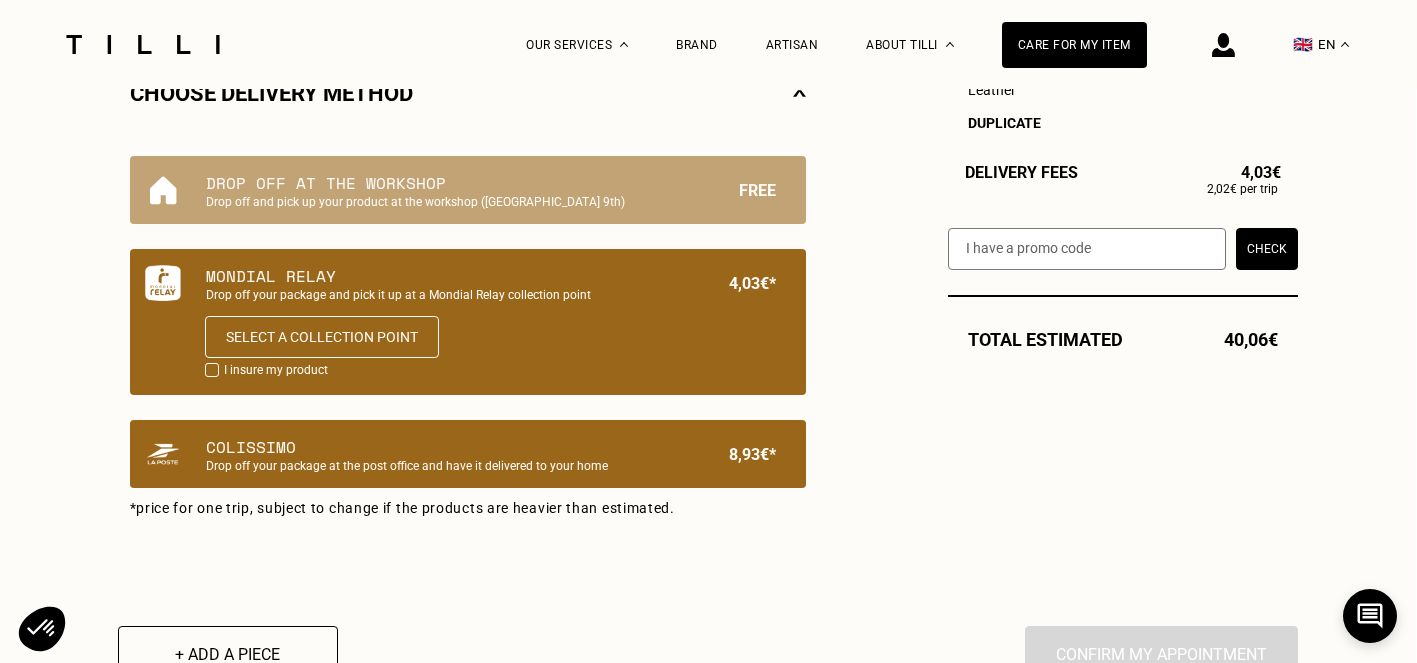 click on "Colissimo" at bounding box center (434, 447) 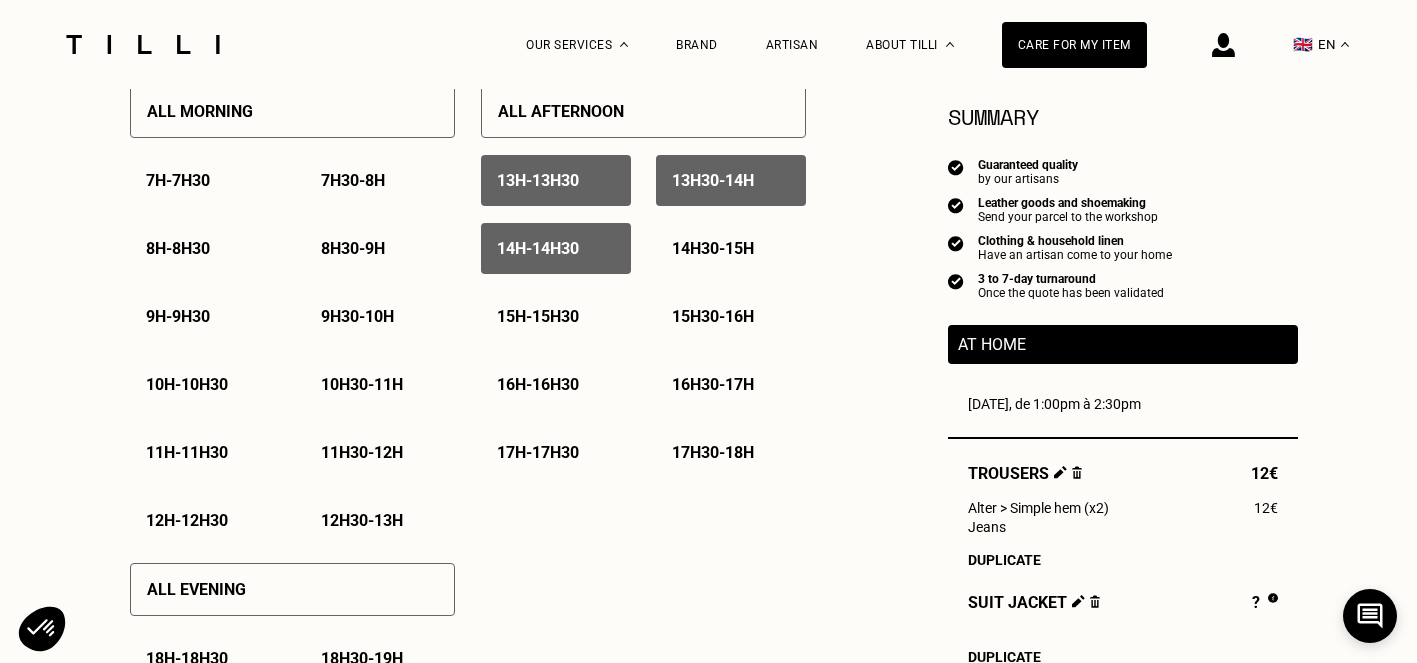 scroll, scrollTop: 1005, scrollLeft: 1, axis: both 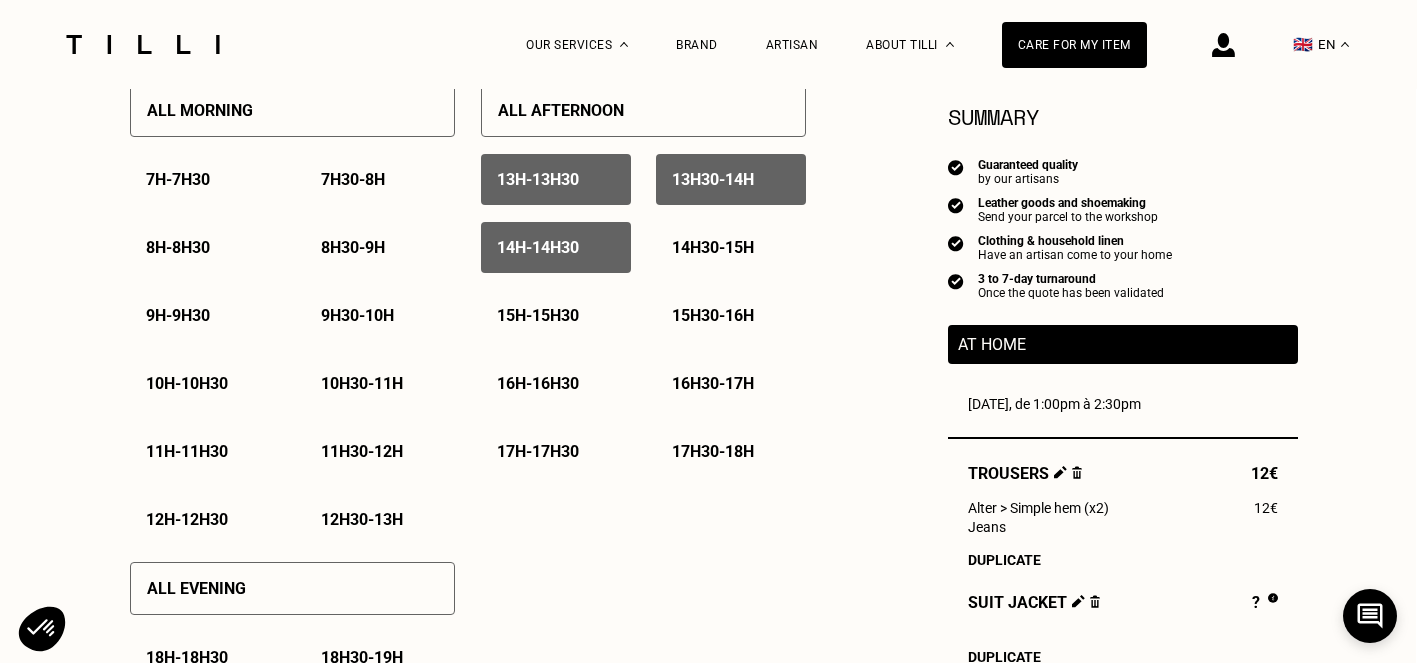 click on "14h  -  14h30" at bounding box center [538, 247] 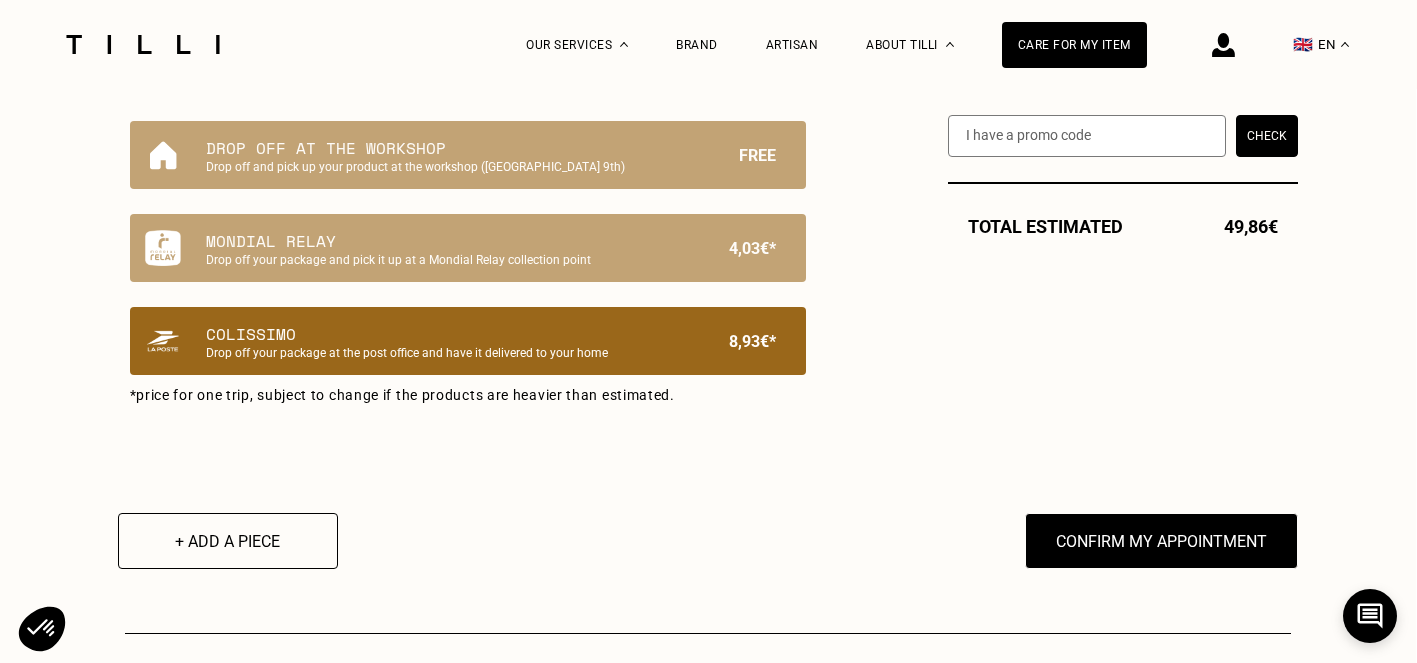 scroll, scrollTop: 2872, scrollLeft: 1, axis: both 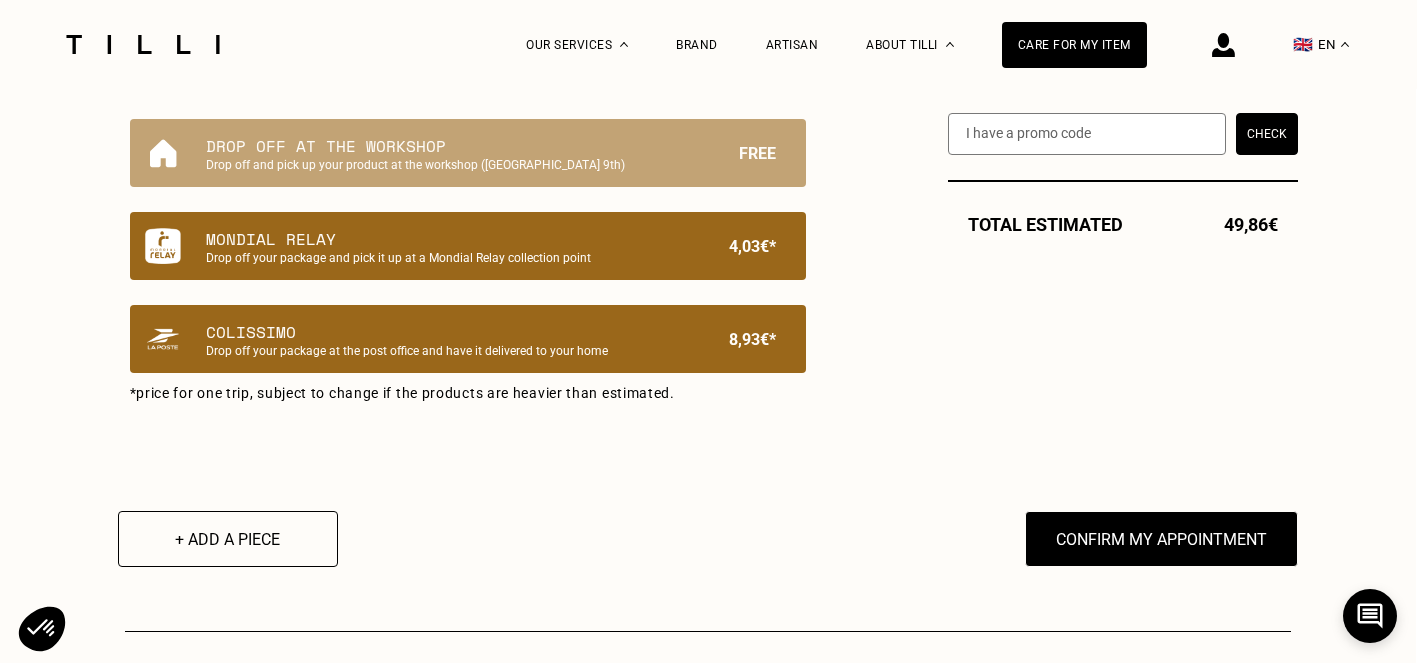 click on "Drop off your package and pick it up at a Mondial Relay collection point" at bounding box center [434, 258] 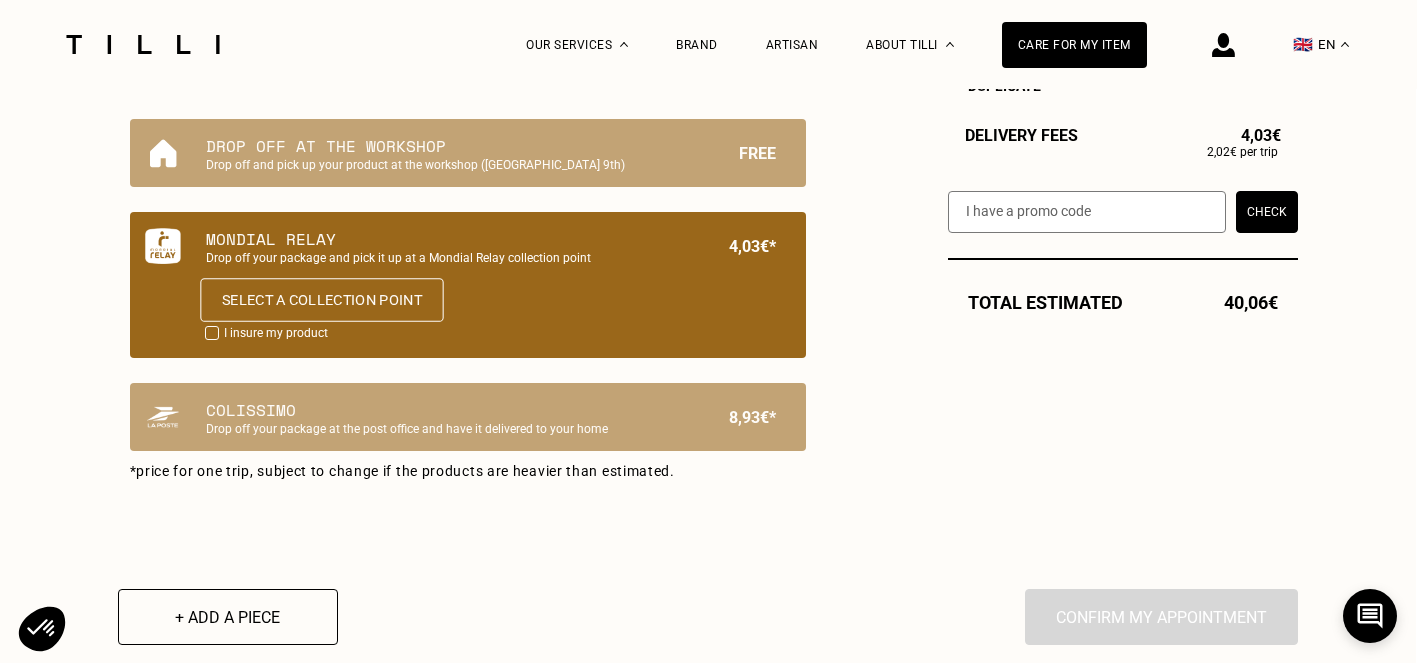 click on "Select a collection point" at bounding box center [321, 300] 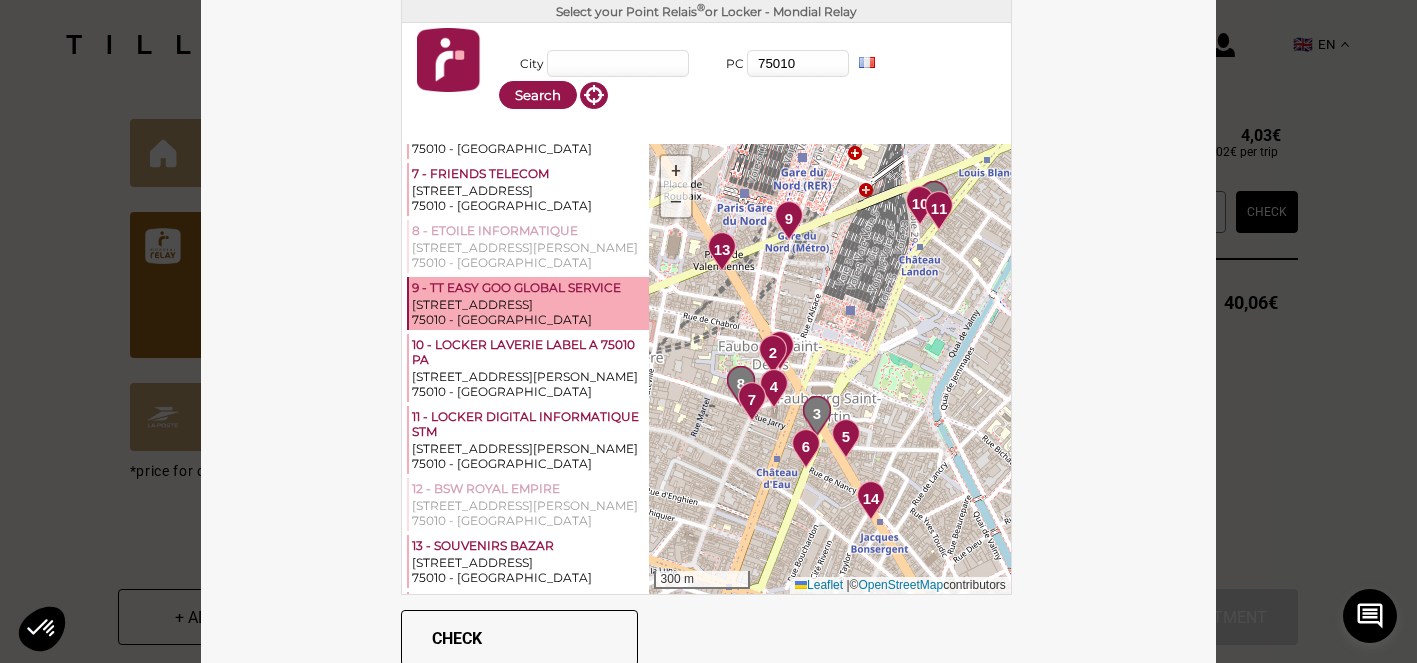 scroll, scrollTop: 370, scrollLeft: 0, axis: vertical 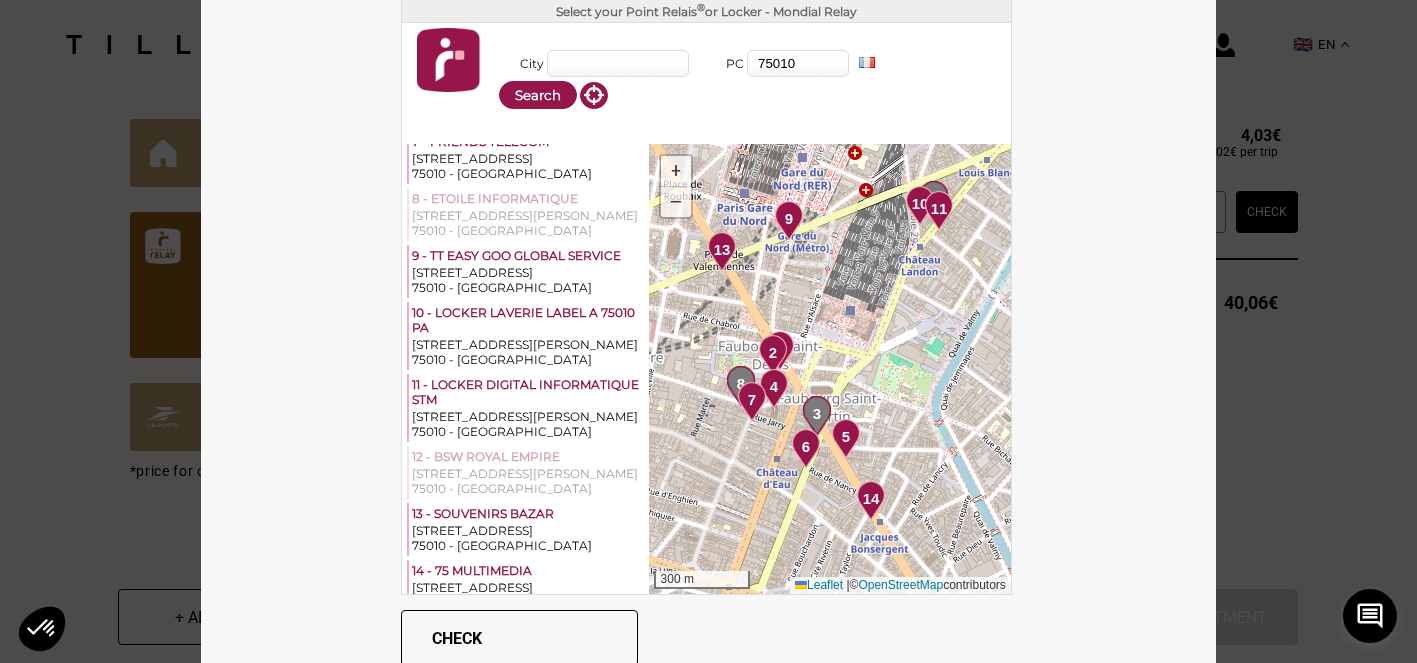 click on "9" at bounding box center [789, 219] 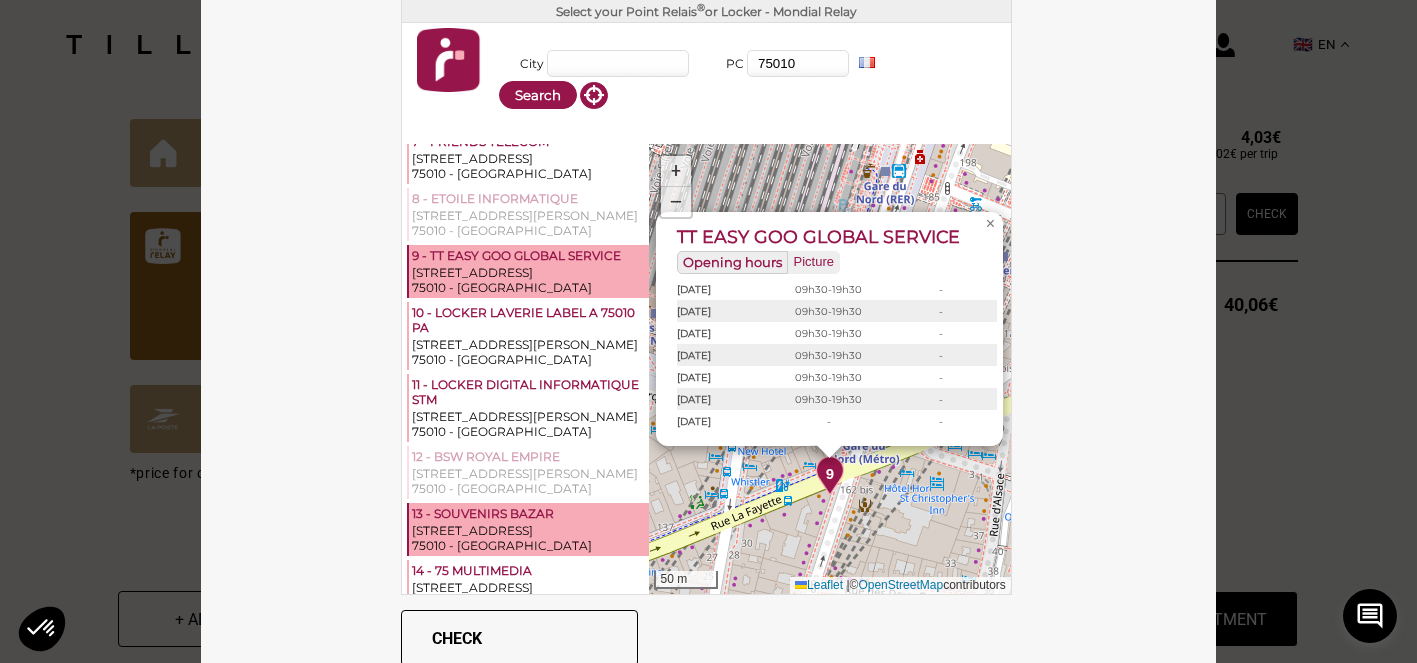 scroll, scrollTop: 23, scrollLeft: 0, axis: vertical 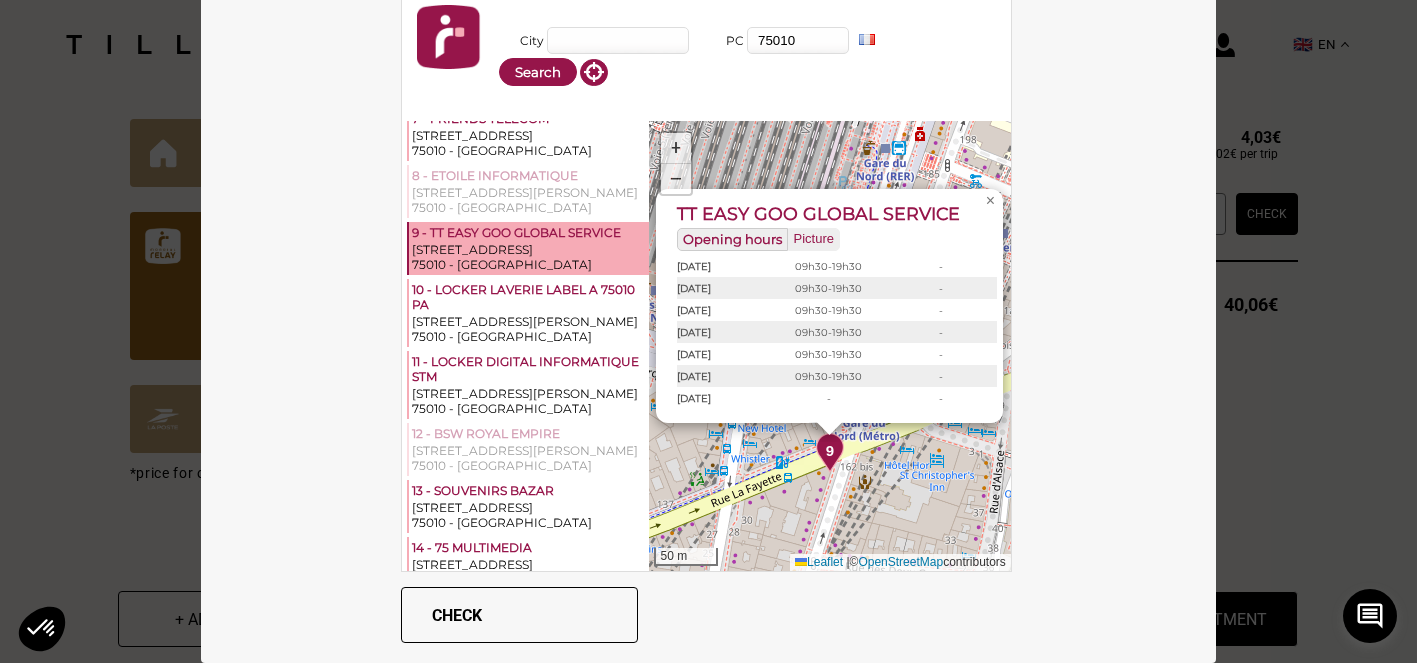 click on "Check" at bounding box center (519, 615) 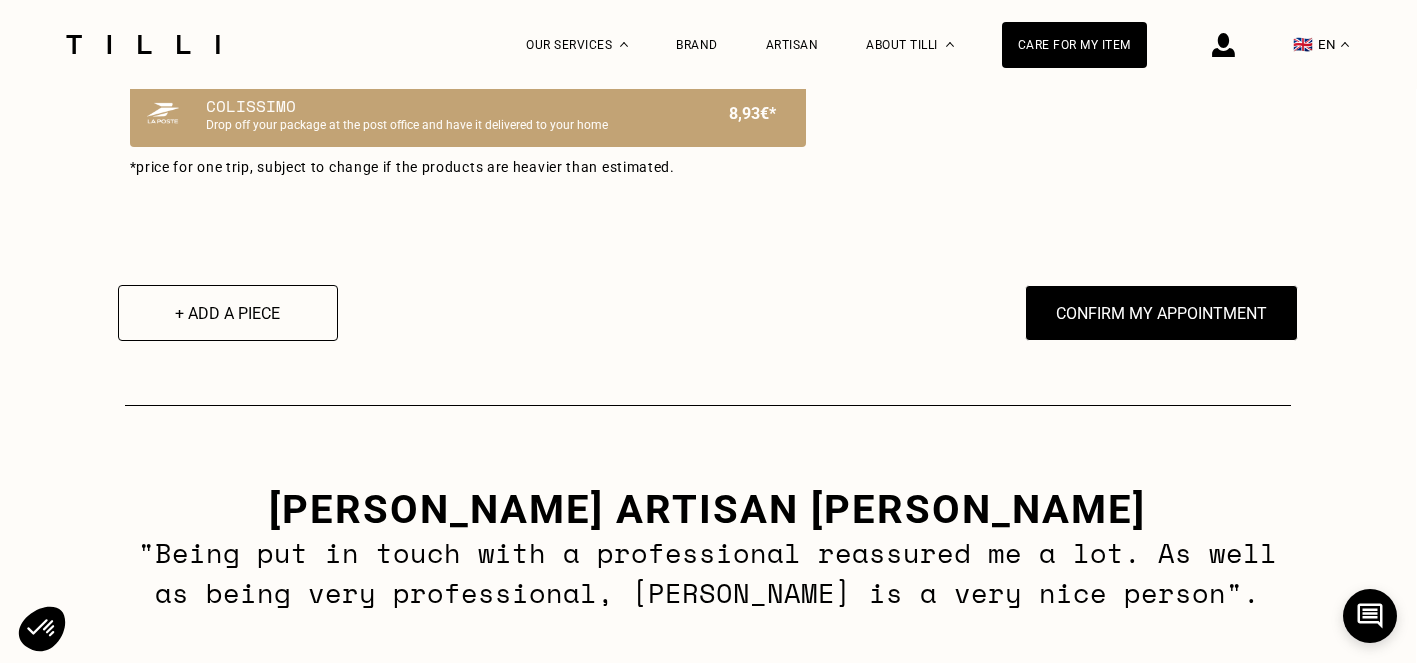 scroll, scrollTop: 3095, scrollLeft: 1, axis: both 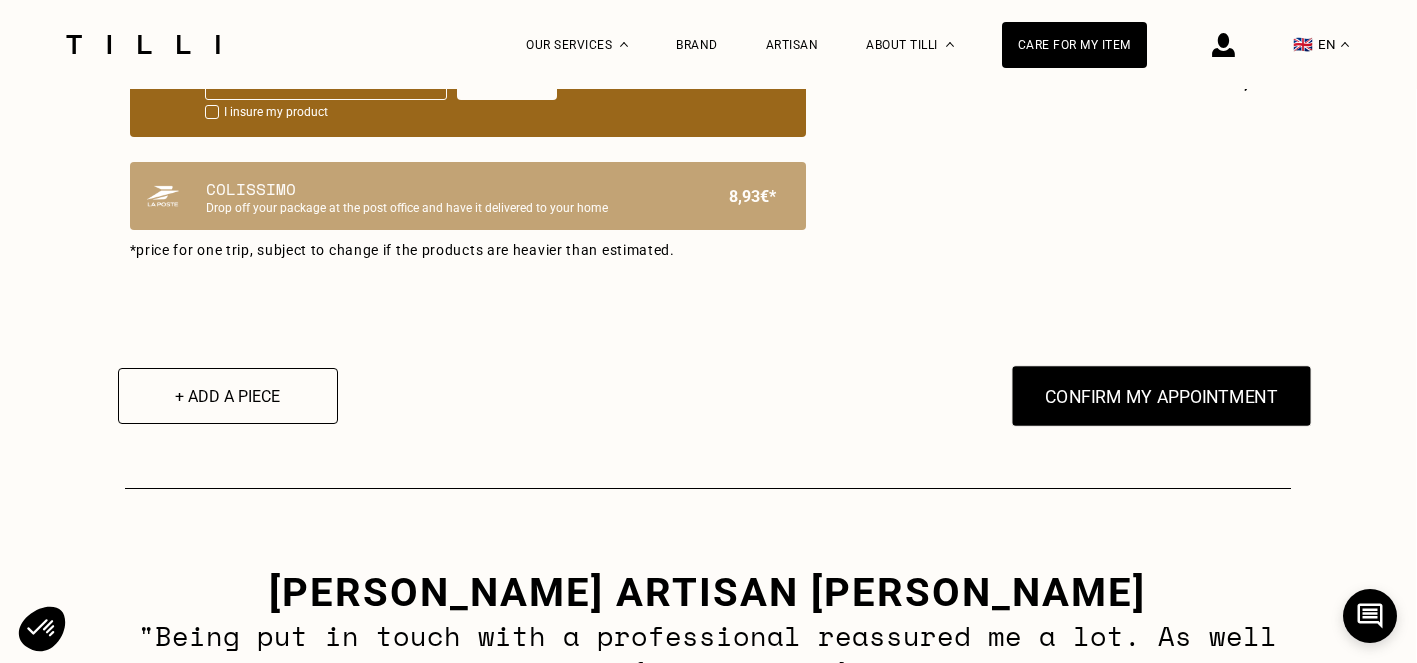 click on "Confirm my appointment" at bounding box center (1161, 396) 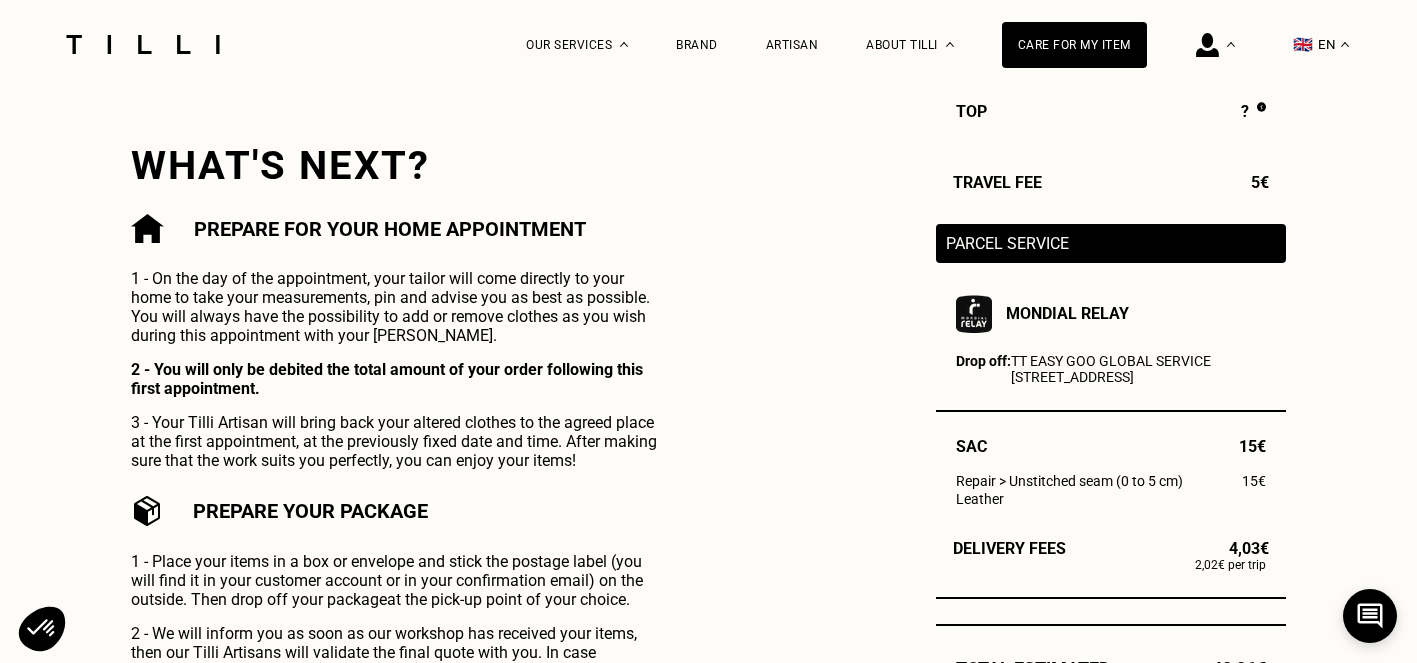 scroll, scrollTop: 890, scrollLeft: 0, axis: vertical 